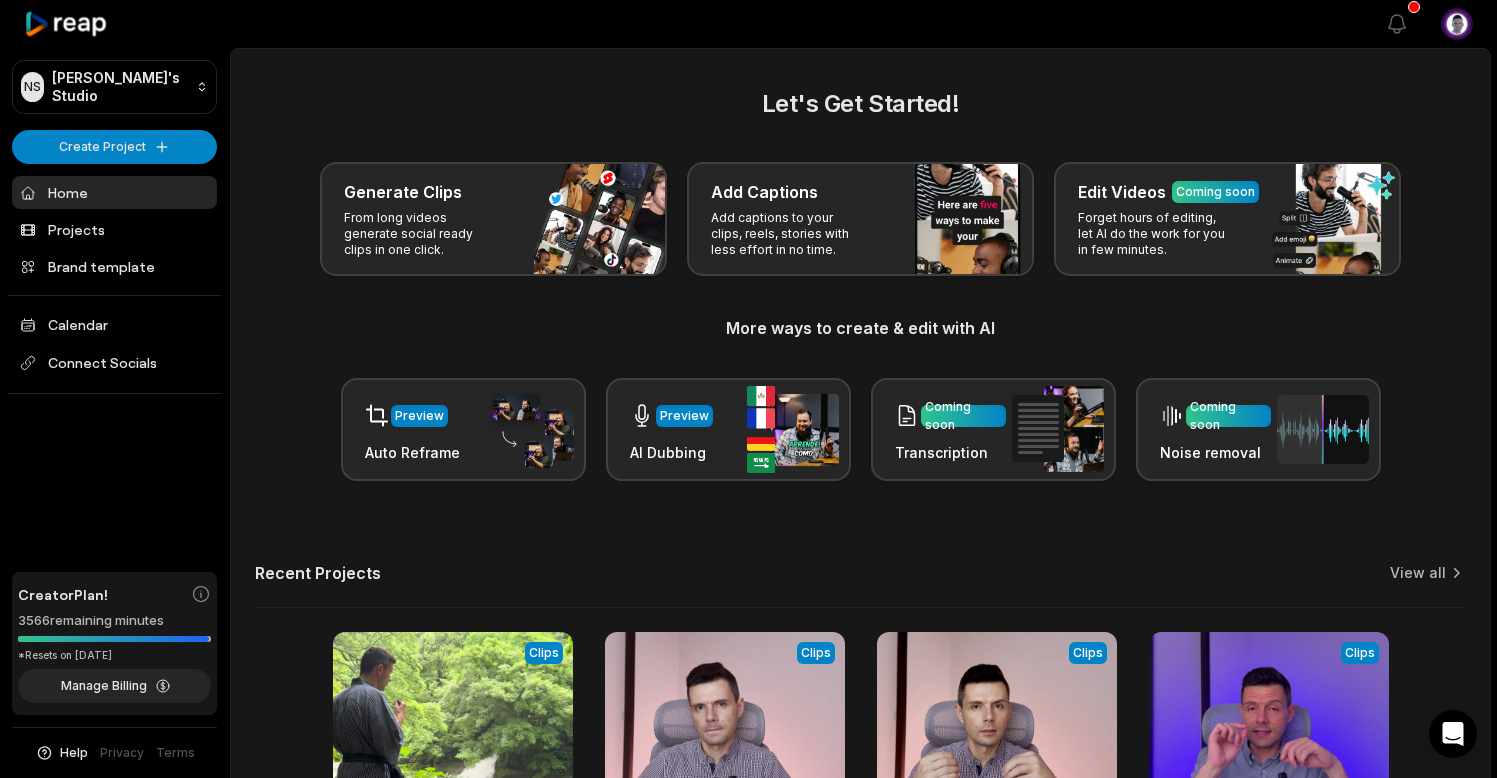 scroll, scrollTop: 0, scrollLeft: 0, axis: both 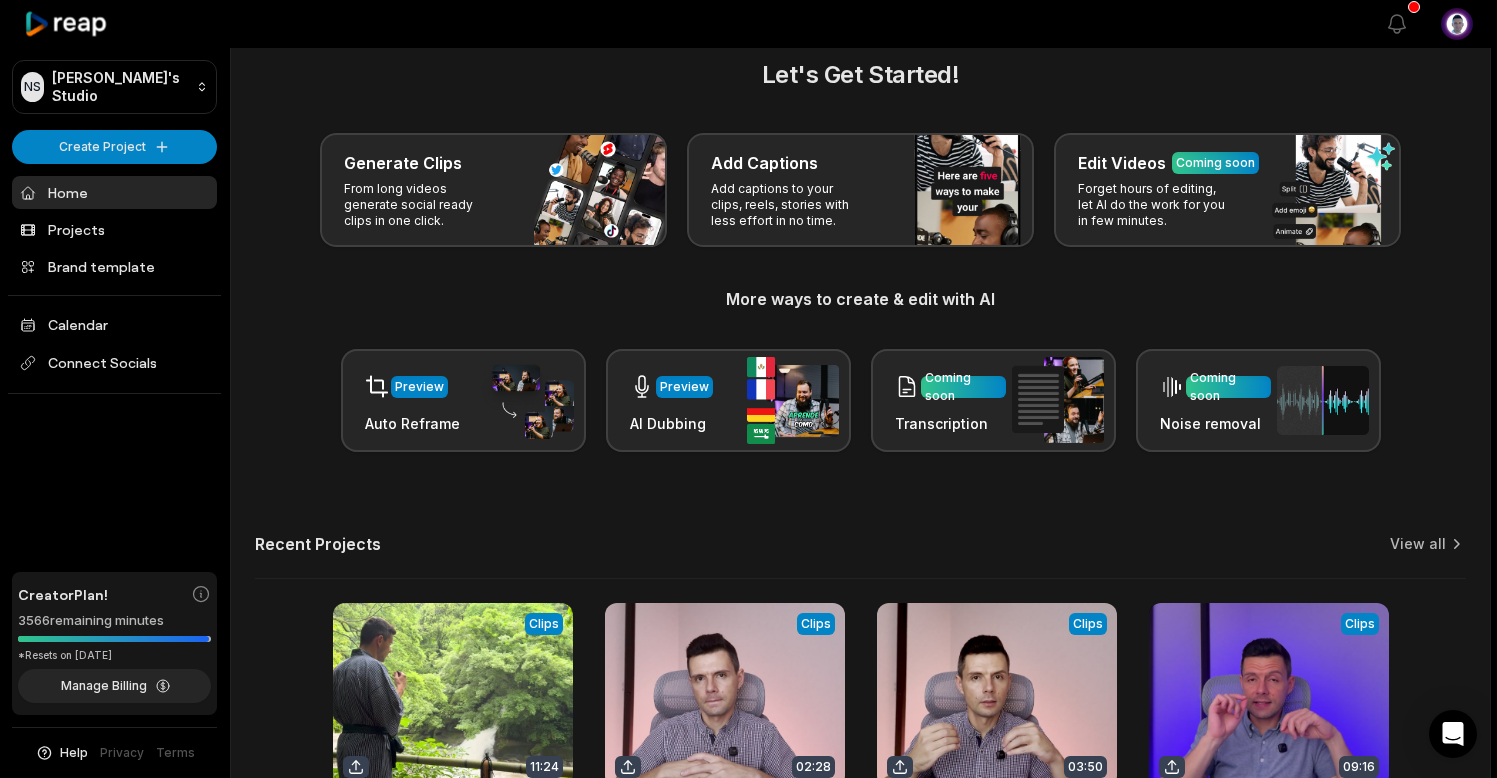 click on "Let's Get Started! Generate Clips From long videos generate social ready clips in one click. Add Captions Add captions to your clips, reels, stories with less effort in no time. Edit Videos Coming soon Forget hours of editing, let AI do the work for you in few minutes. More ways to create & edit with AI Preview Auto Reframe Preview AI Dubbing Coming soon Transcription Coming soon Noise removal" at bounding box center [860, 254] 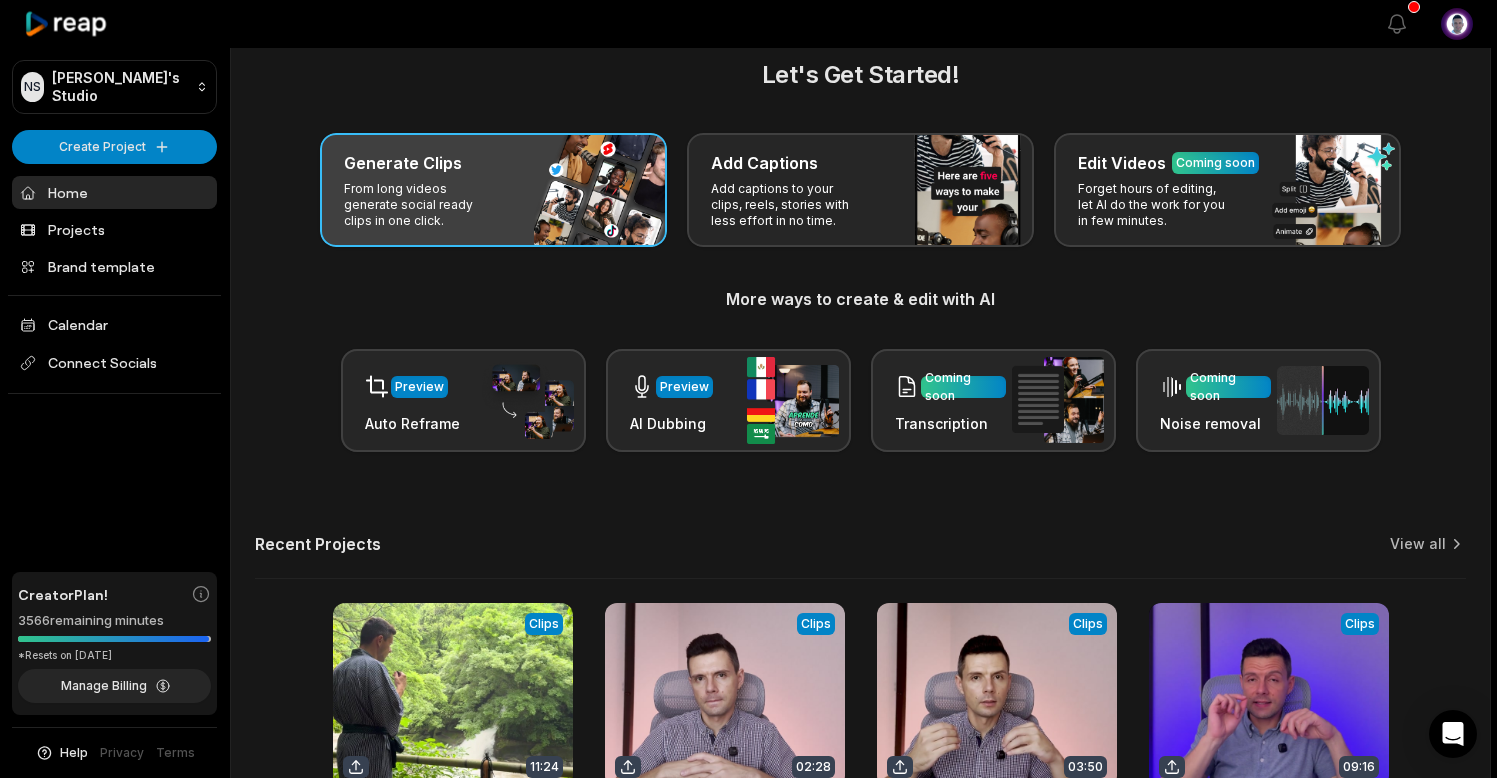 click on "Generate Clips" at bounding box center (403, 163) 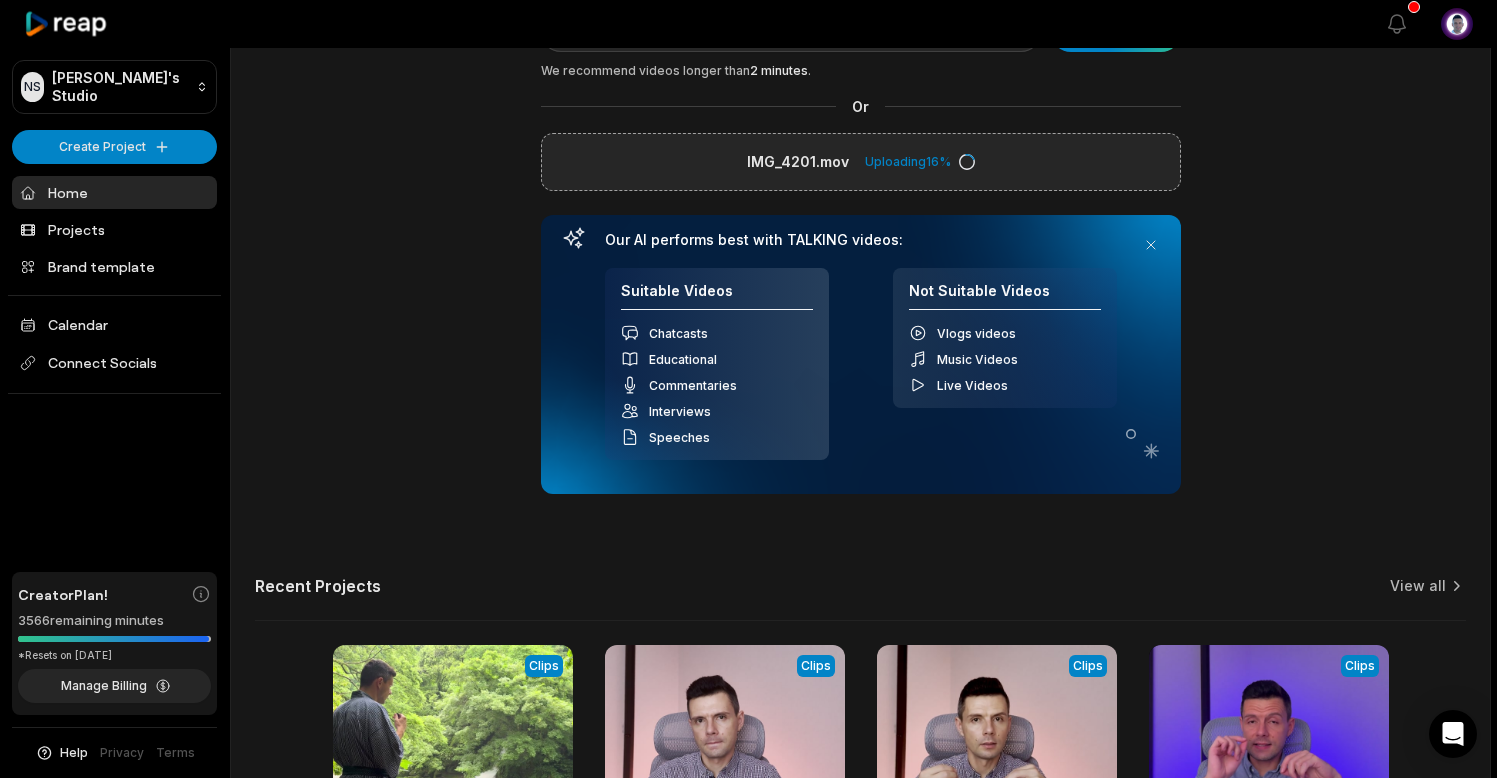 scroll, scrollTop: 125, scrollLeft: 0, axis: vertical 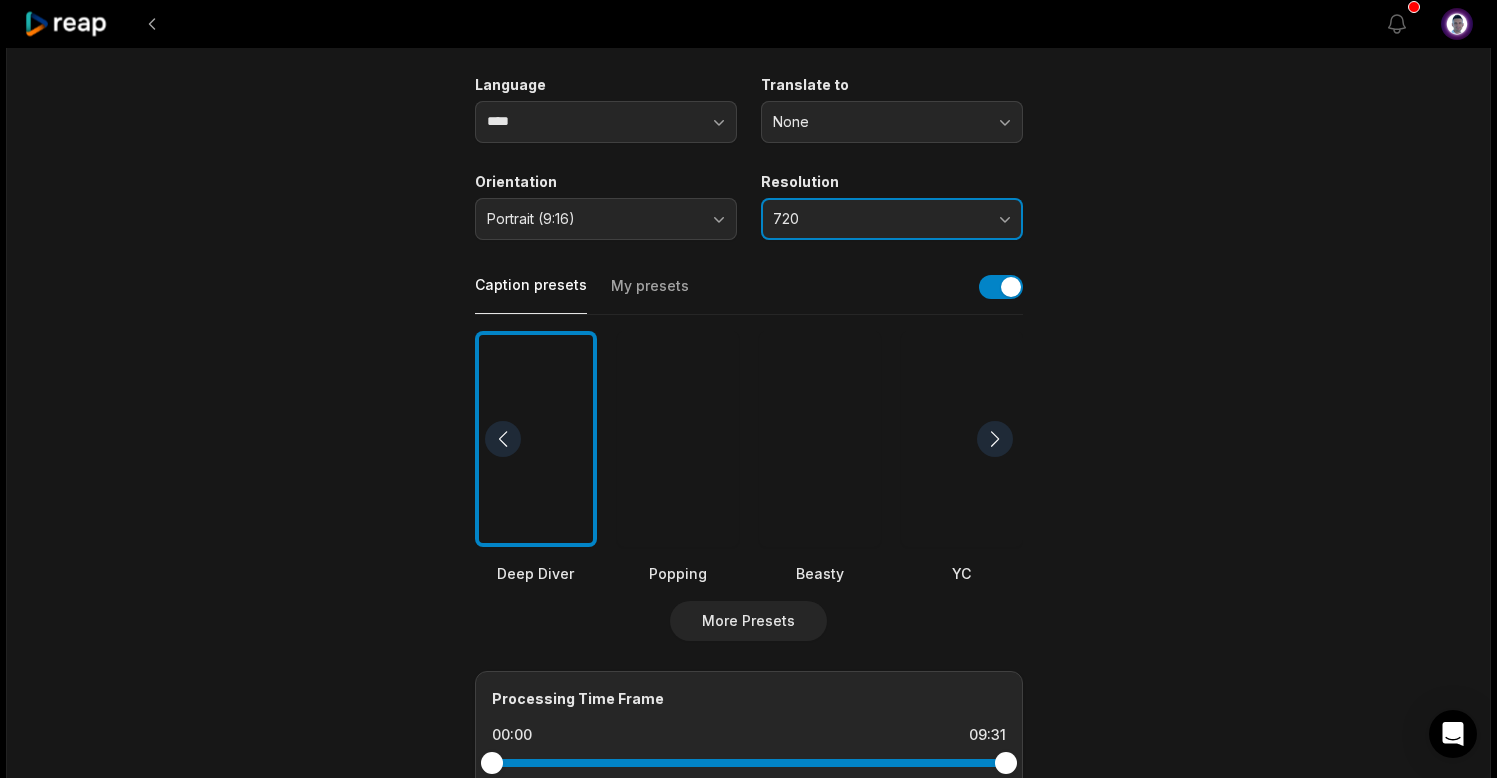 click on "720" at bounding box center [878, 219] 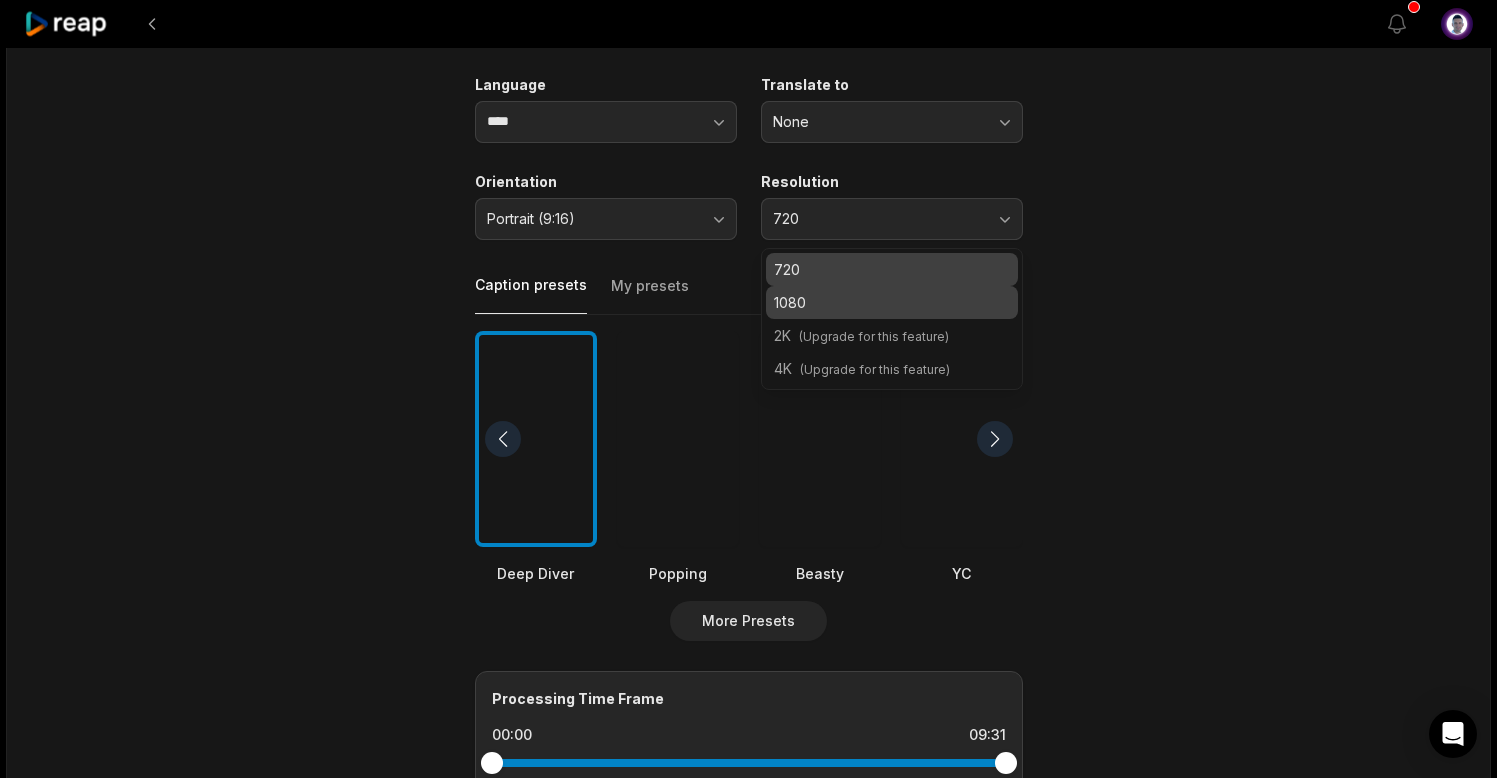 click on "1080" at bounding box center [892, 302] 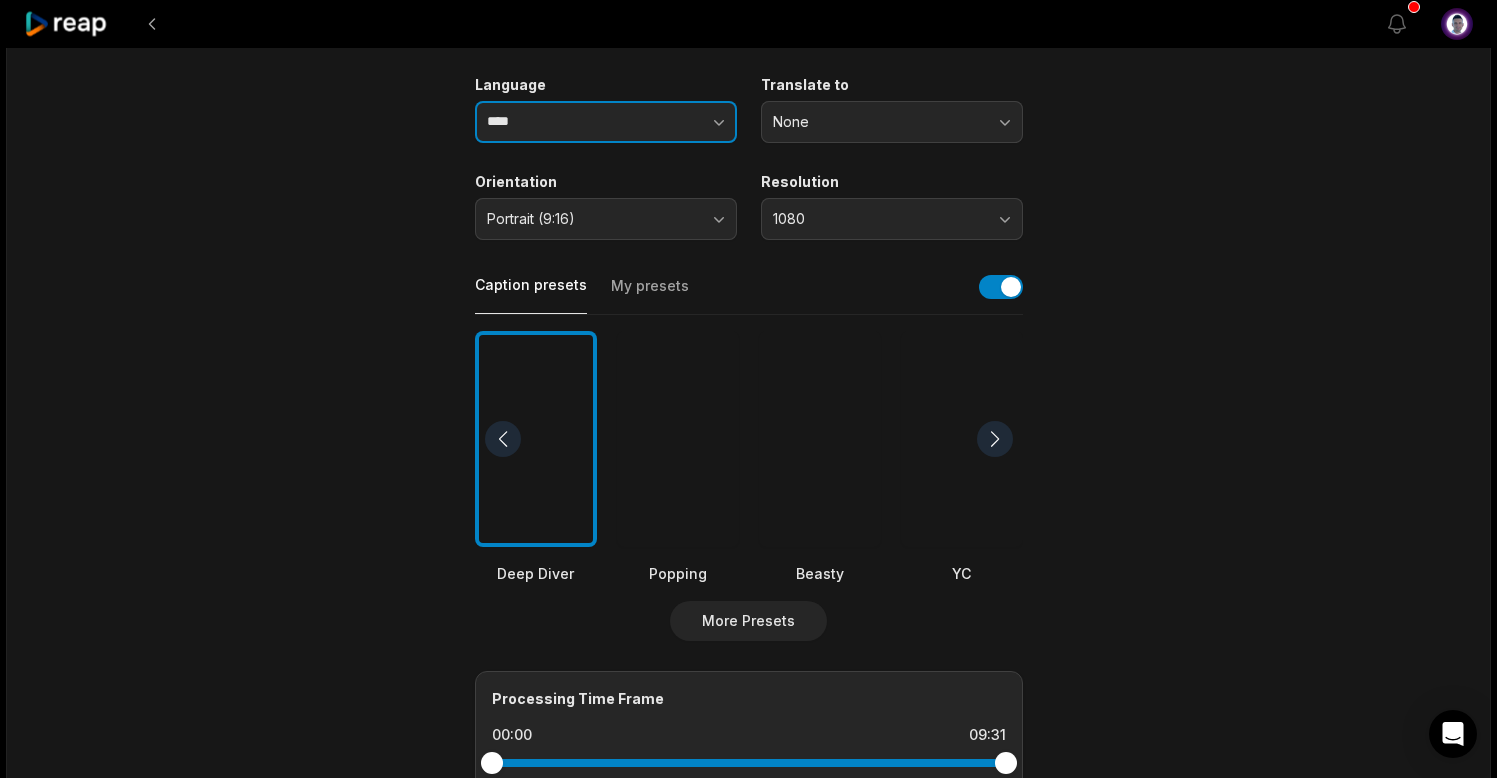 click 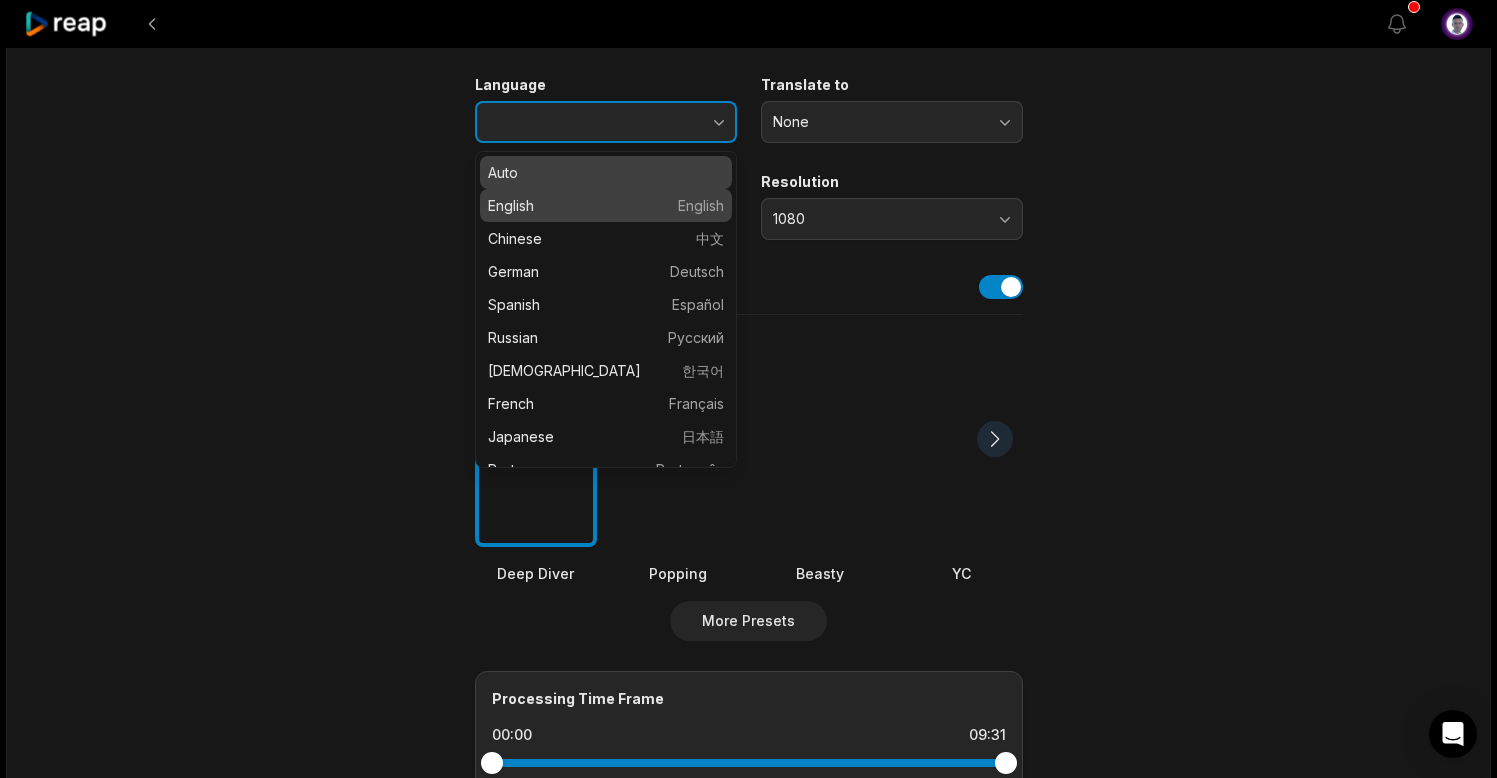 type on "*******" 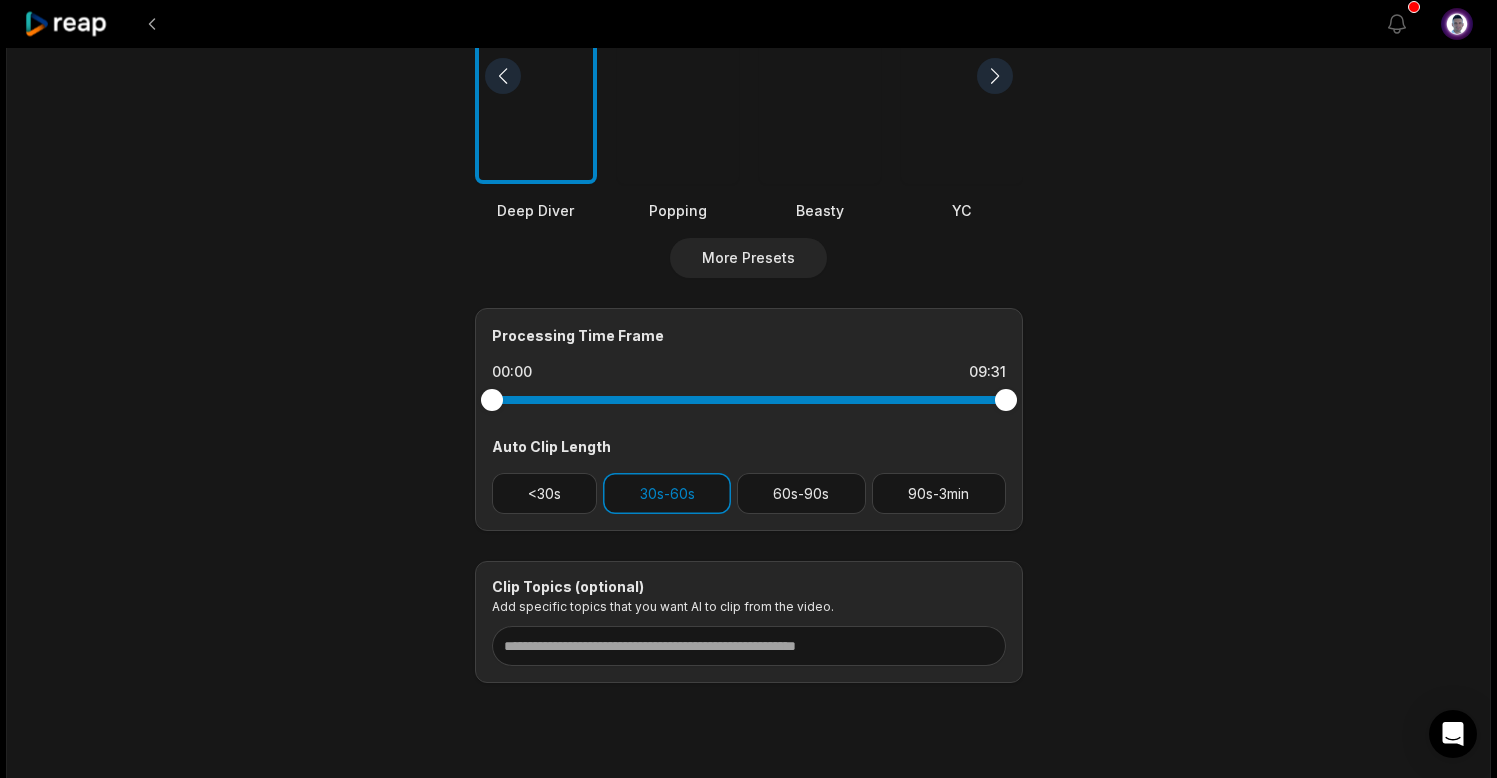 scroll, scrollTop: 632, scrollLeft: 0, axis: vertical 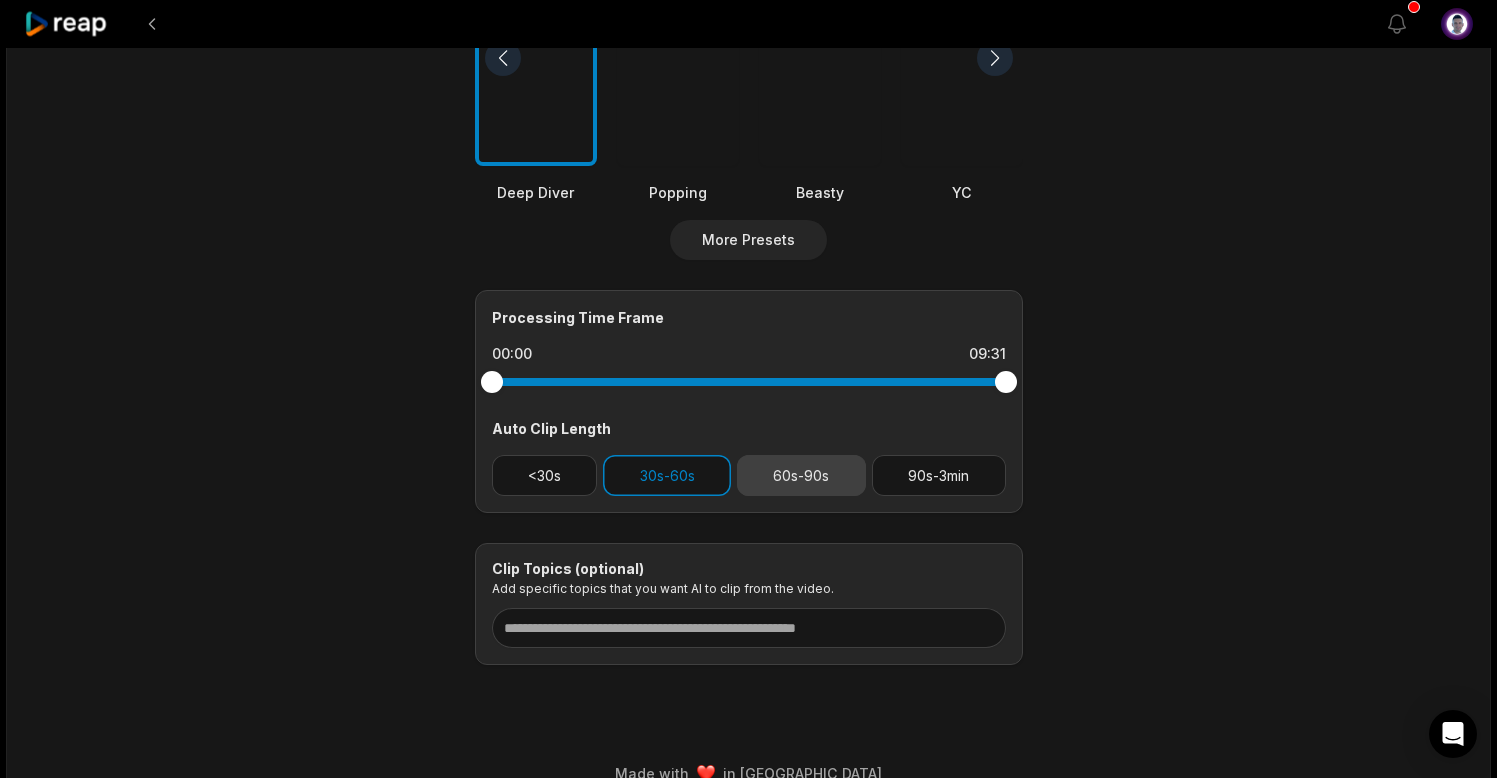 click on "60s-90s" at bounding box center [801, 475] 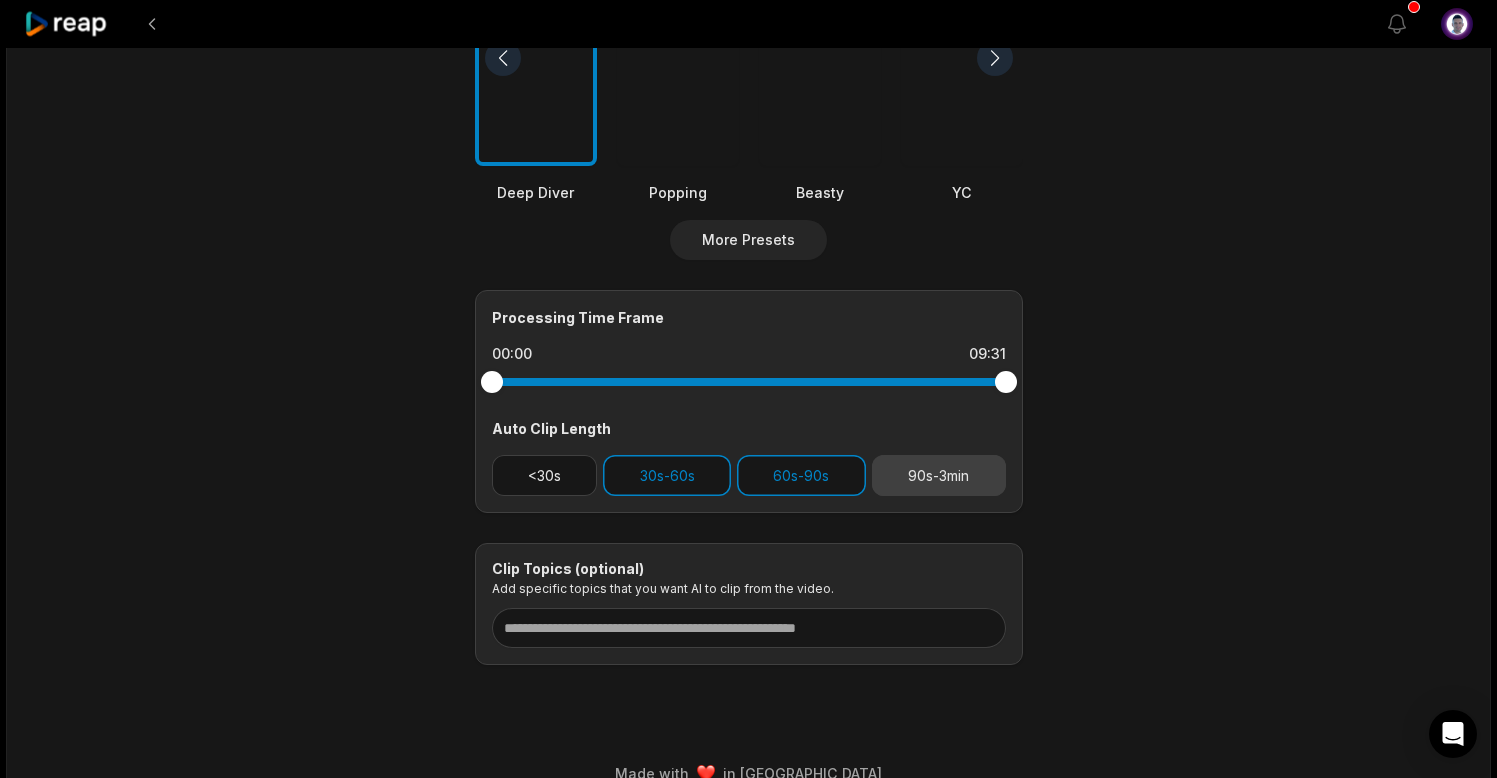 click on "90s-3min" at bounding box center [939, 475] 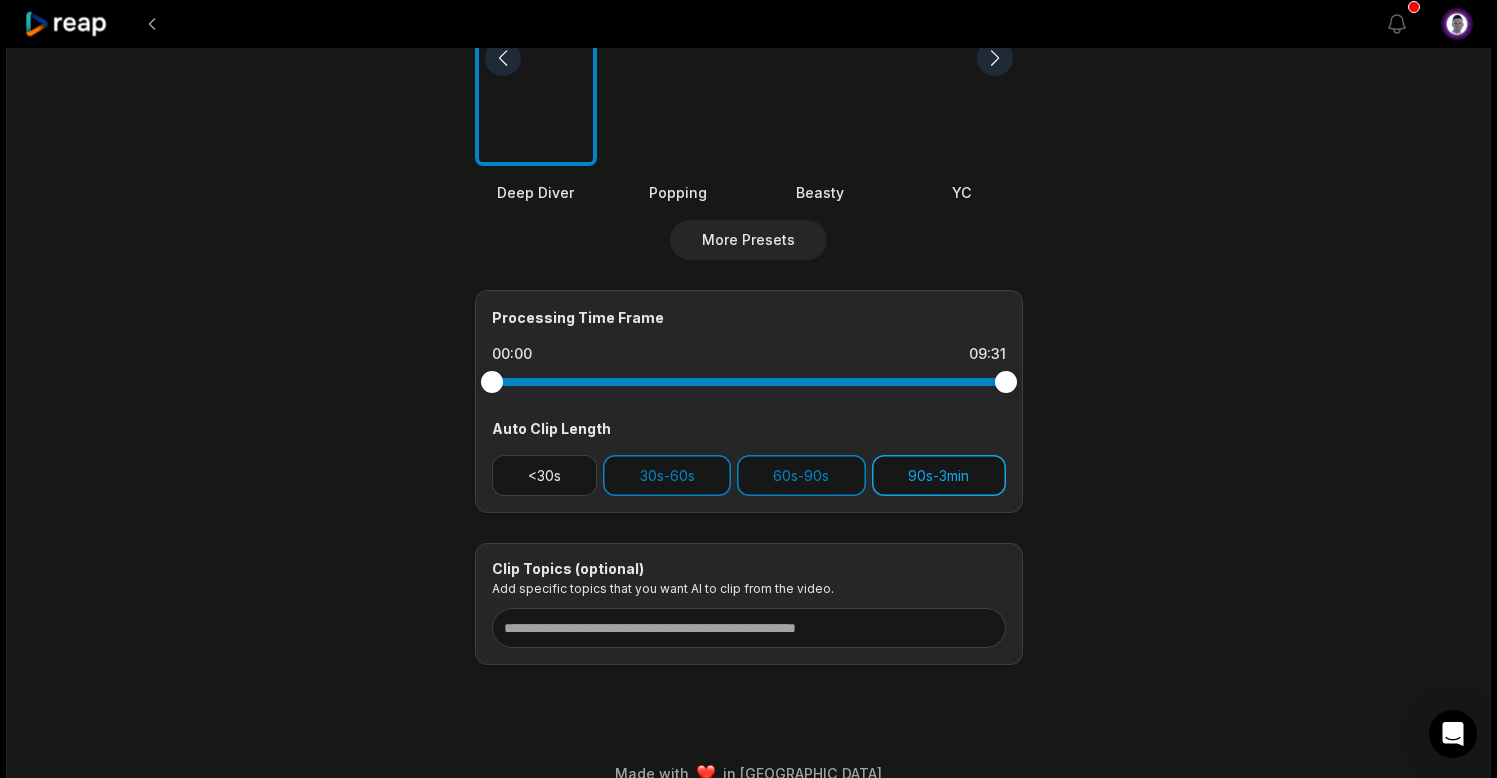 click on "90s-3min" at bounding box center [939, 475] 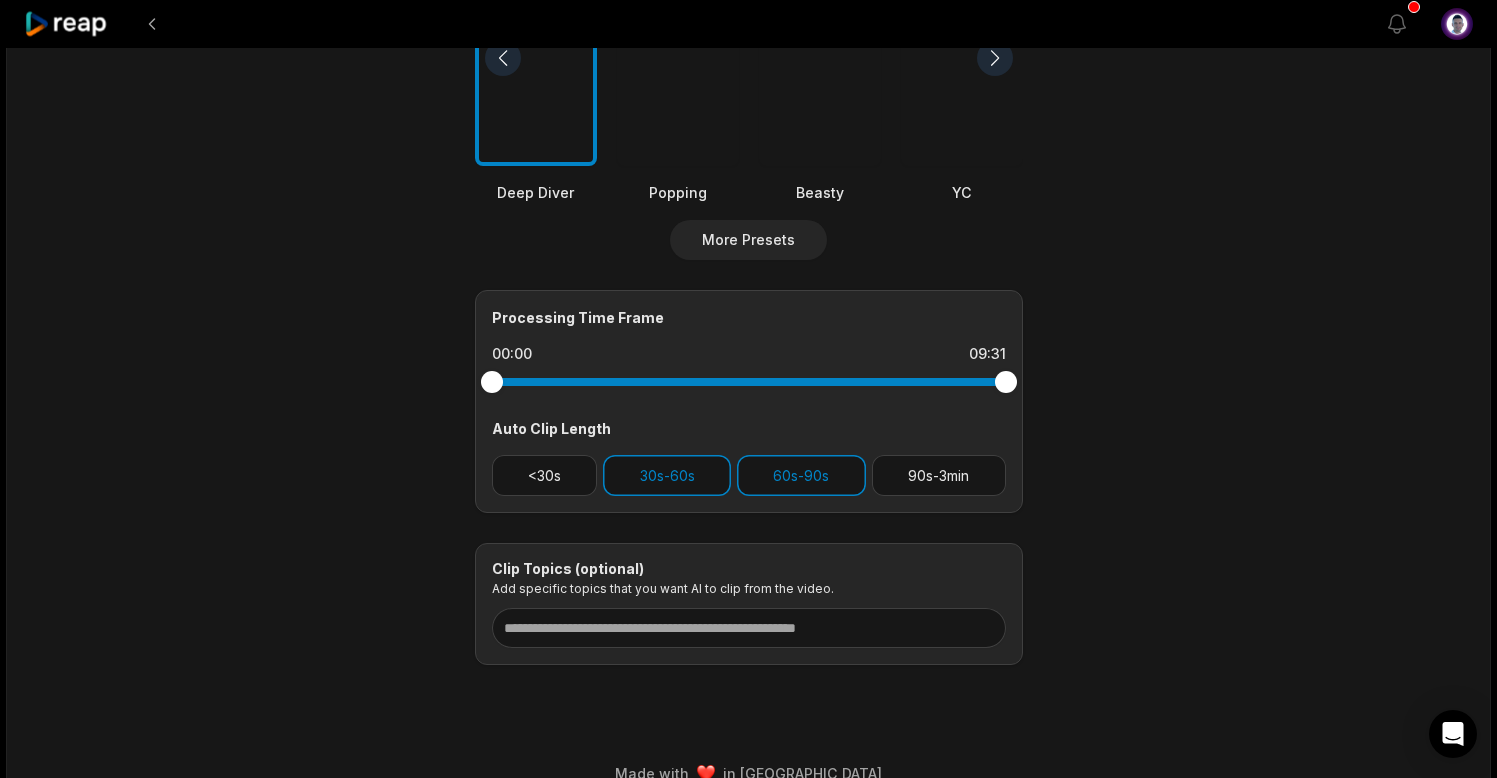 scroll, scrollTop: 663, scrollLeft: 0, axis: vertical 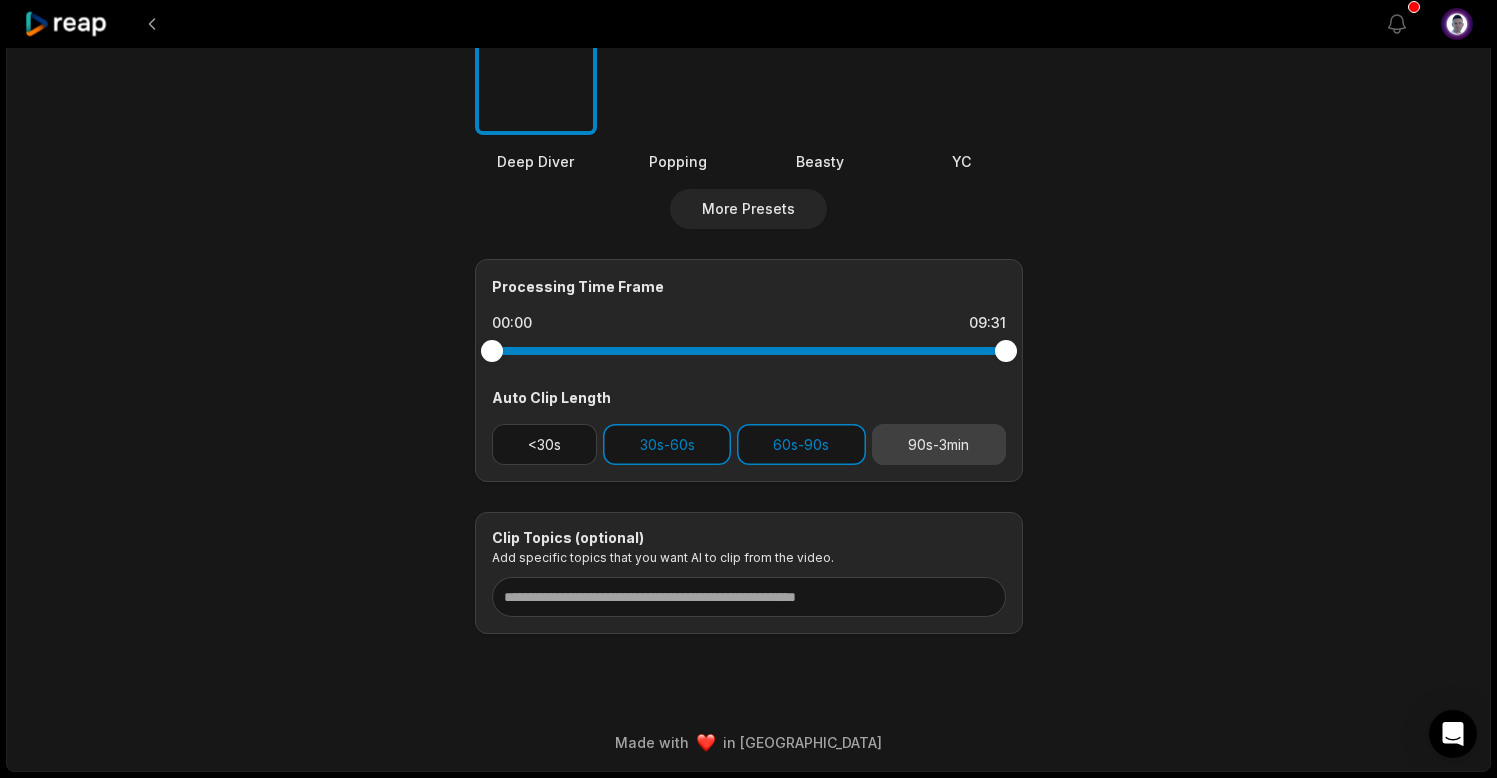click on "90s-3min" at bounding box center (939, 444) 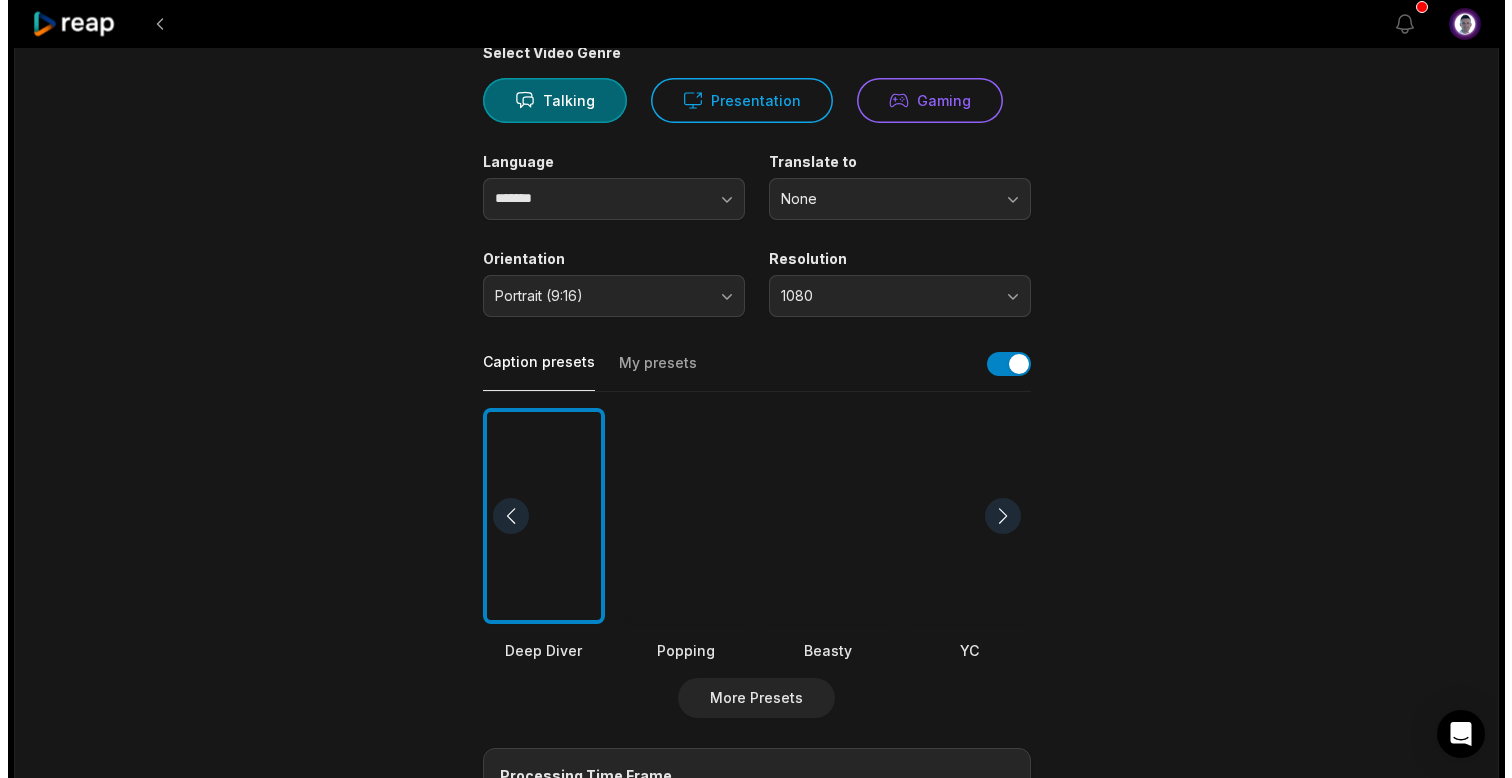 scroll, scrollTop: 158, scrollLeft: 0, axis: vertical 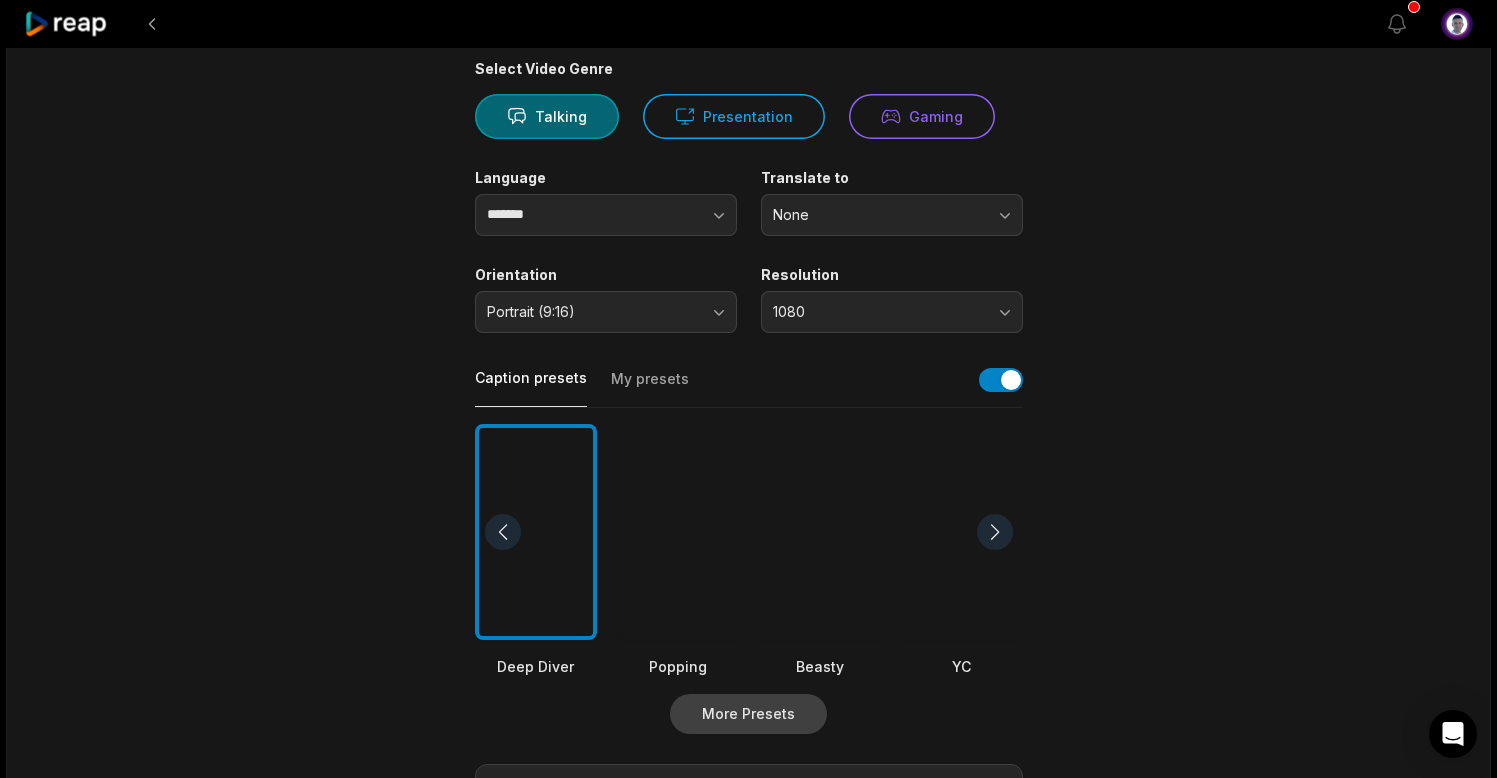 click on "More Presets" at bounding box center [748, 714] 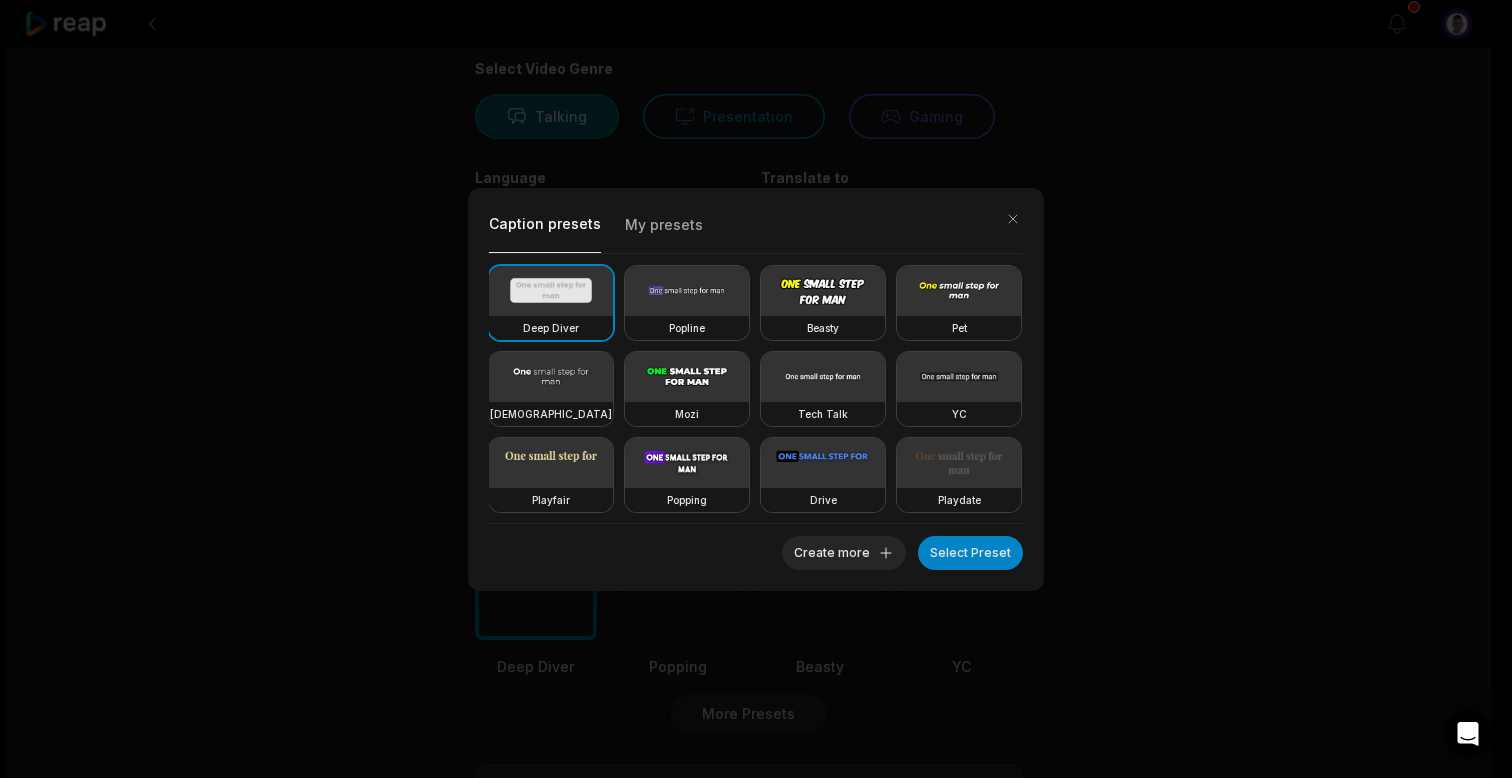 scroll, scrollTop: 30, scrollLeft: 0, axis: vertical 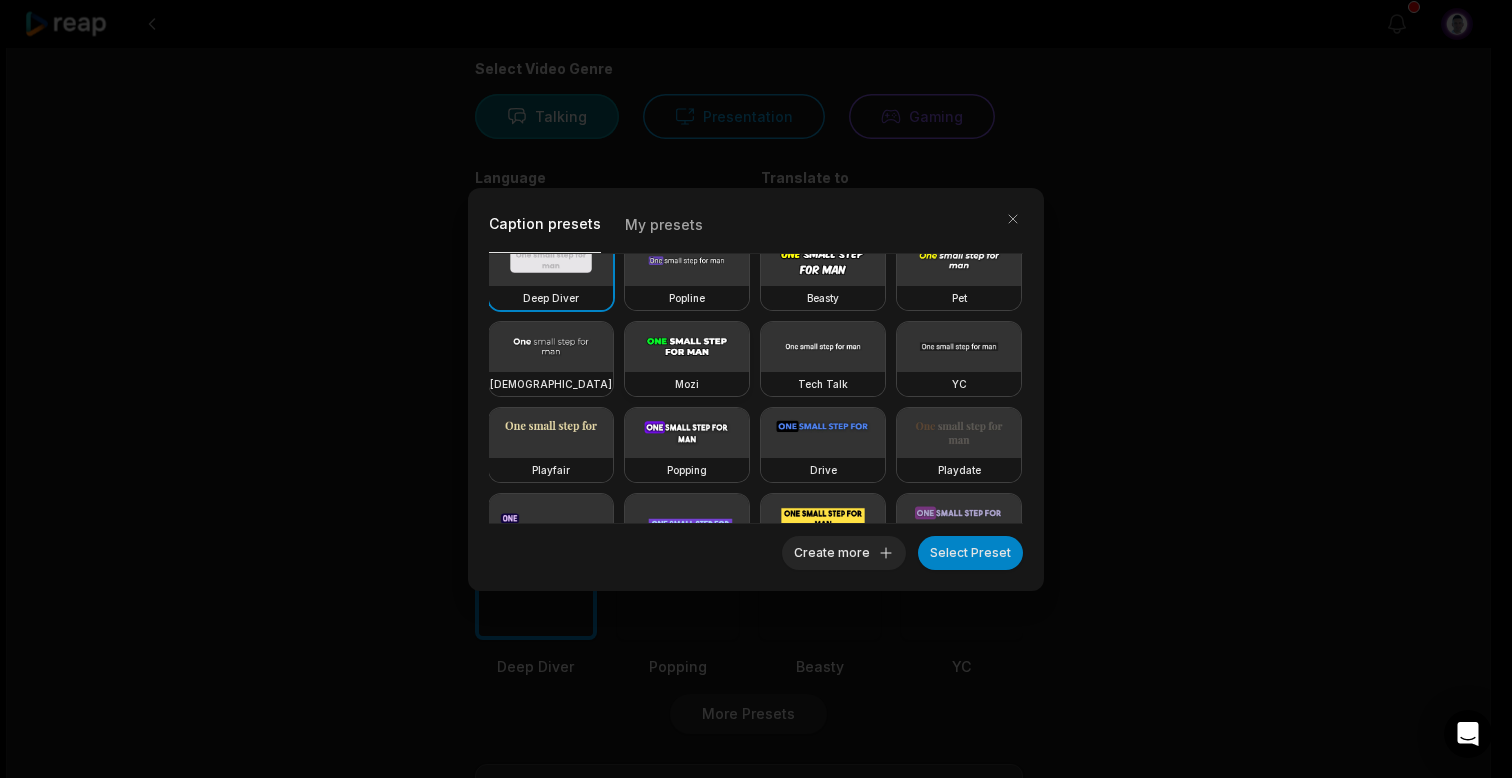 click at bounding box center [687, 347] 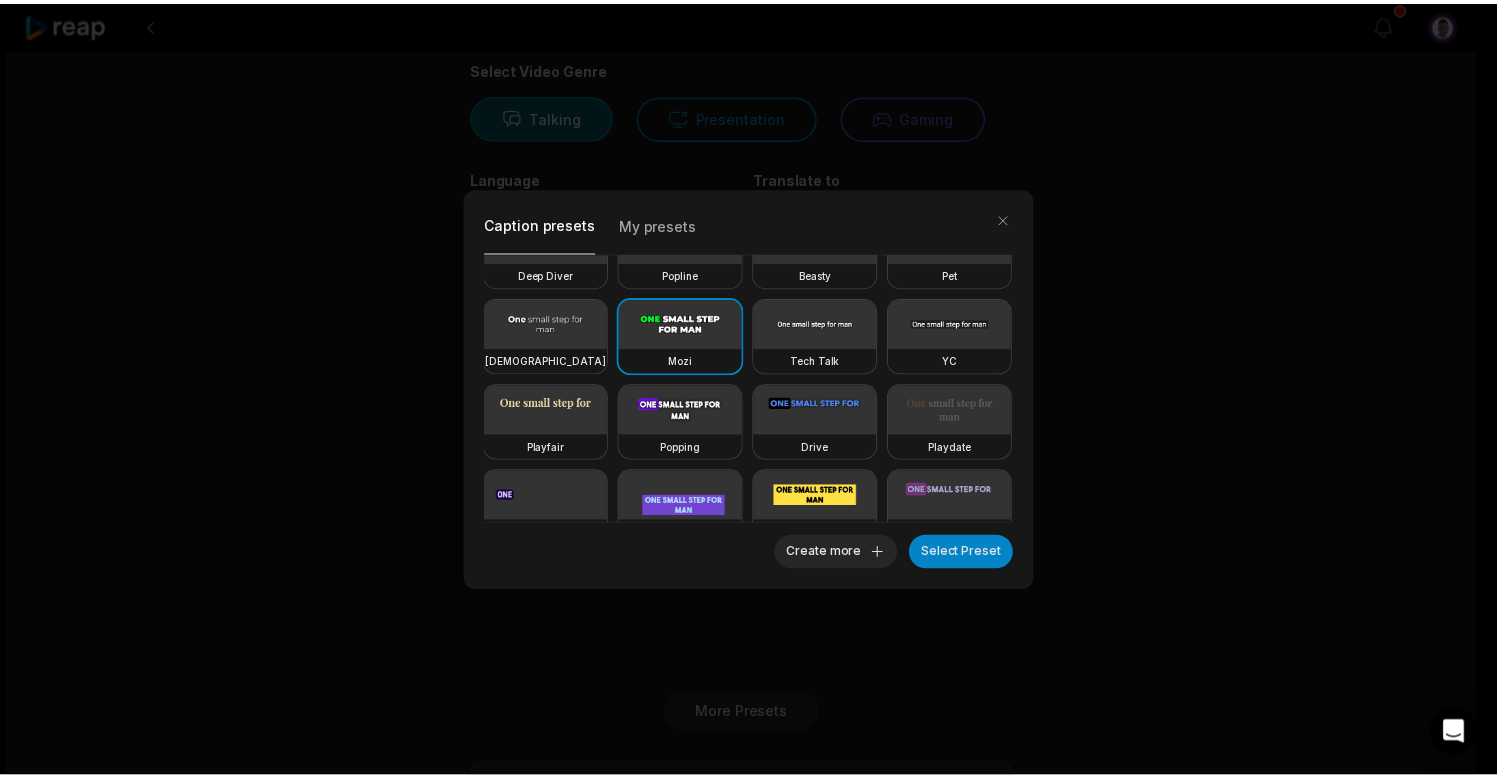 scroll, scrollTop: 0, scrollLeft: 0, axis: both 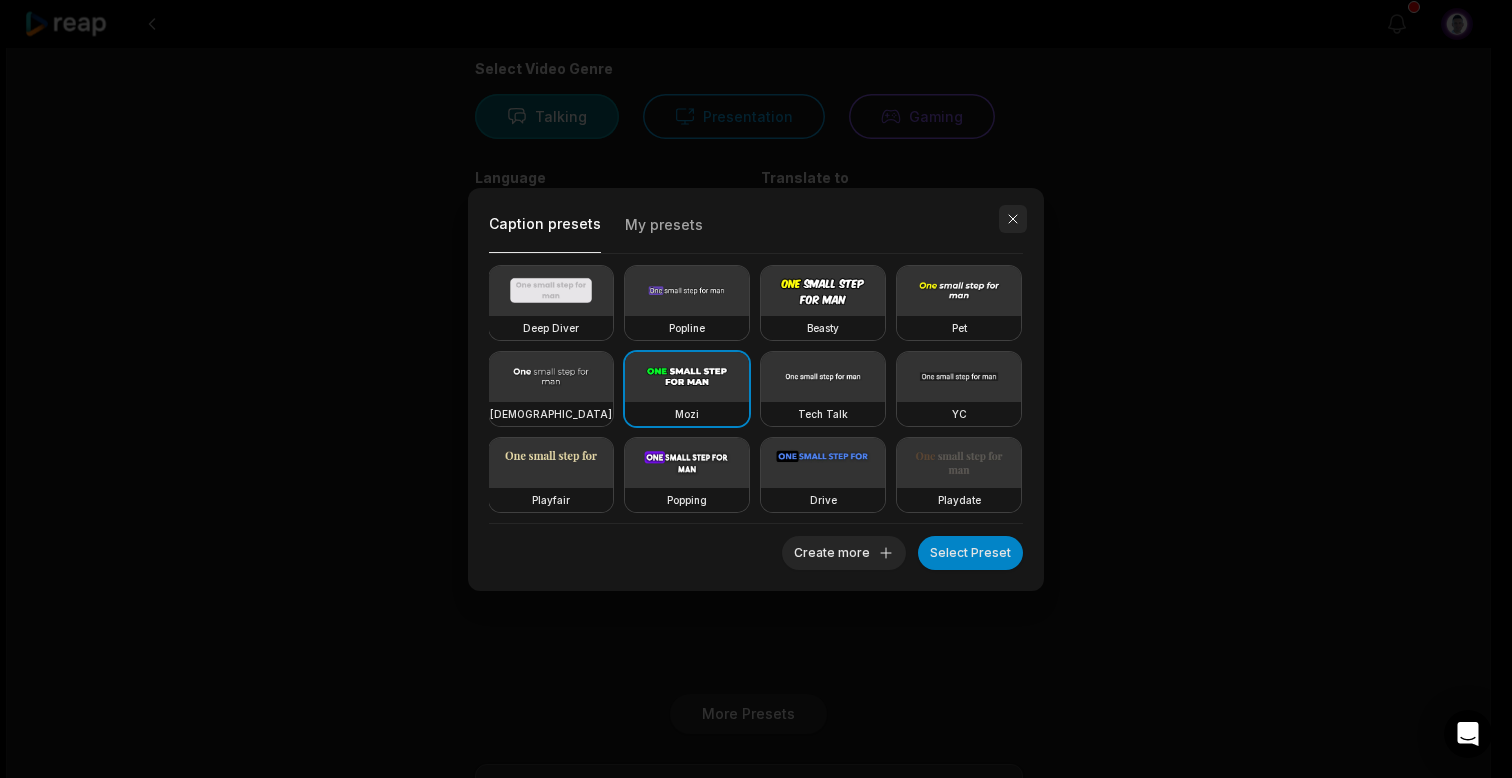 click at bounding box center (1013, 219) 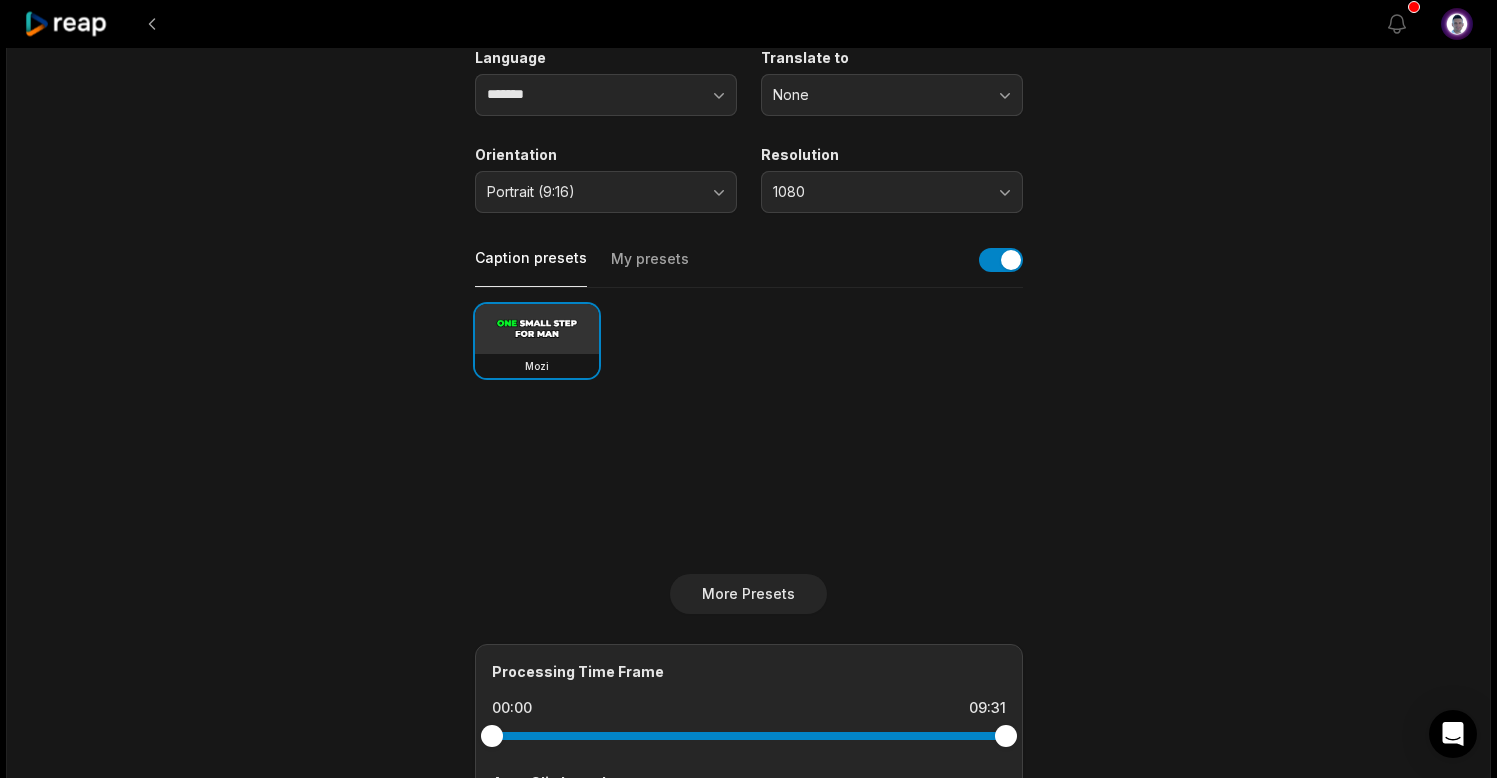 scroll, scrollTop: 267, scrollLeft: 0, axis: vertical 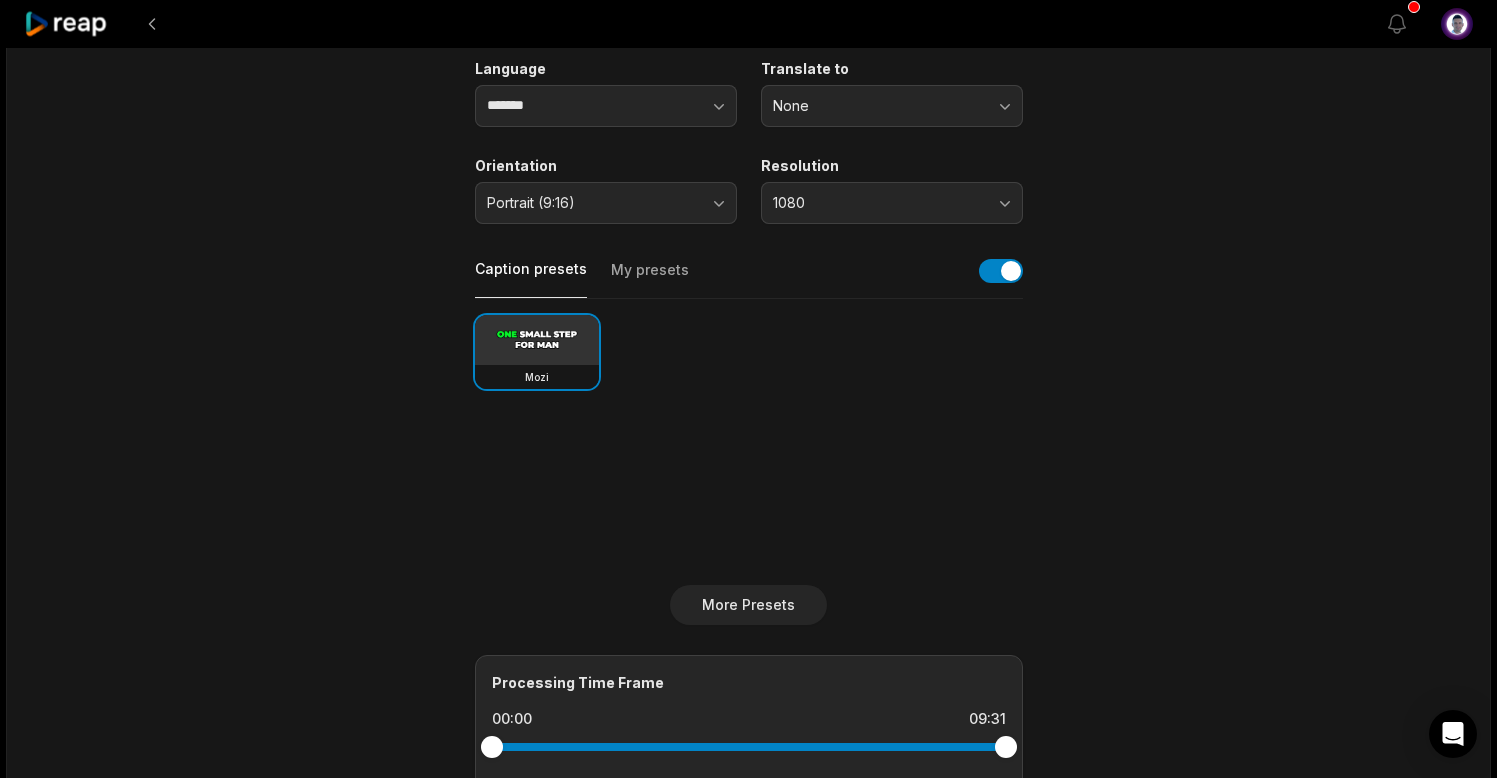 click on "My presets" at bounding box center (650, 279) 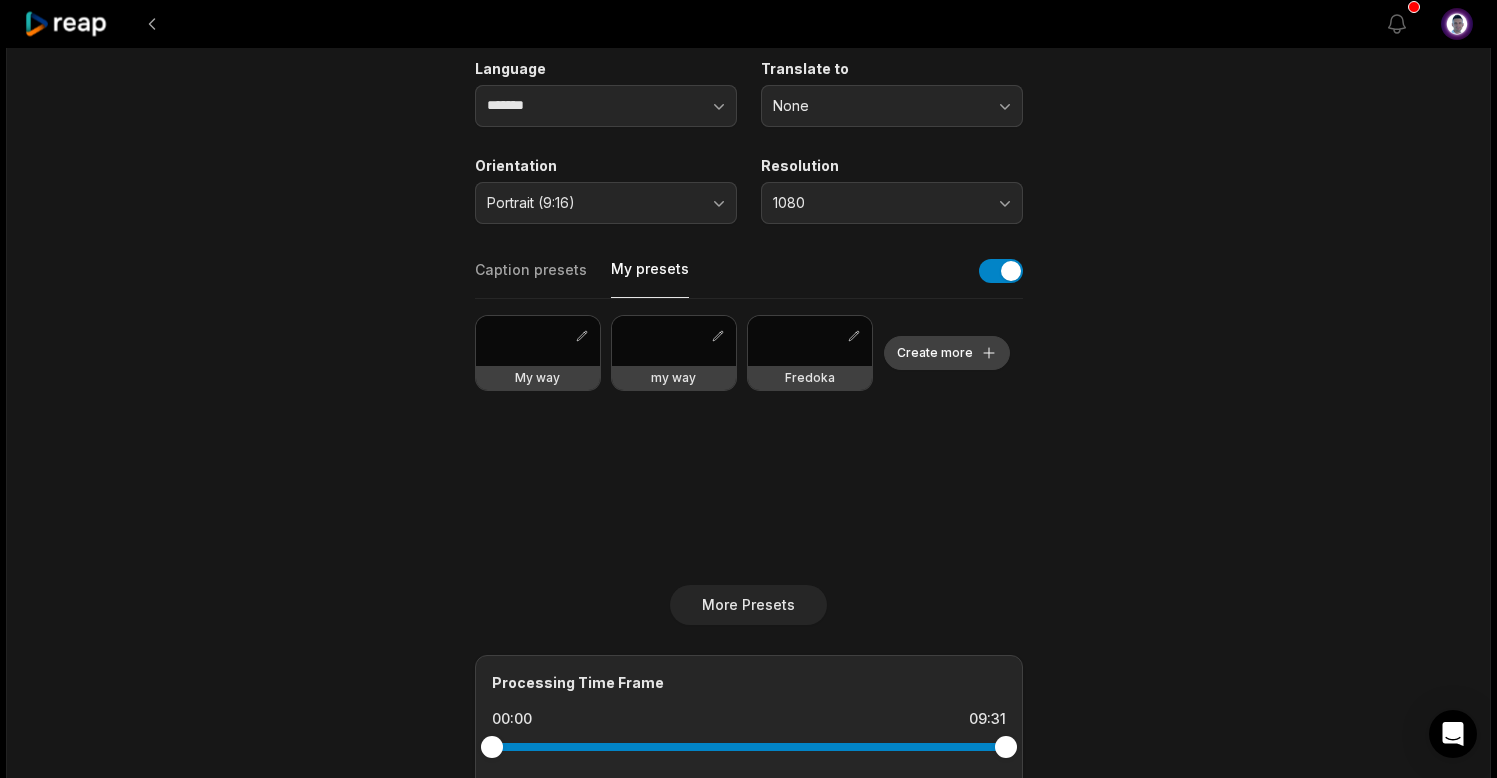 click on "Create more" at bounding box center [947, 353] 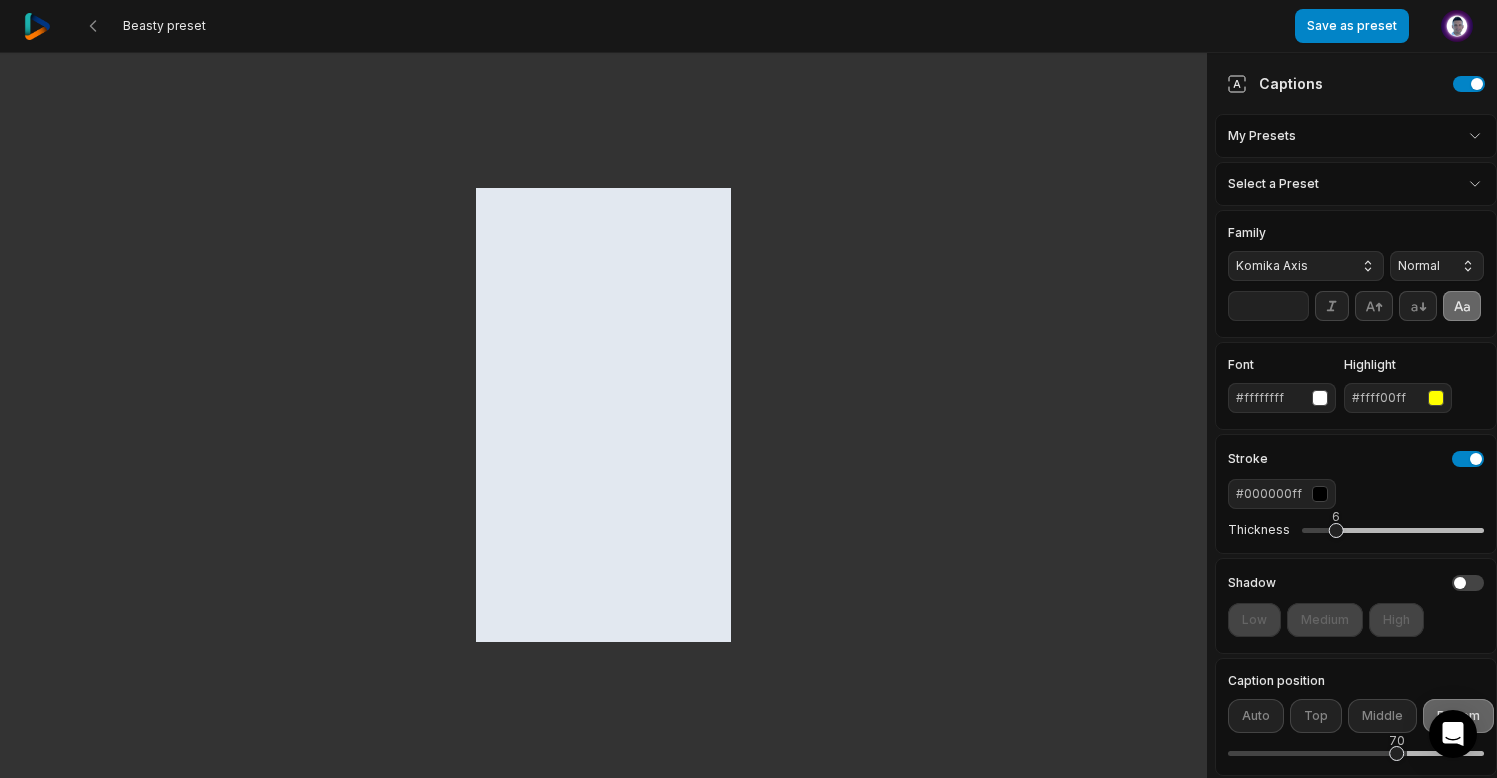 scroll, scrollTop: 0, scrollLeft: 0, axis: both 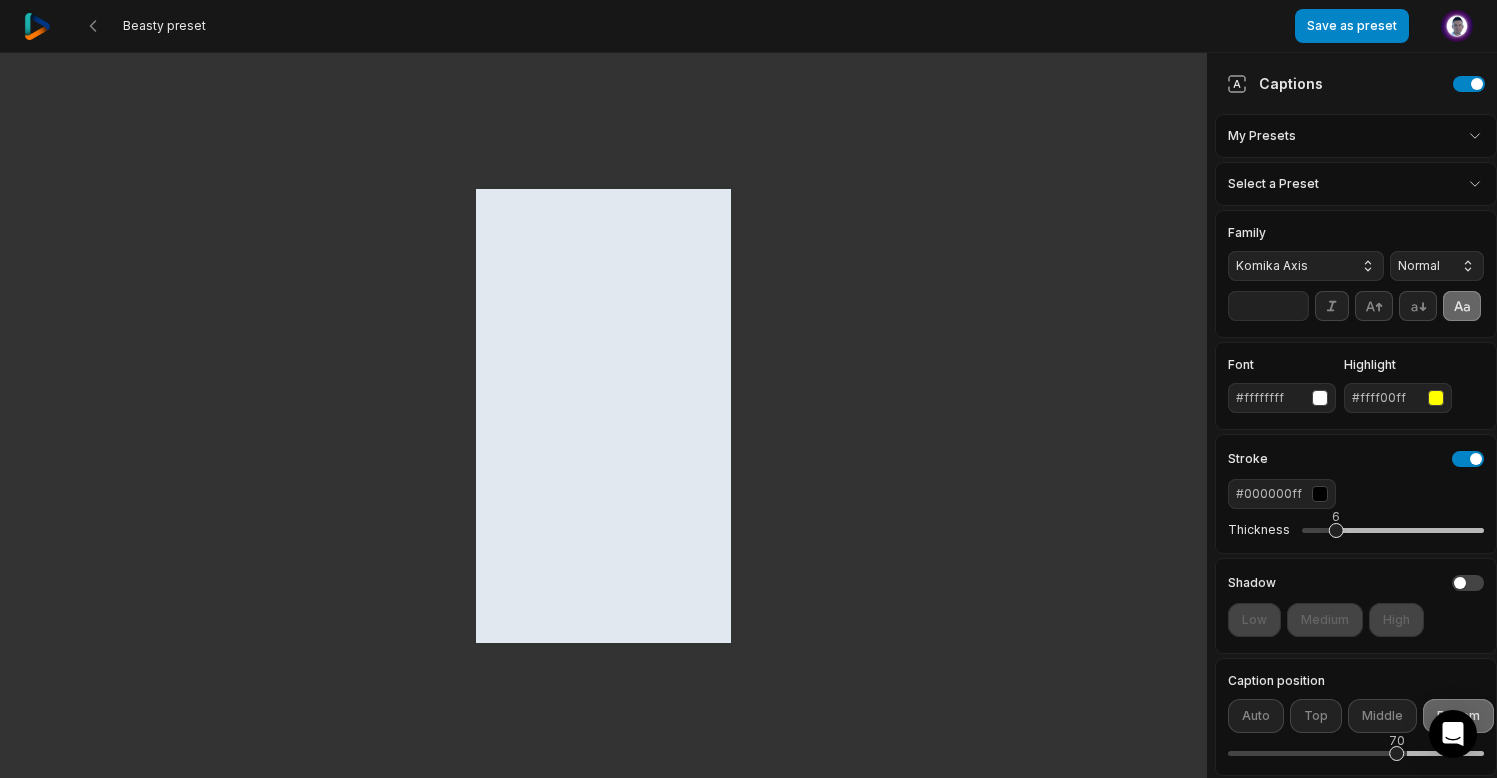 click on "Komika Axis" at bounding box center (1306, 266) 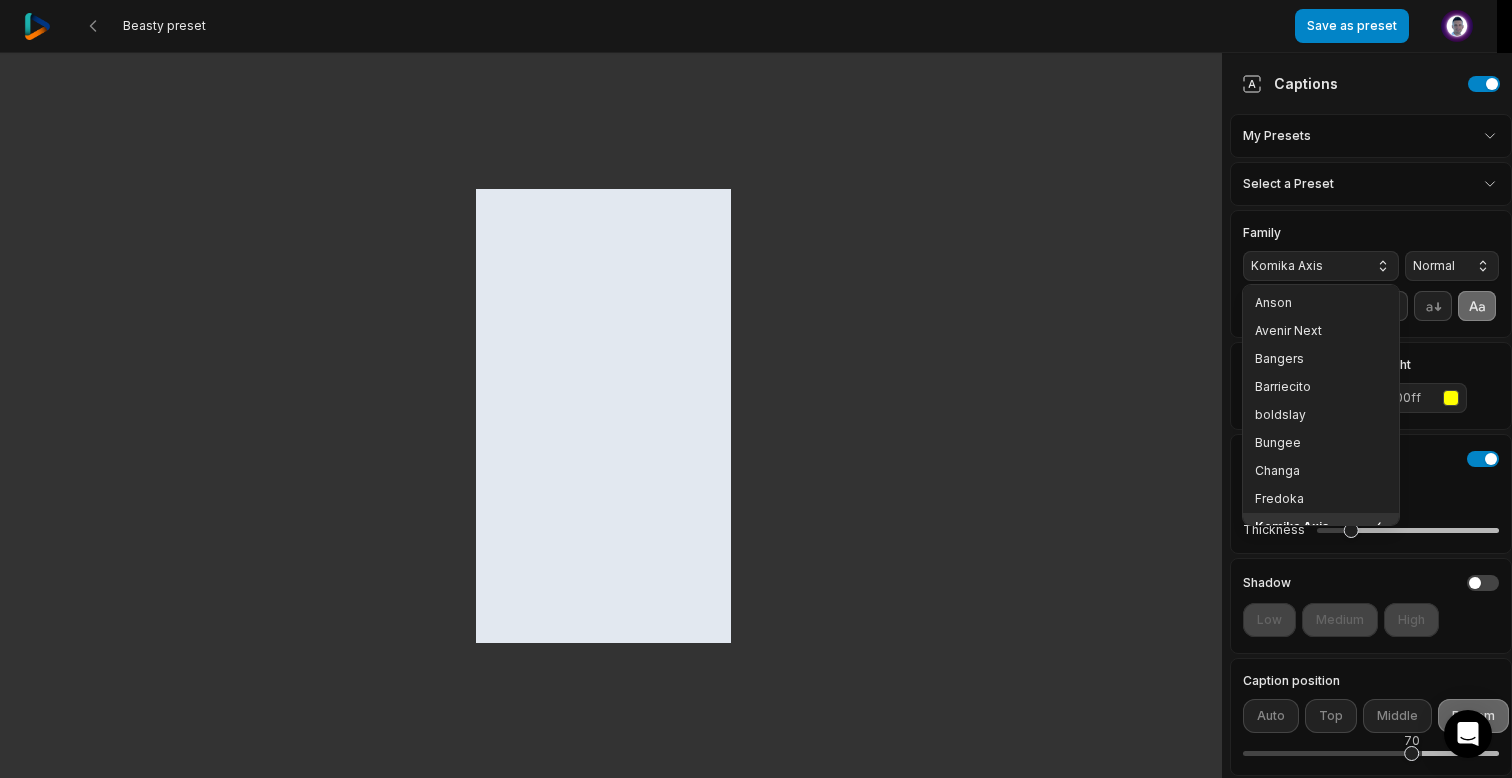 scroll, scrollTop: 16, scrollLeft: 0, axis: vertical 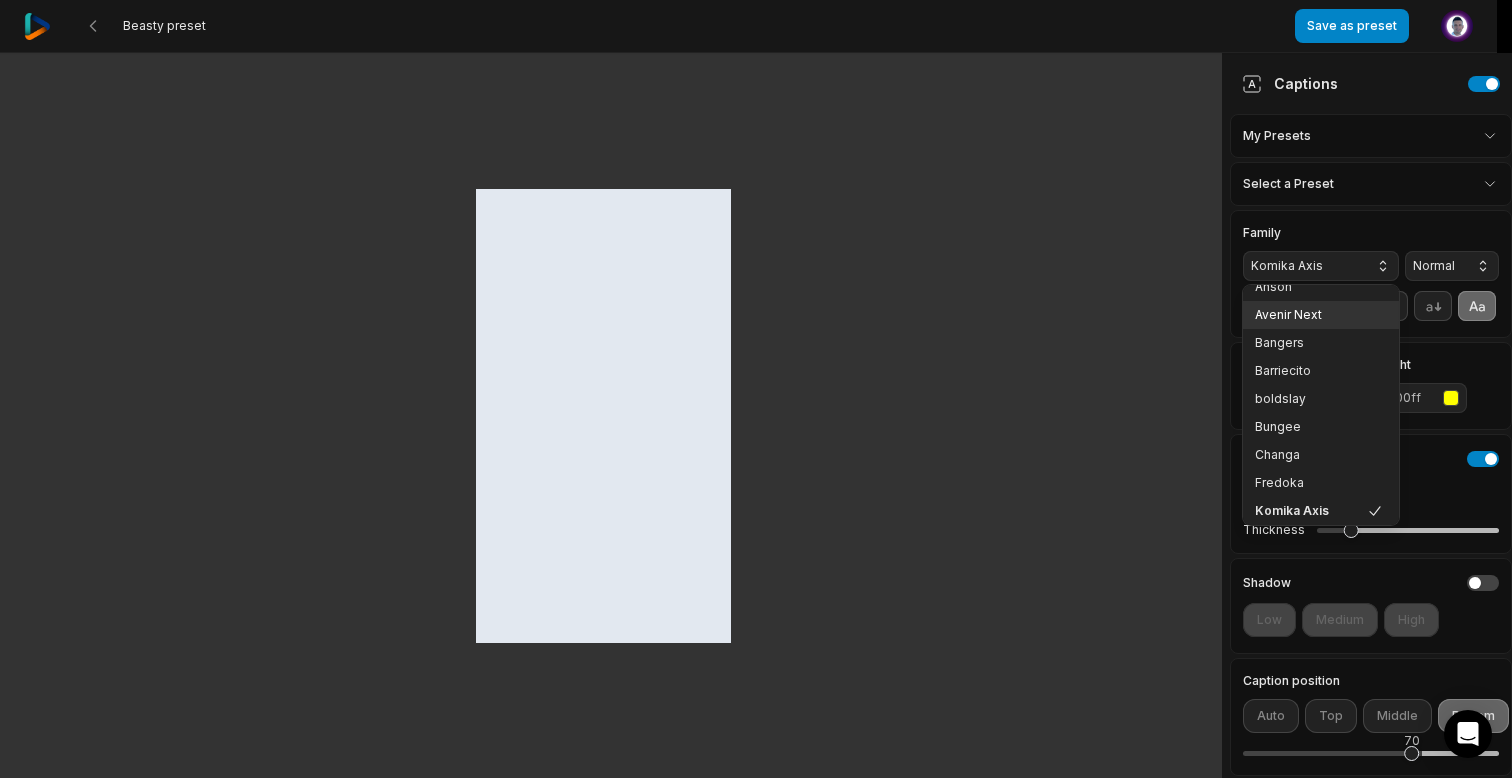 click on "Avenir Next" at bounding box center [1309, 315] 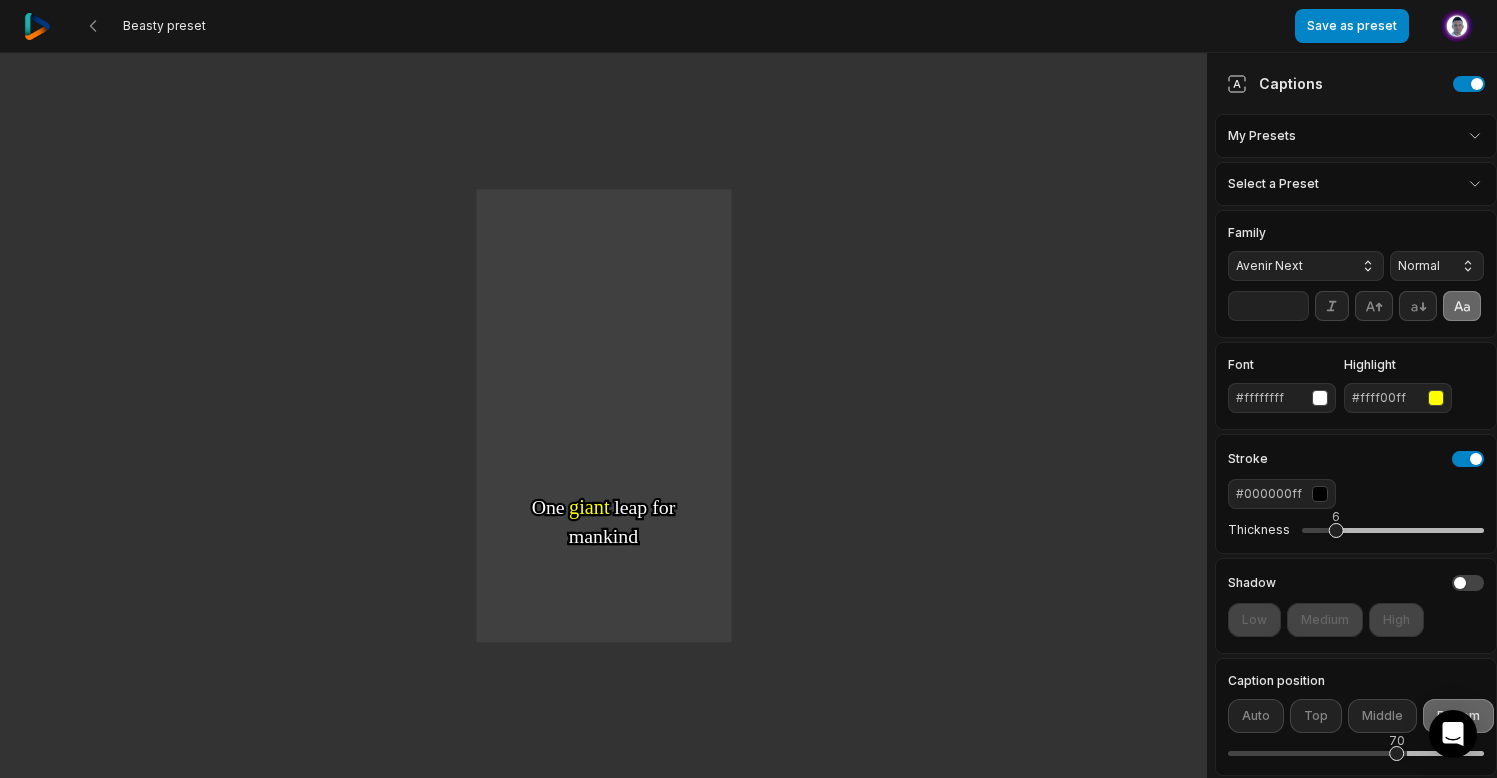 click on "Avenir Next" at bounding box center (1306, 266) 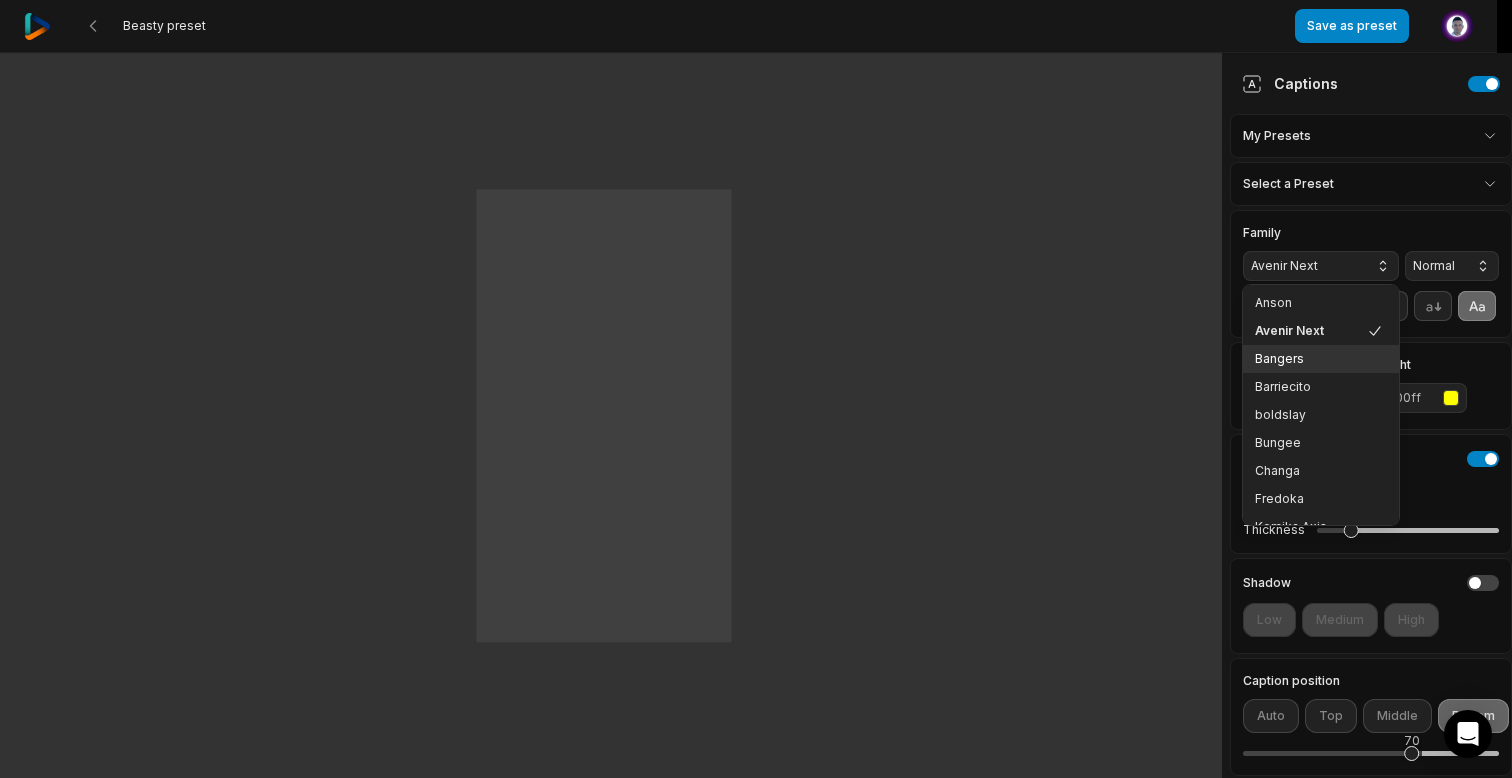 click on "Bangers" at bounding box center [1309, 359] 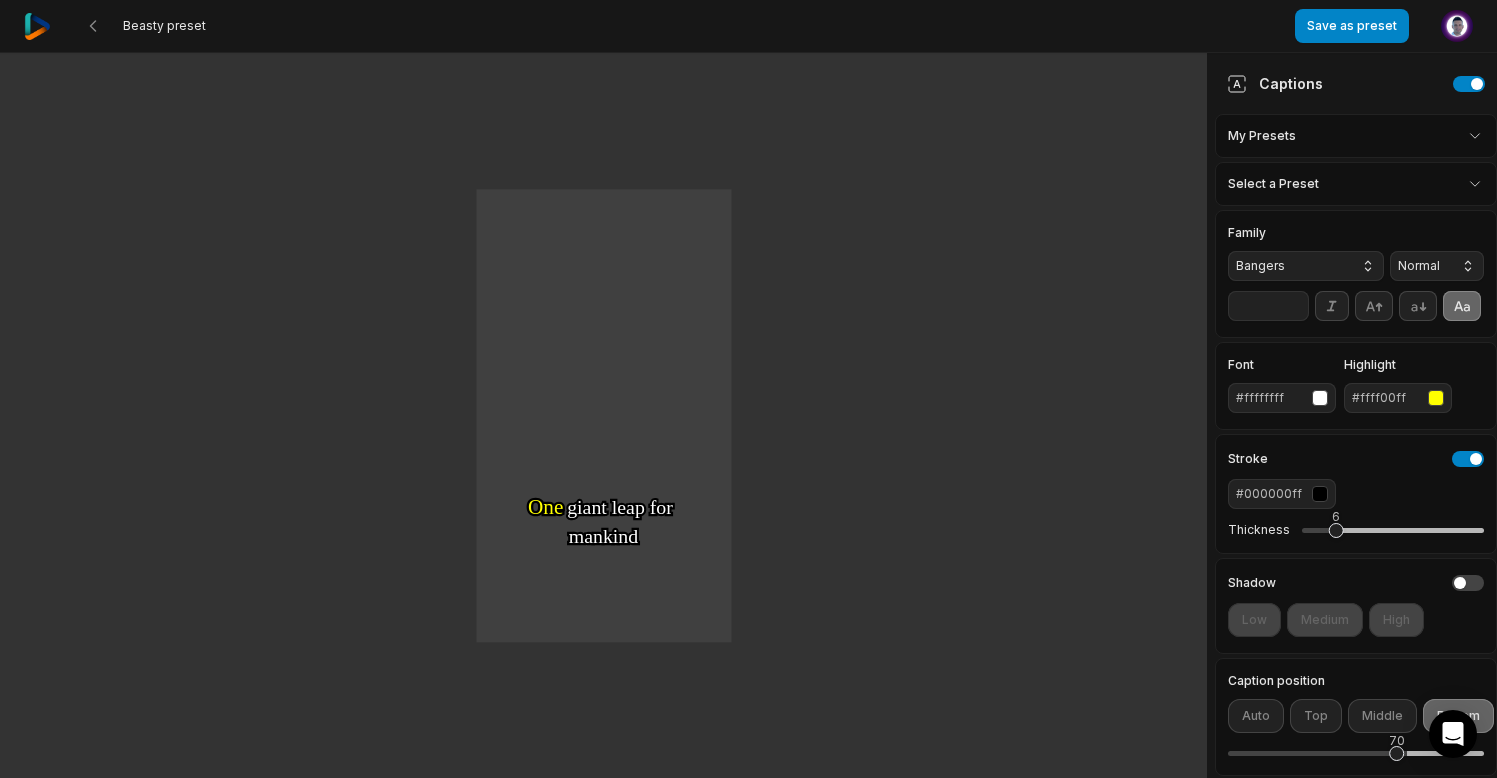 click on "Bangers" at bounding box center [1306, 266] 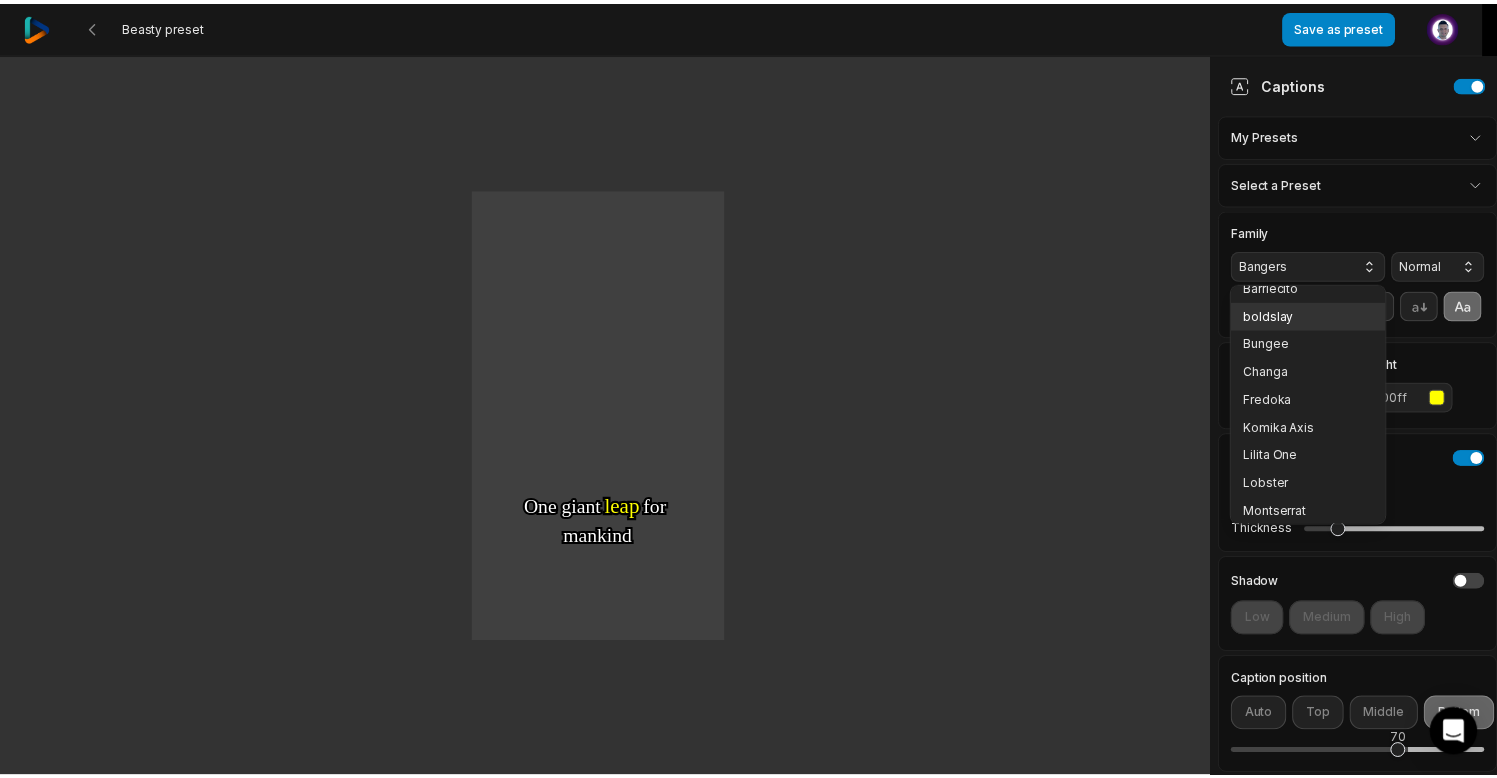 scroll, scrollTop: 109, scrollLeft: 0, axis: vertical 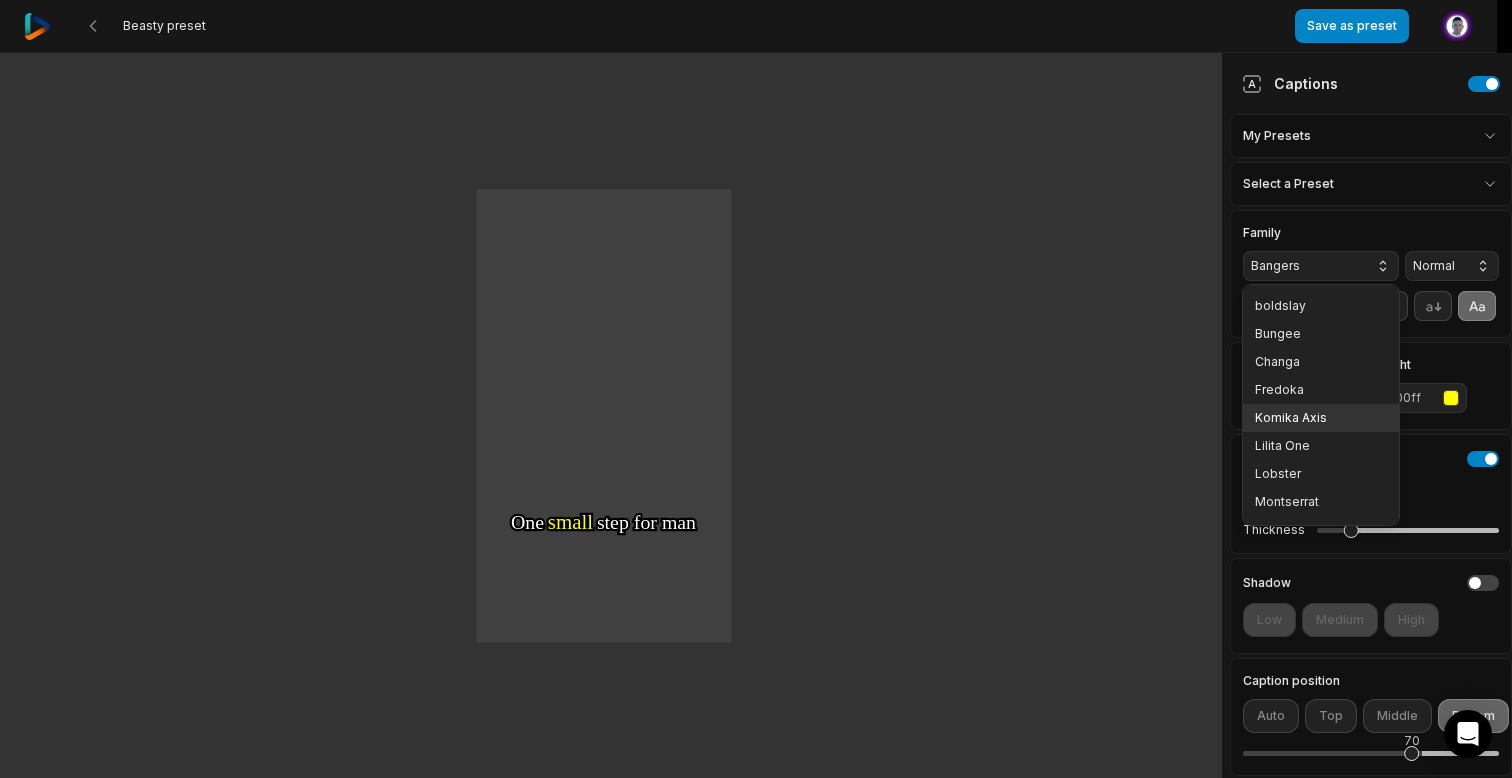 click on "Komika Axis" at bounding box center [1309, 418] 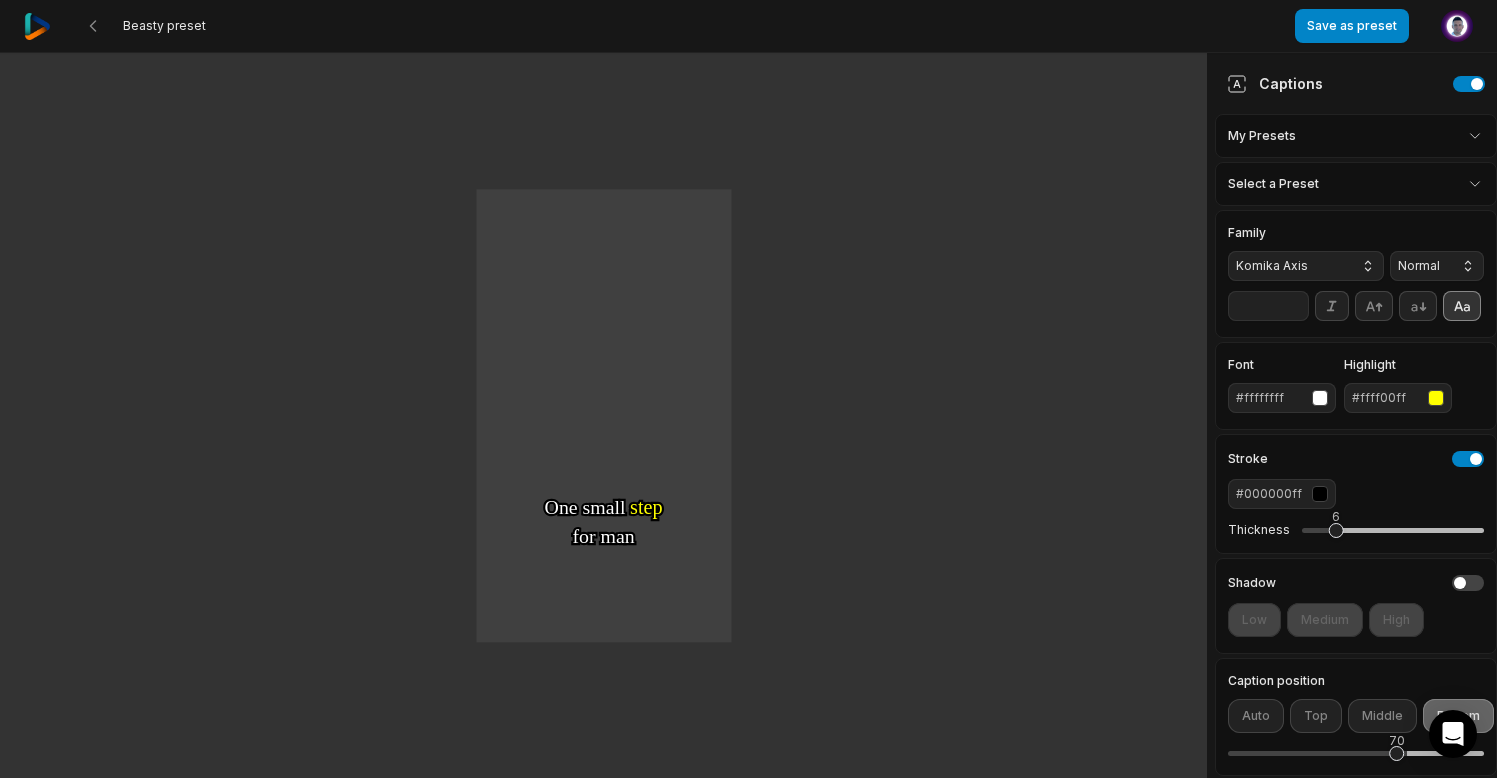 click 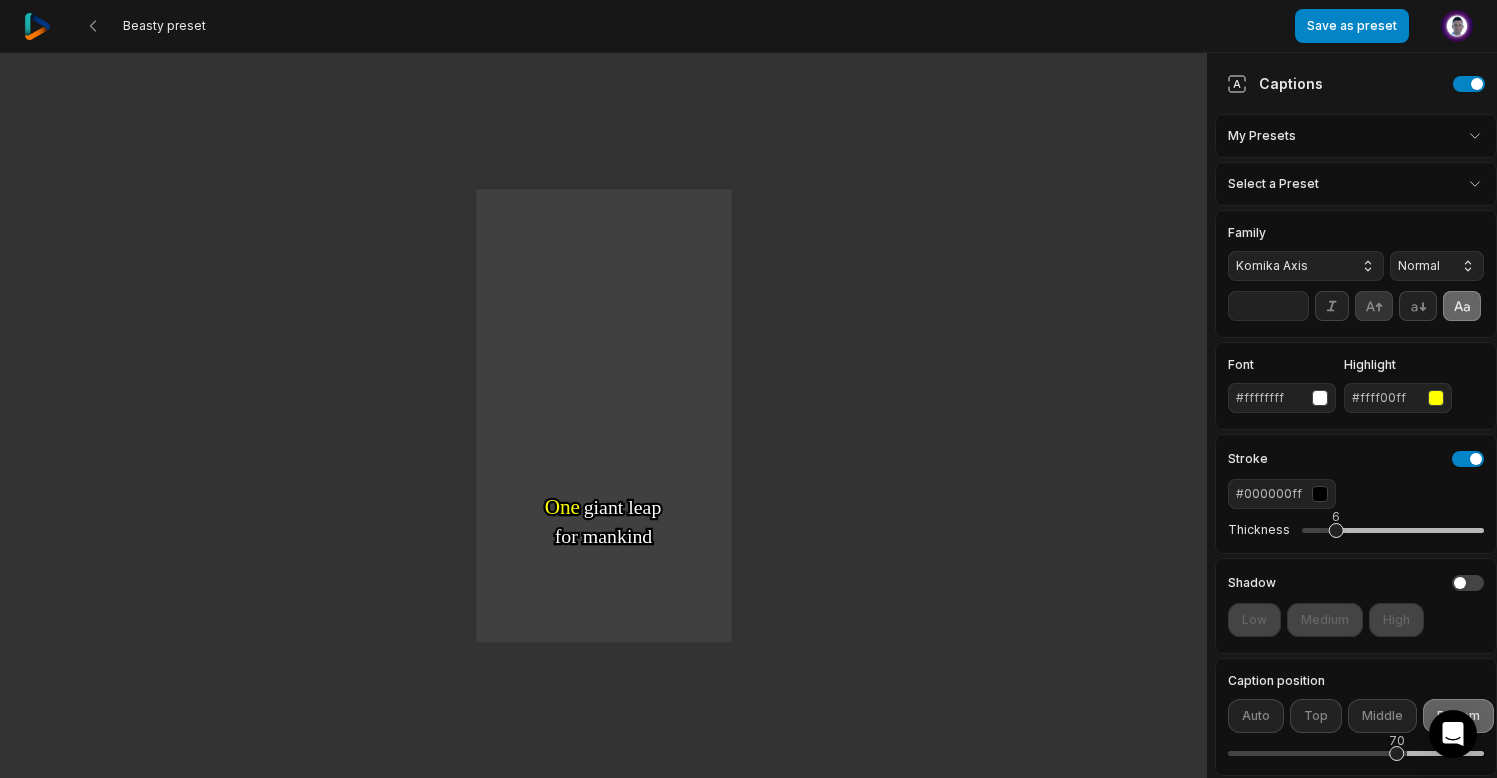 click 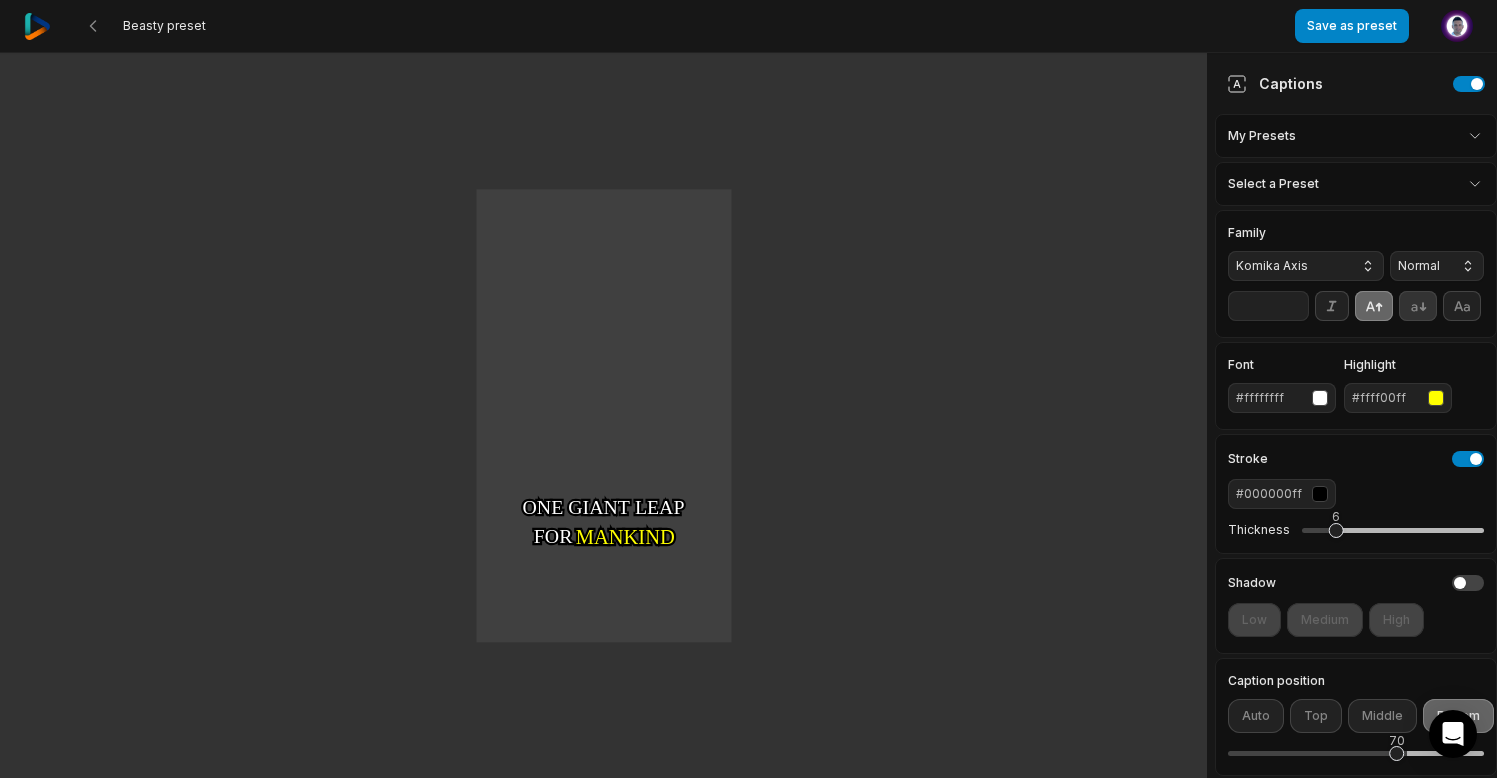 click 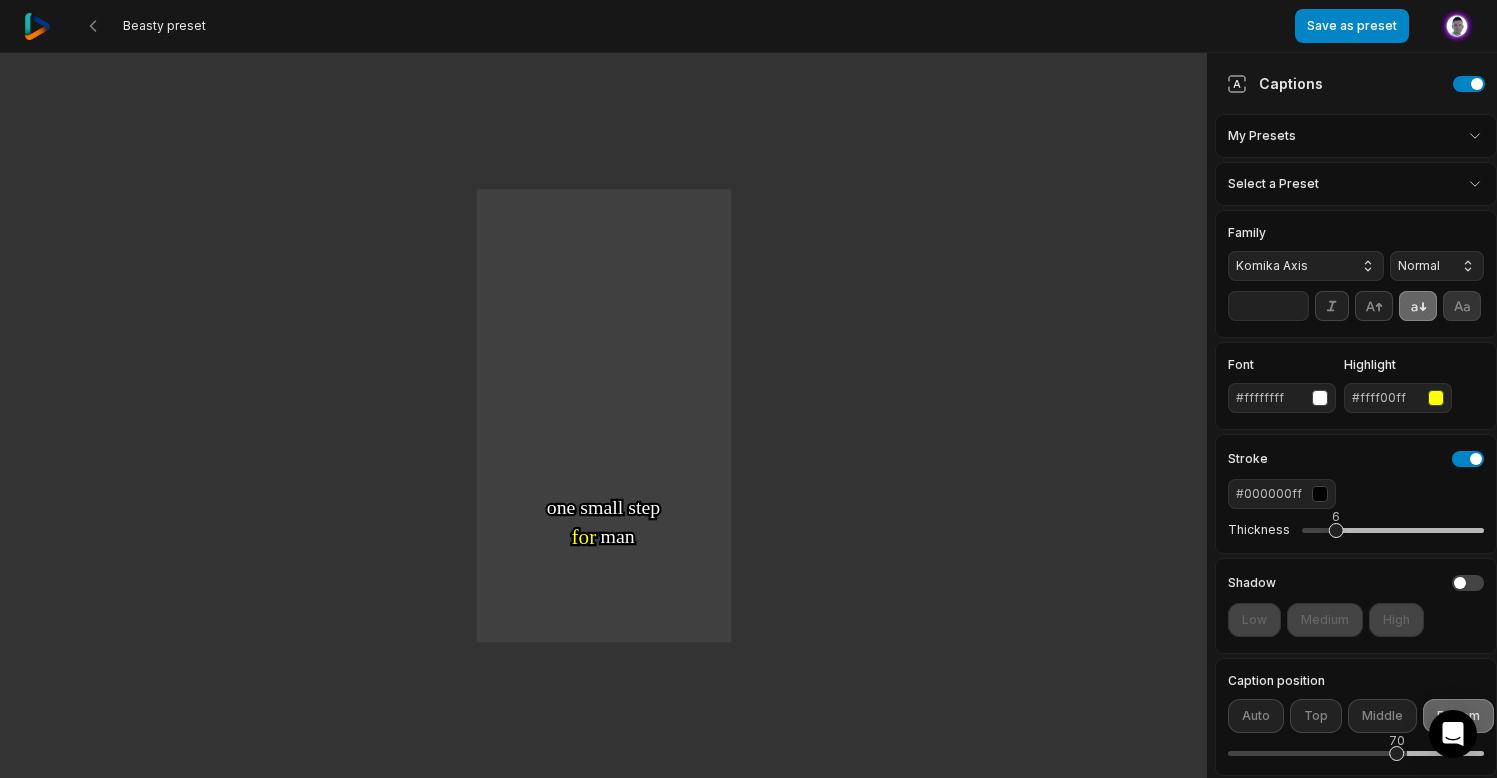 click 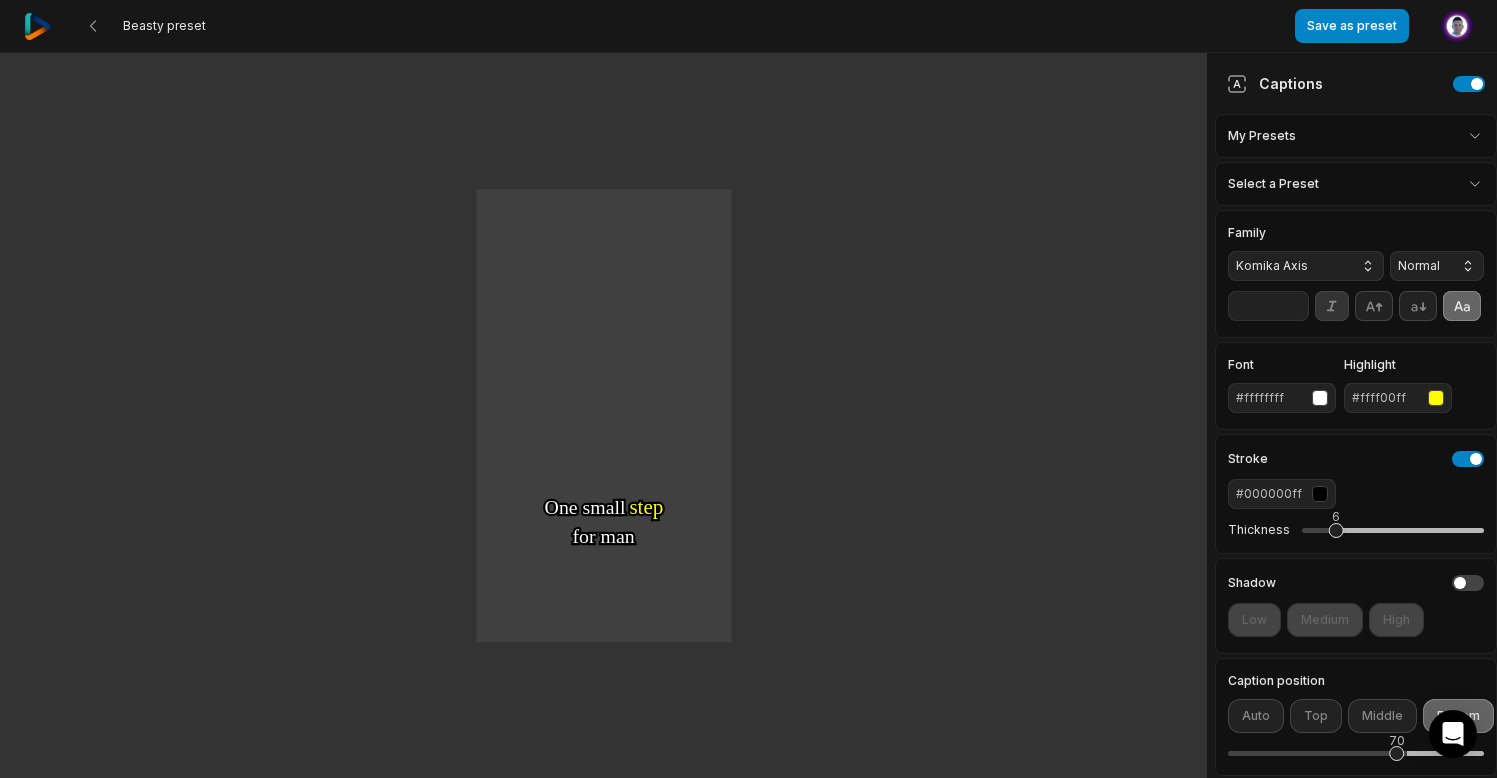 click 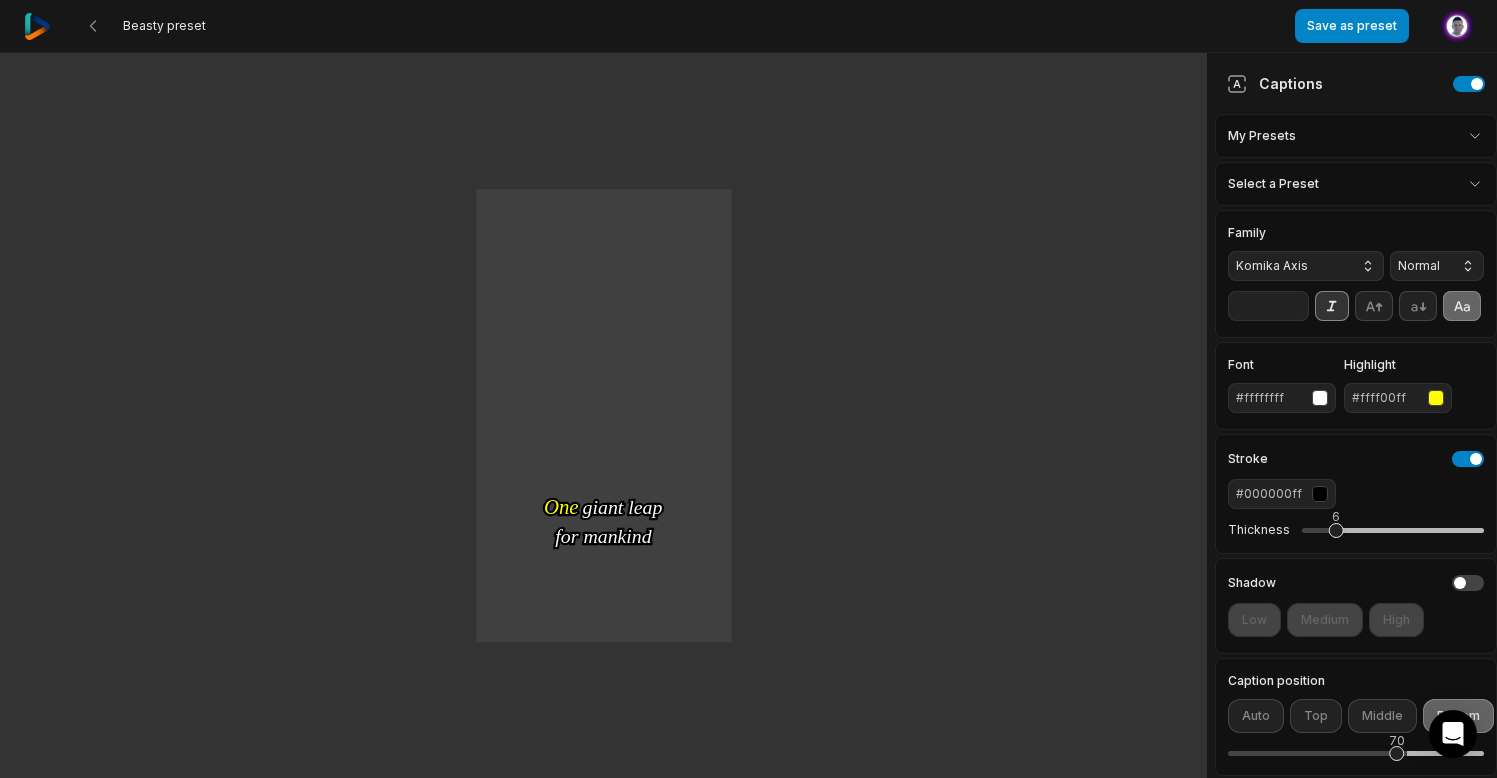 click 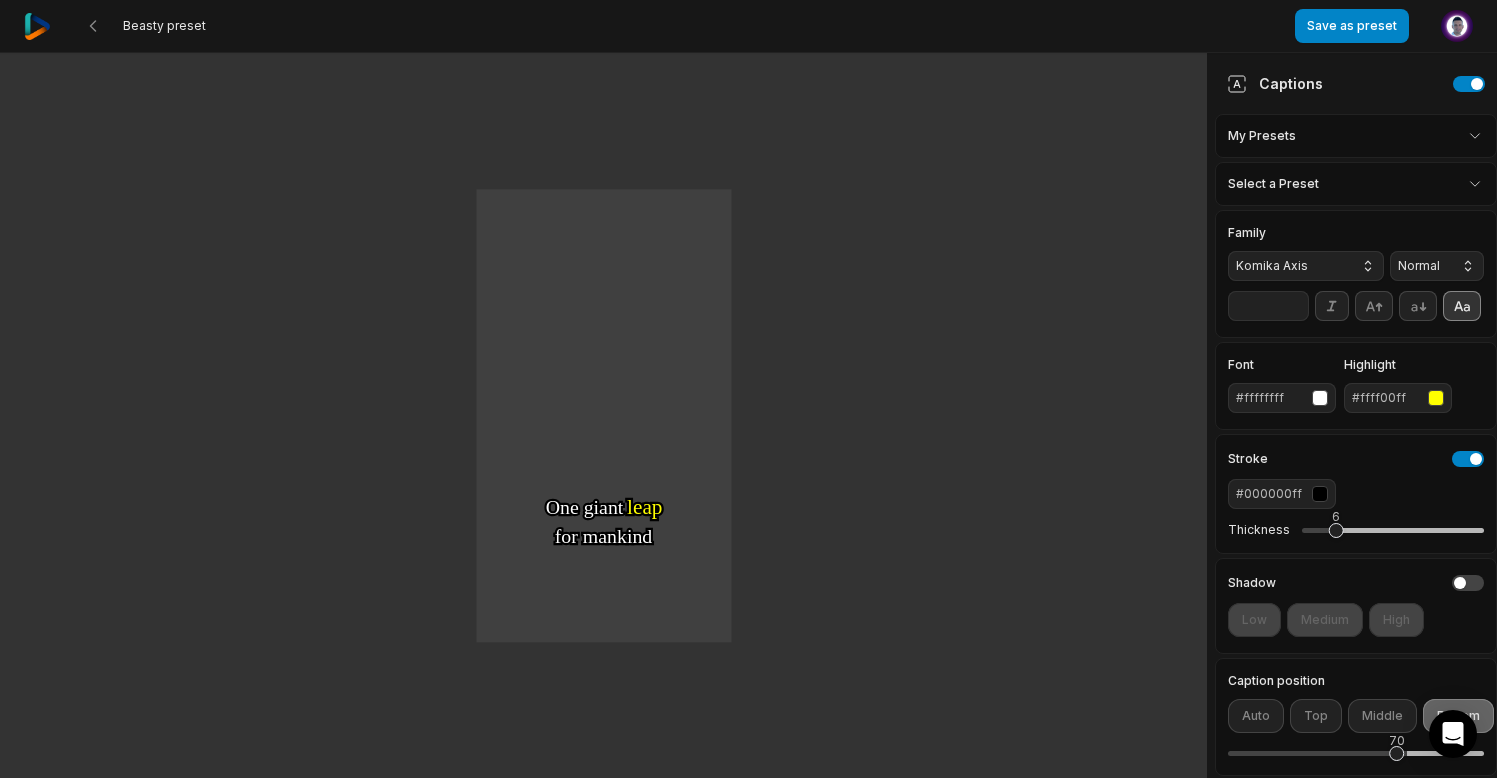 click 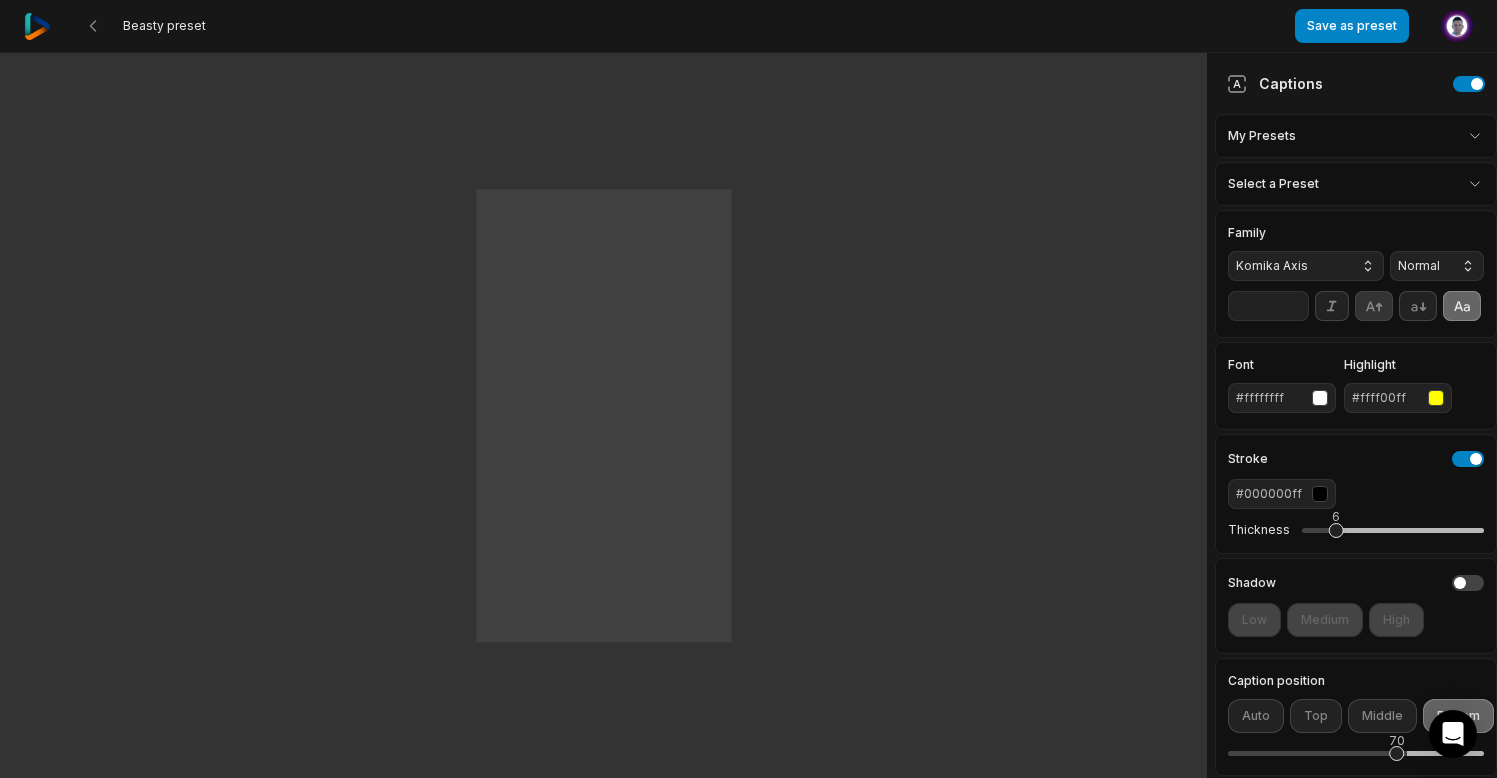 click at bounding box center [1374, 306] 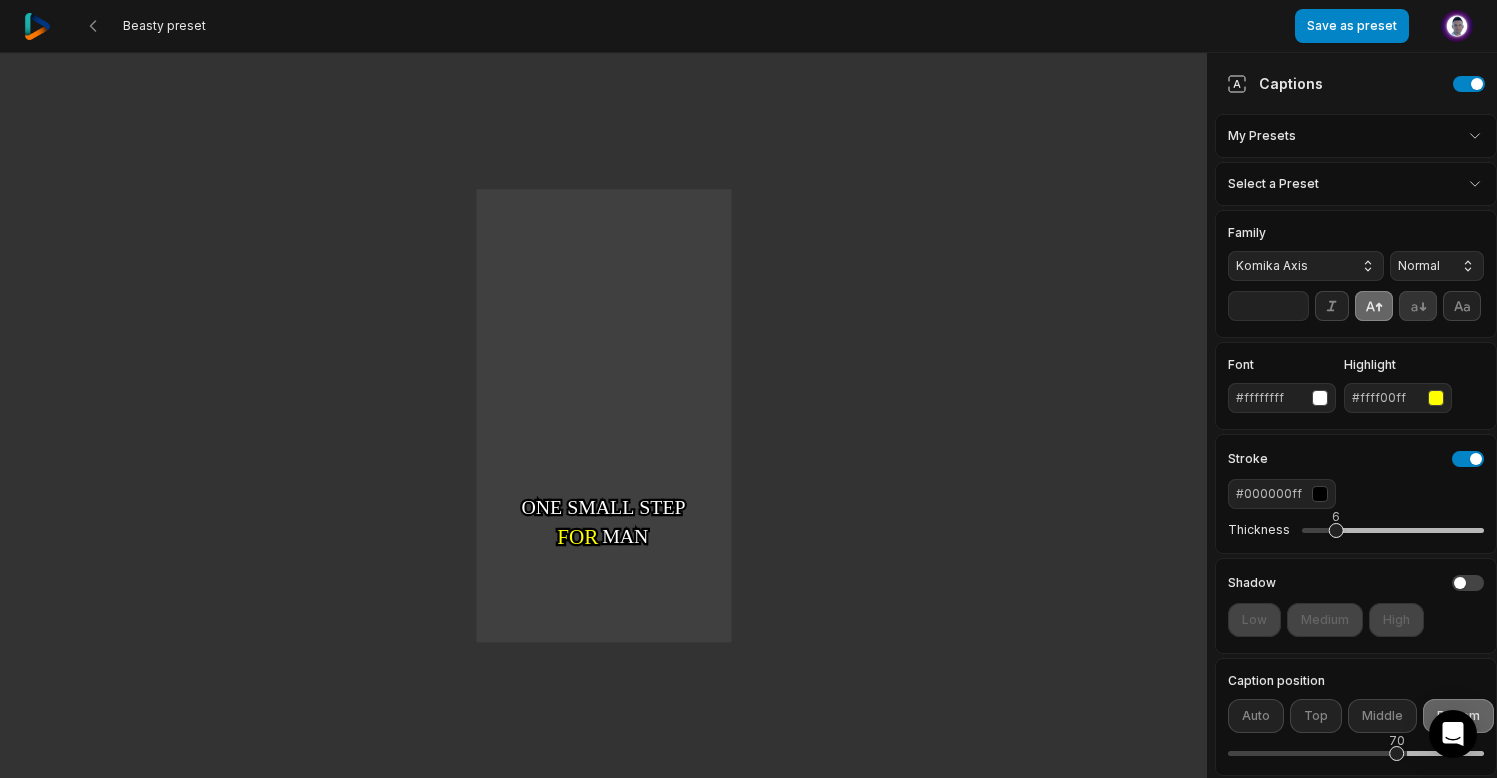 click 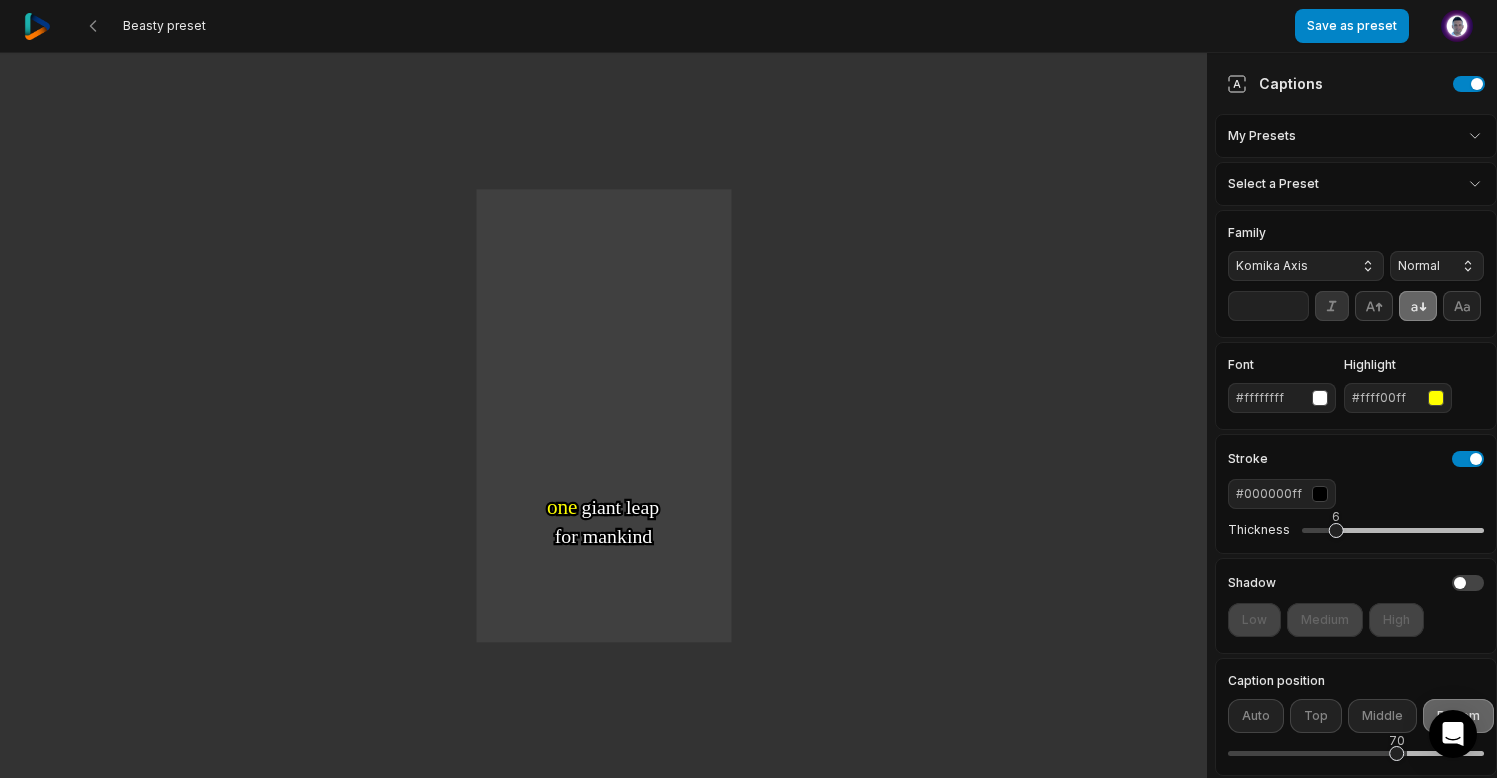 click 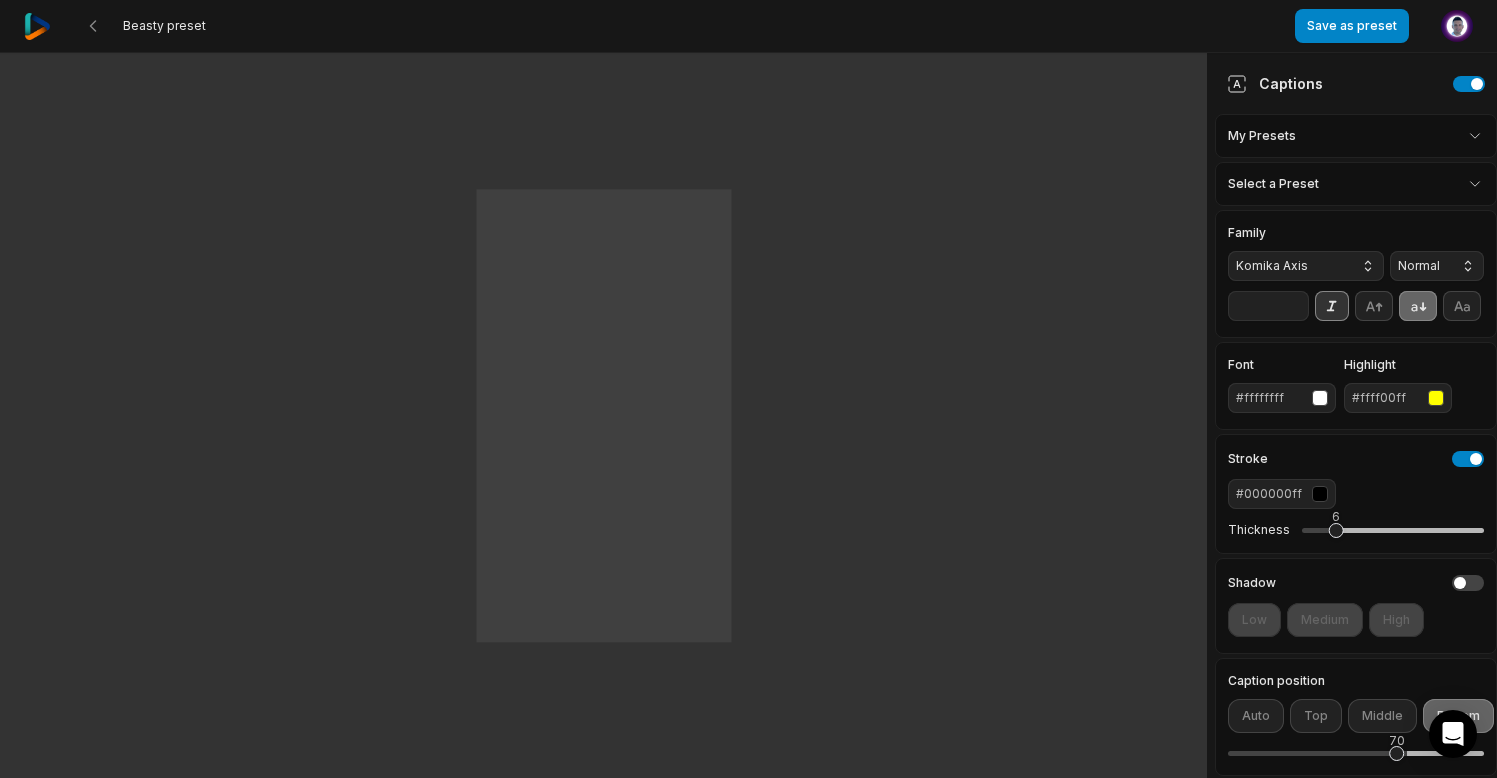 click 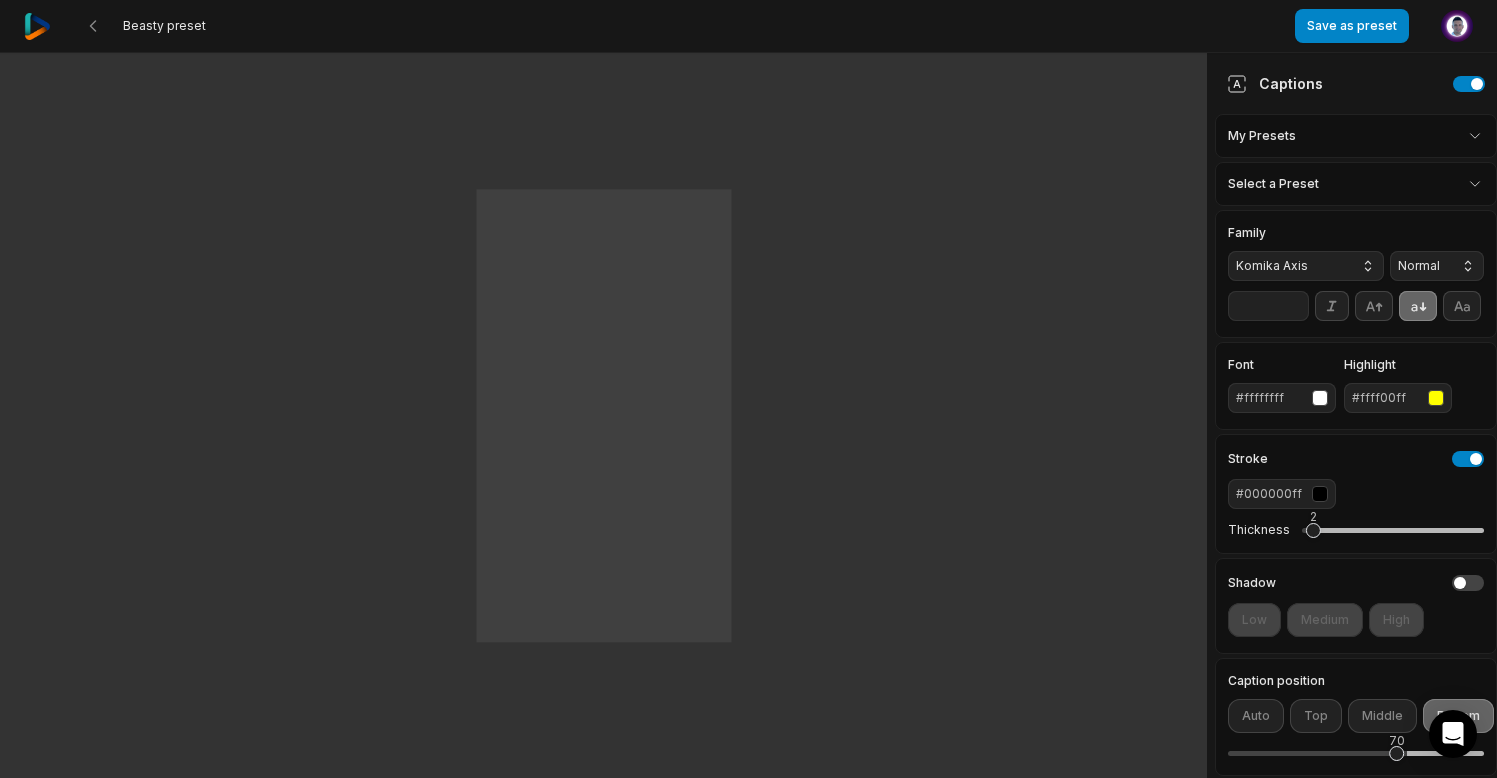 drag, startPoint x: 1334, startPoint y: 564, endPoint x: 1311, endPoint y: 564, distance: 23 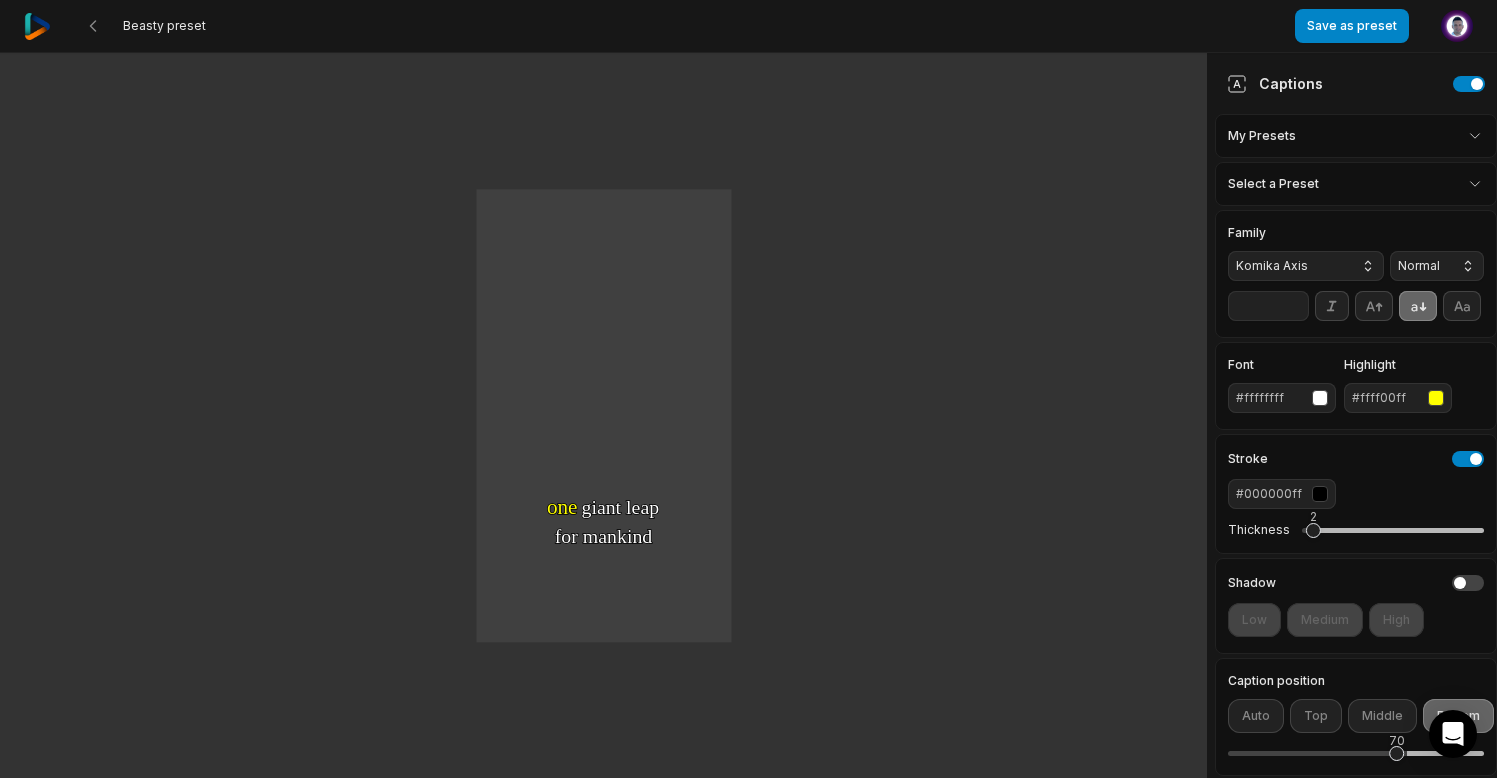 click at bounding box center [1436, 398] 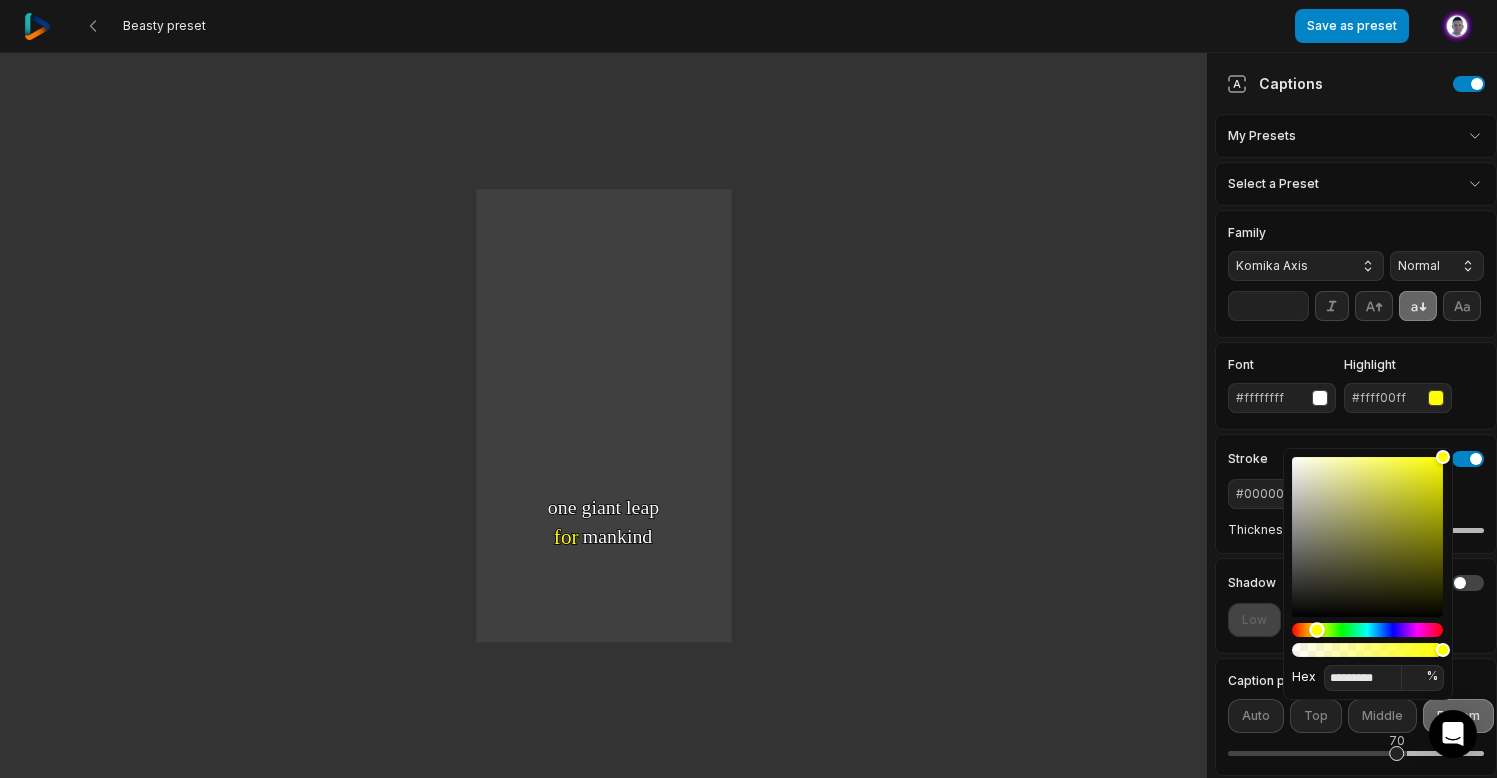 click at bounding box center (1367, 630) 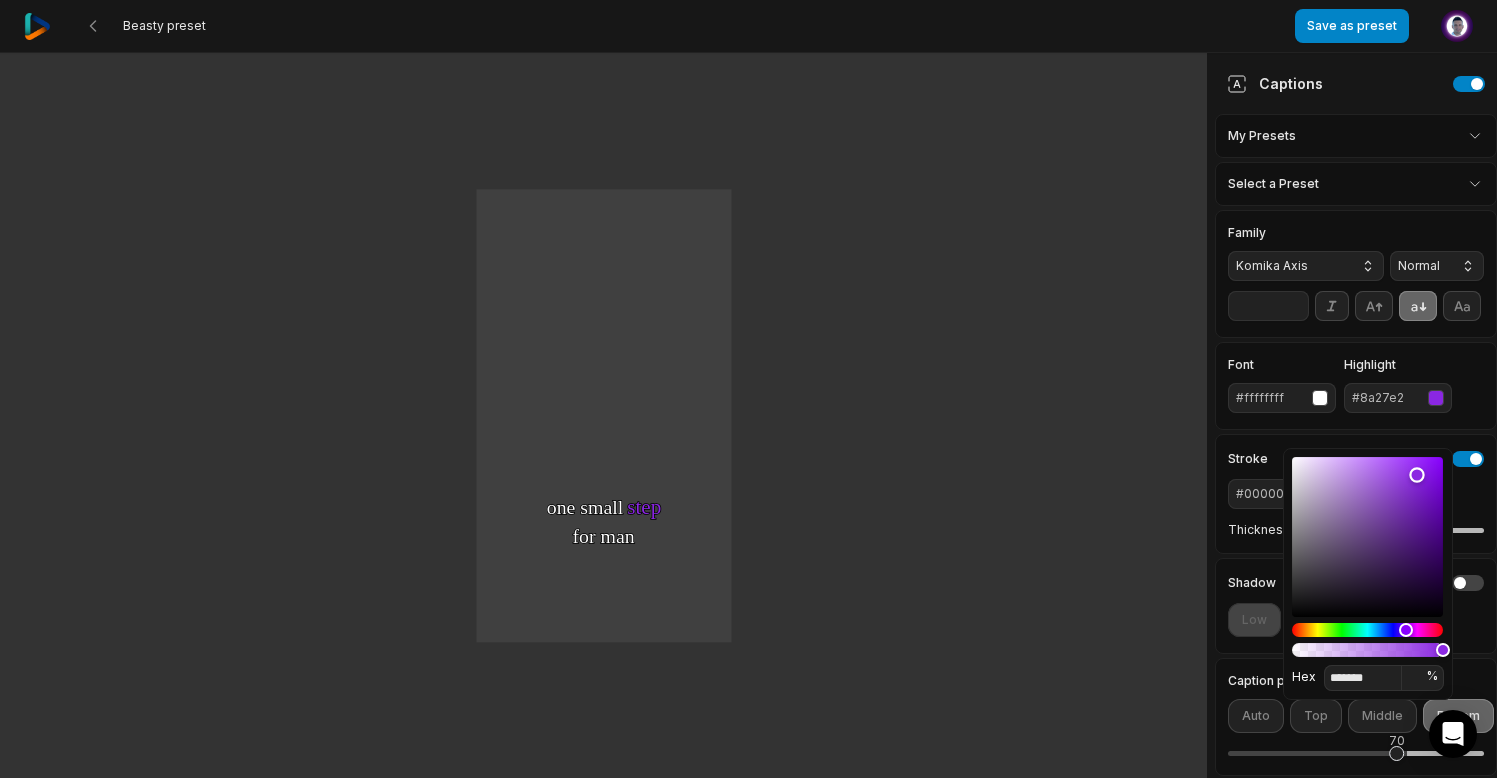 type on "*******" 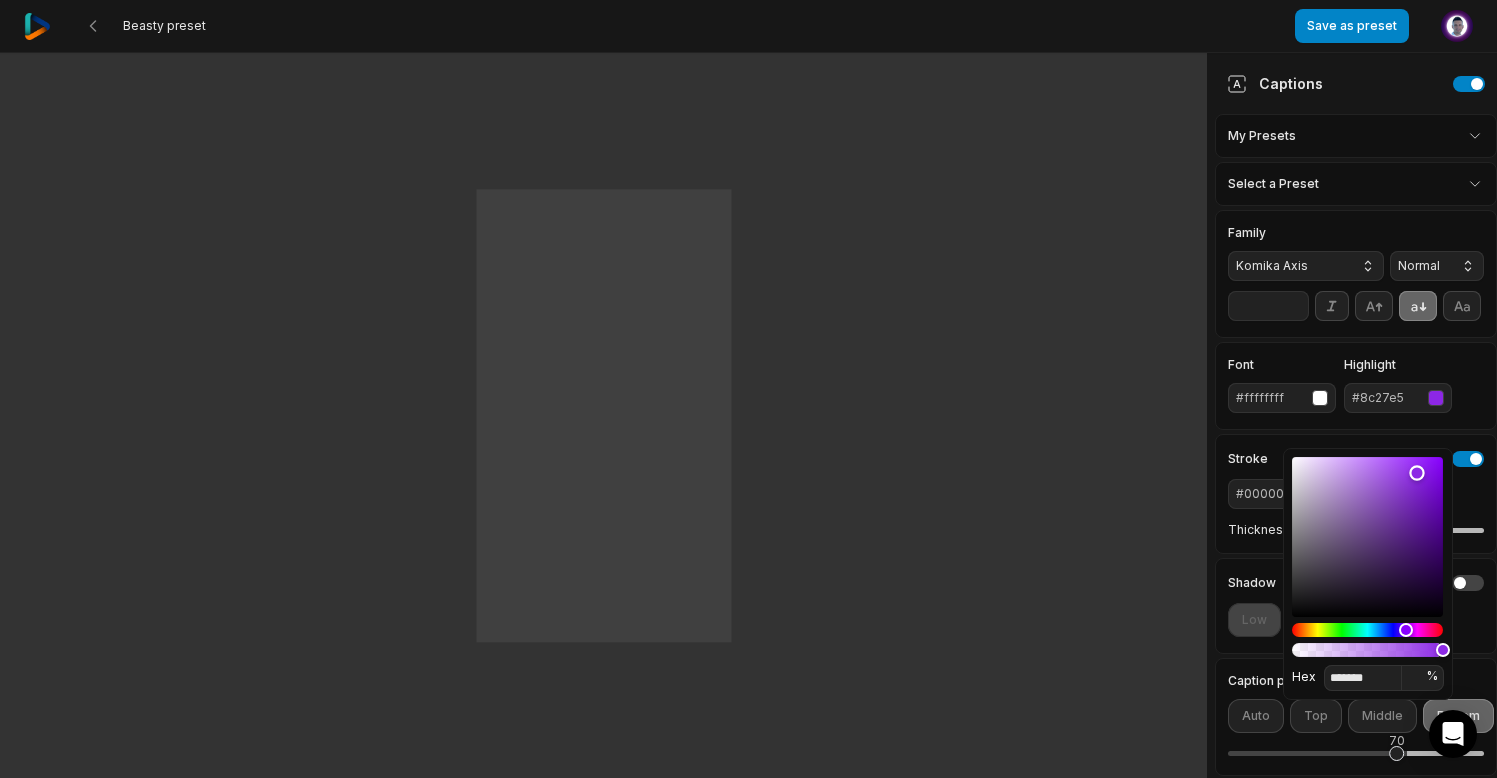 drag, startPoint x: 1444, startPoint y: 458, endPoint x: 1417, endPoint y: 473, distance: 30.88689 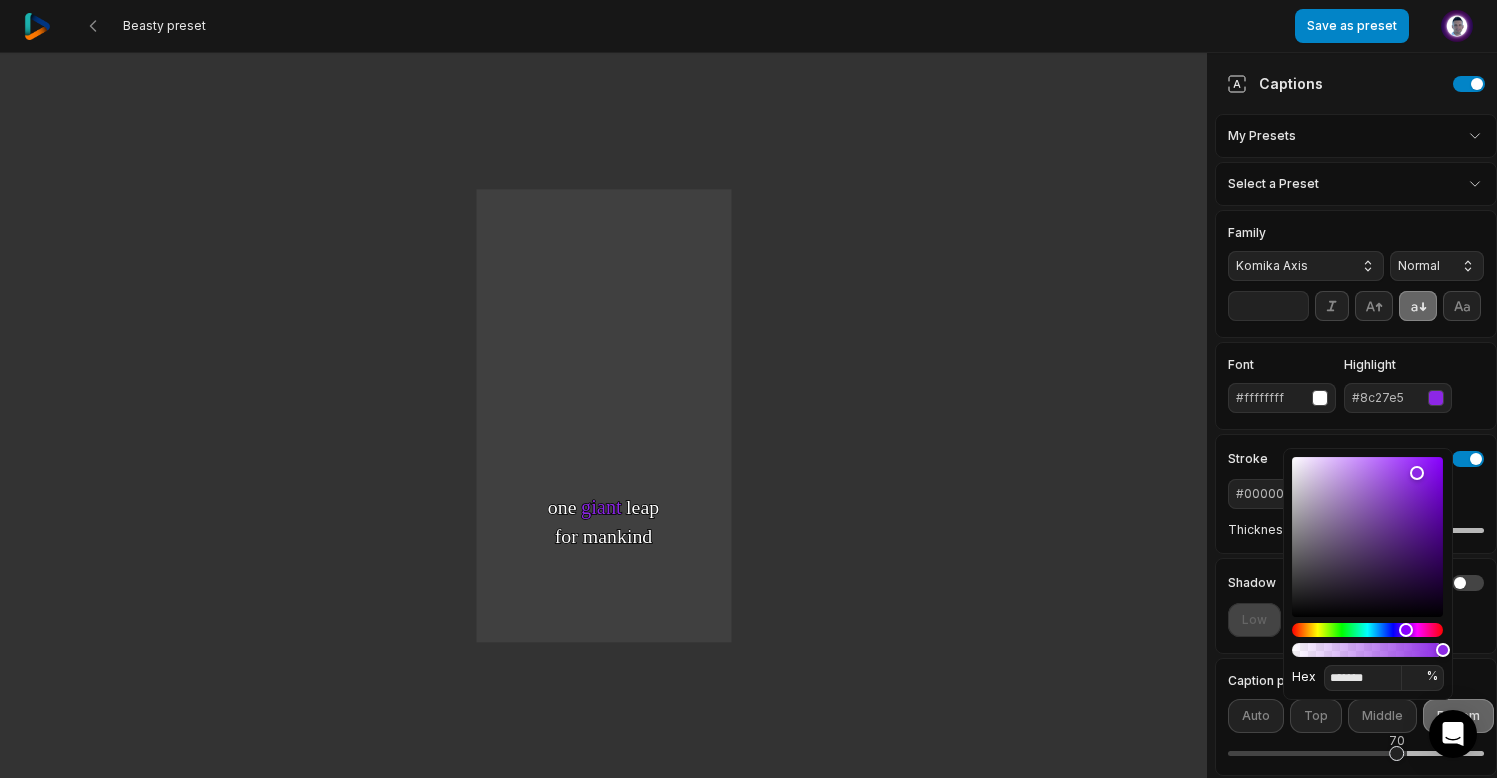 click on "Family Komika Axis Normal ** Font #ffffffff Highlight #8c27e5 Stroke #000000ff Thickness 2 Shadow Low Medium High Caption position Auto Top Middle Bottom 70 Animation Fade in Partial fade in Slide in Pop in Box Caption animation Pop in Pop burst Recoil Unfold Widen Skew Sneak Slide up Tilt Orbit" at bounding box center (1356, 669) 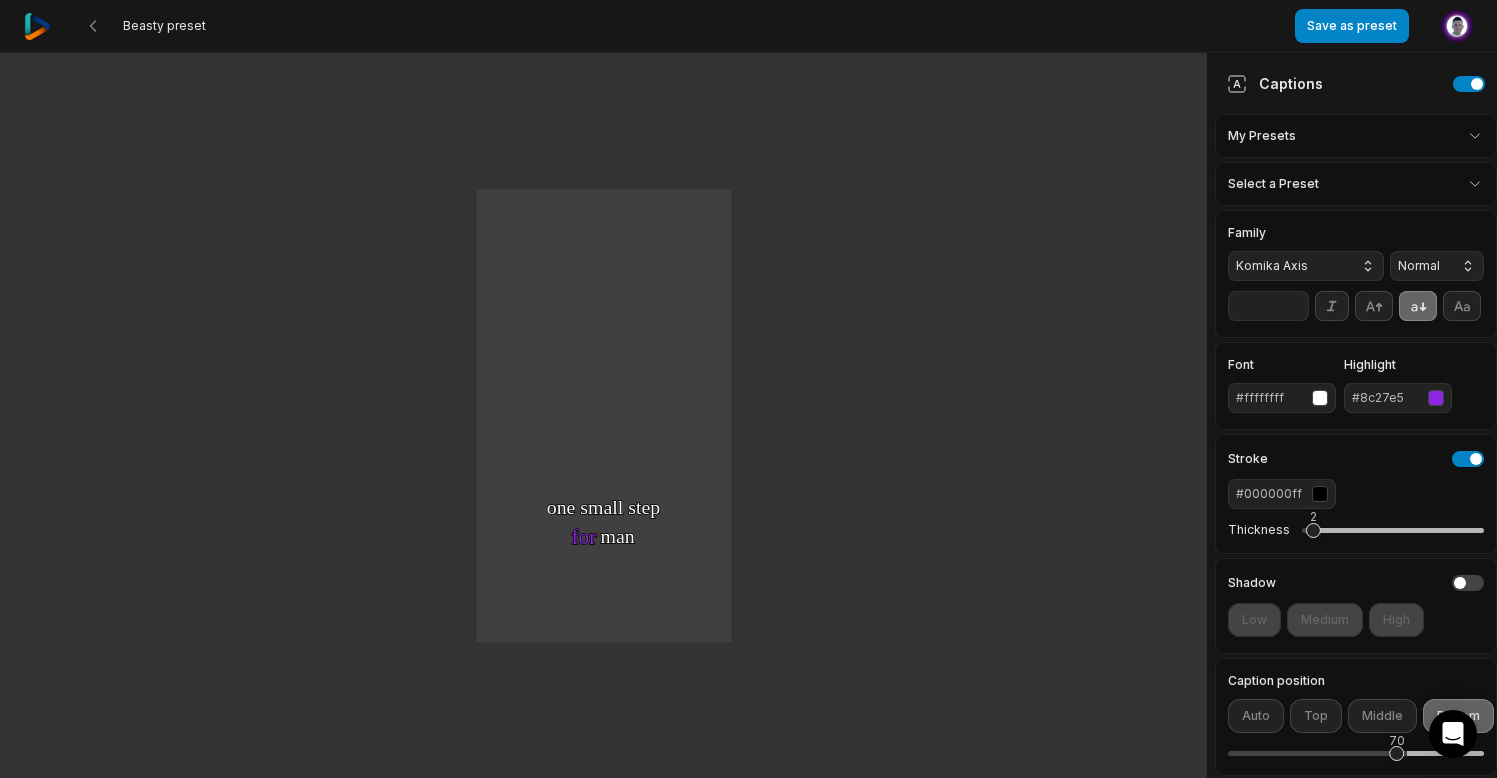 click on "Normal" at bounding box center [1437, 266] 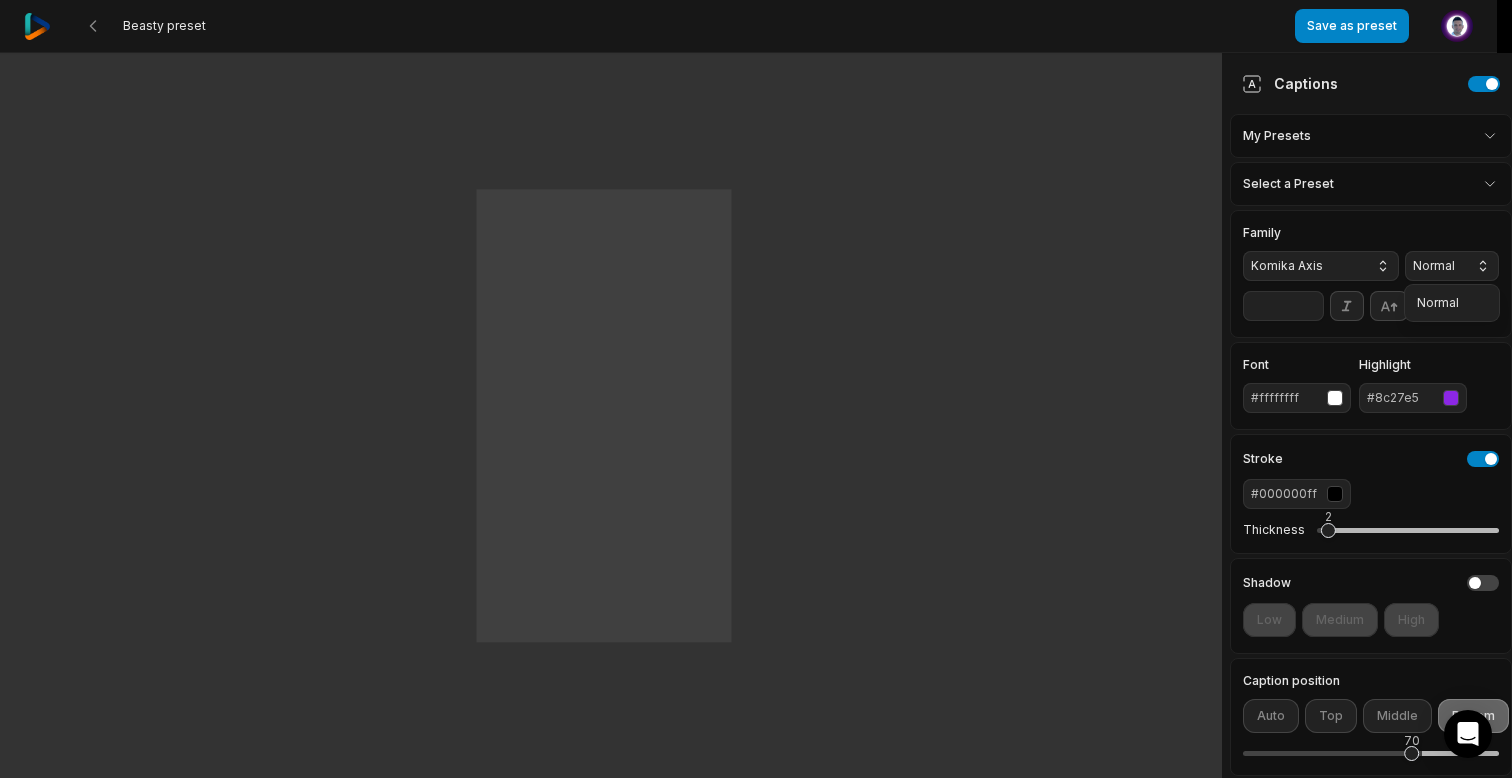click on "Normal" at bounding box center [1452, 266] 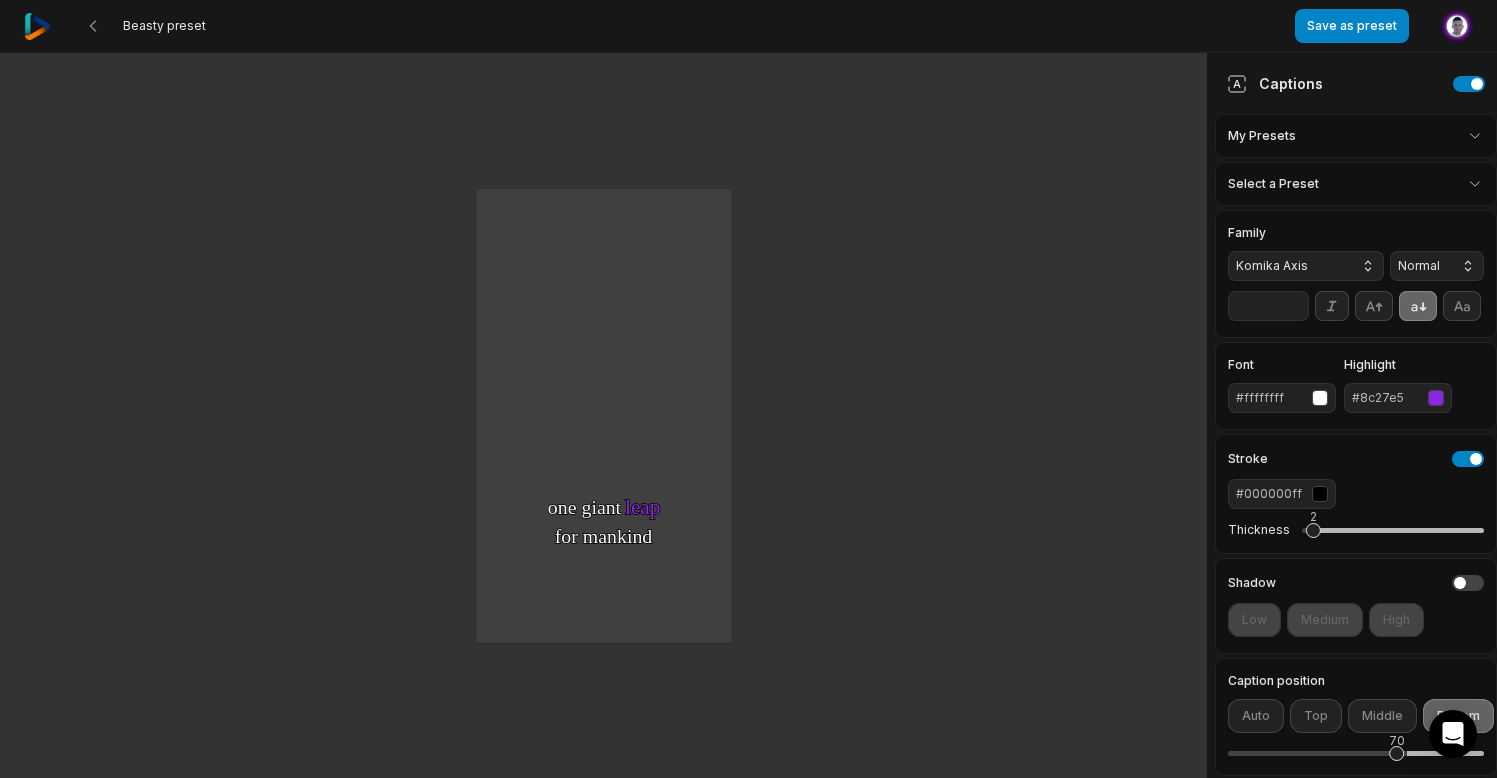 click on "Beasty preset Save as preset Open user menu One One   small small   step step for for   man man One One   giant giant   leap leap for for   mankind mankind Captions My Presets Select a Preset Family Komika Axis Normal ** Font #ffffffff Highlight #8c27e5 Stroke #000000ff Thickness 2 Shadow Low Medium High Caption position Auto Top Middle Bottom 70 Animation Fade in Partial fade in Slide in Pop in Box Caption animation Pop in Pop burst Recoil Unfold Widen Skew Sneak Slide up Tilt Orbit" at bounding box center (748, 389) 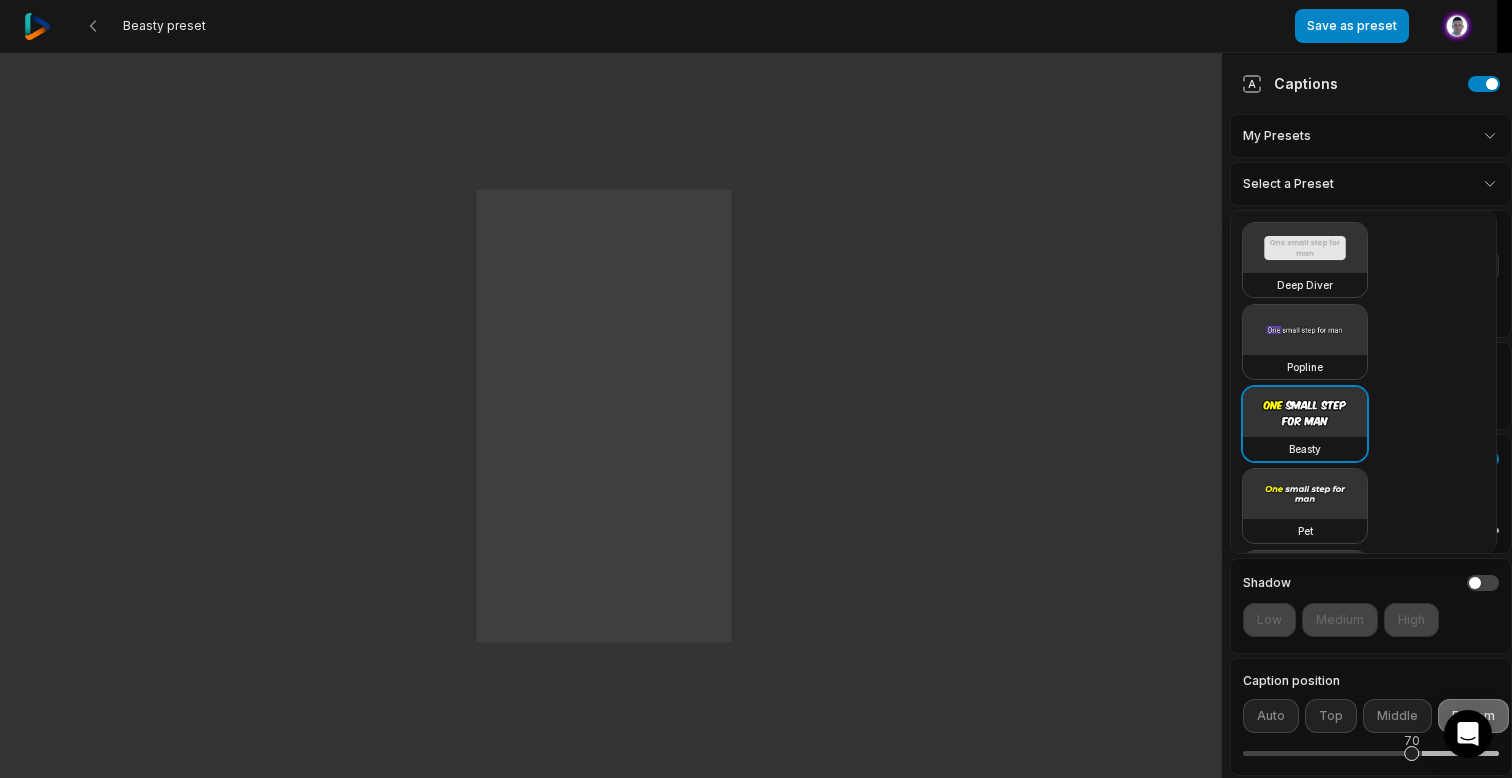 click on "Beasty preset Save as preset Open user menu One One   small small   step step for for   man man One One   giant giant   leap leap for for   mankind mankind Captions My Presets Select a Preset Family Komika Axis Normal ** Font #ffffffff Highlight #8c27e5 Stroke #000000ff Thickness 2 Shadow Low Medium High Caption position Auto Top Middle Bottom 70 Animation Fade in Partial fade in Slide in Pop in Box Caption animation Pop in Pop burst Recoil Unfold Widen Skew Sneak Slide up Tilt Orbit
Deep Diver Popline Beasty Pet Zen Mozi Tech Talk YC Playfair Popping Drive Playdate Galaxy Turban Flipper Spell Youshaei Pod P Noah Phantom" at bounding box center (756, 389) 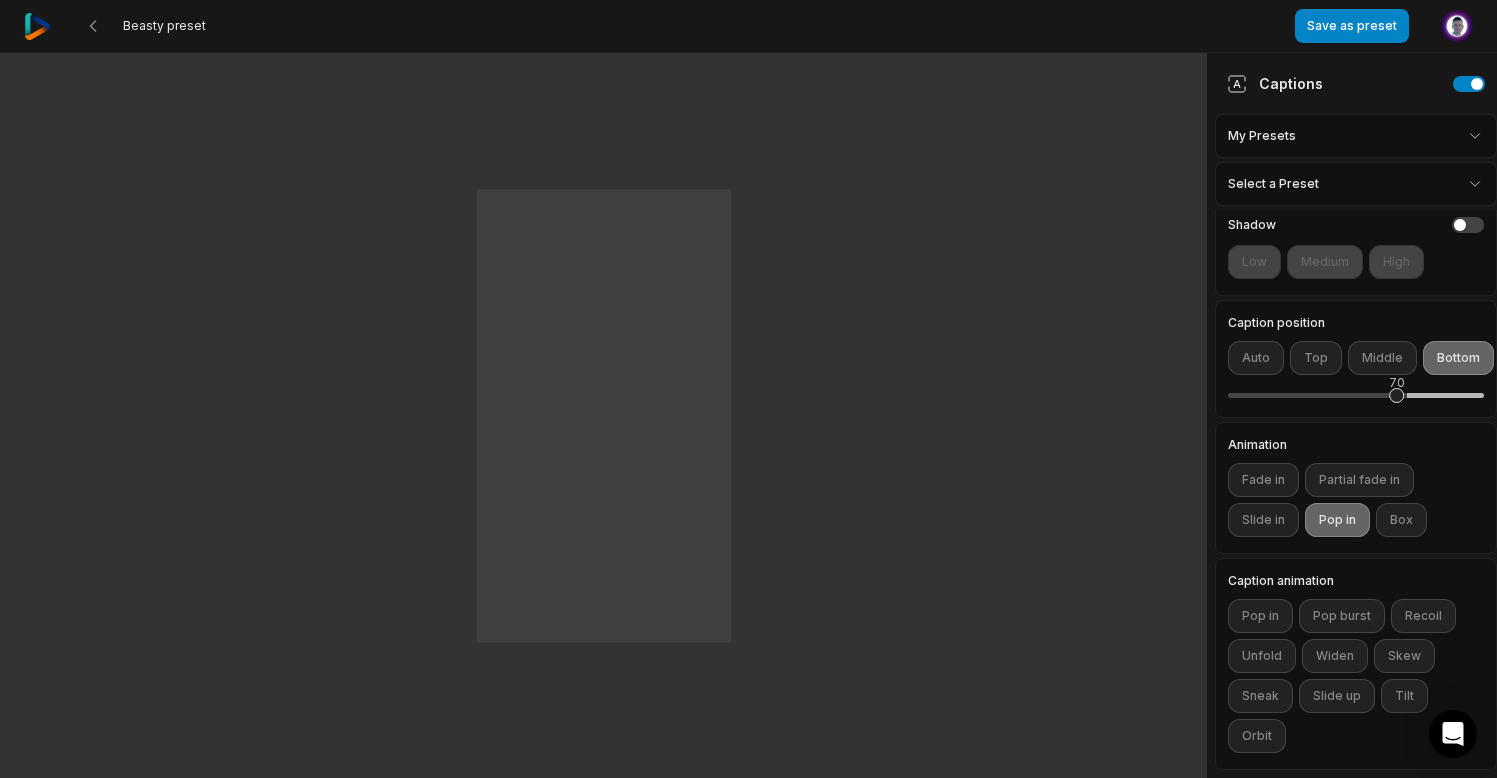 scroll, scrollTop: 403, scrollLeft: 0, axis: vertical 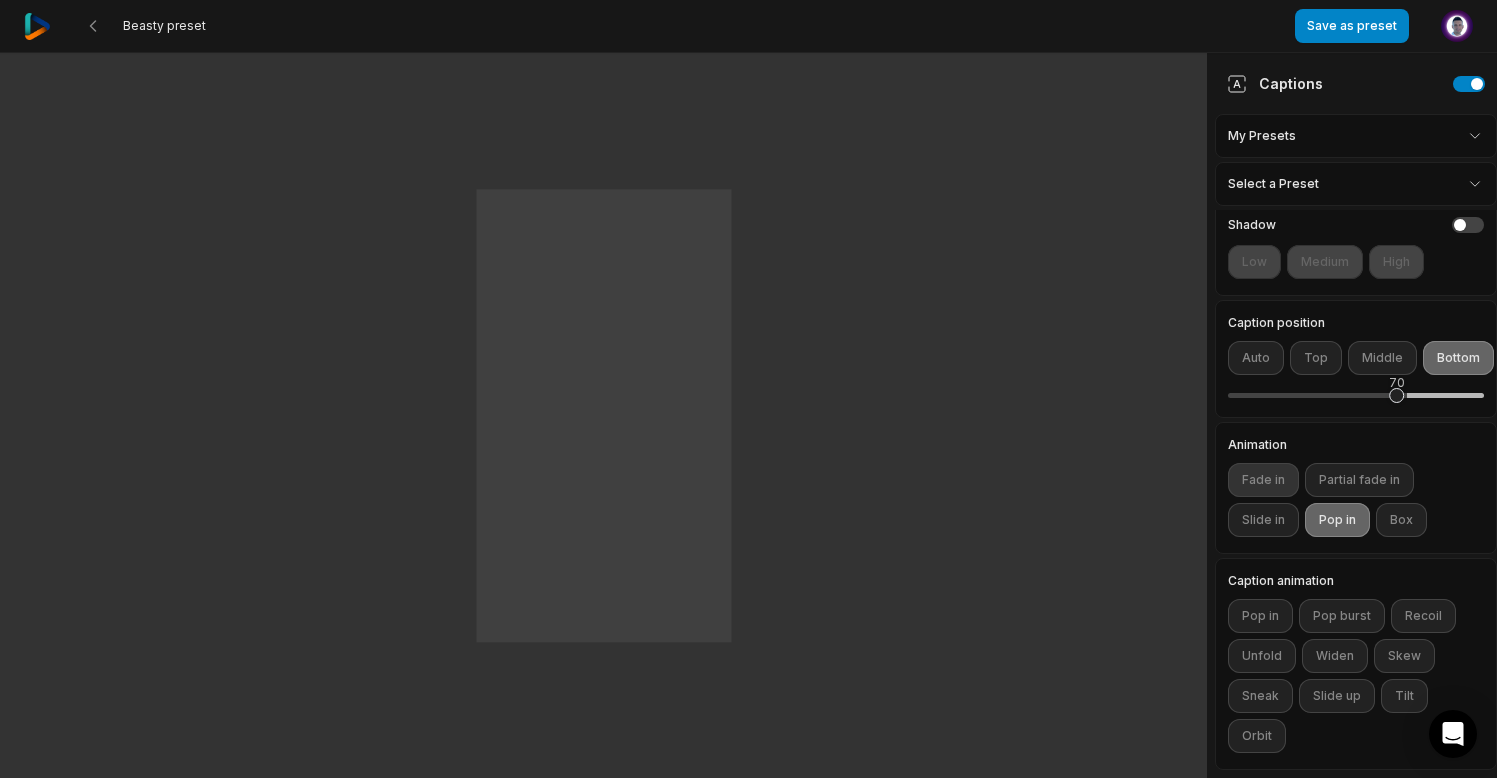 click on "Fade in" at bounding box center (1263, 480) 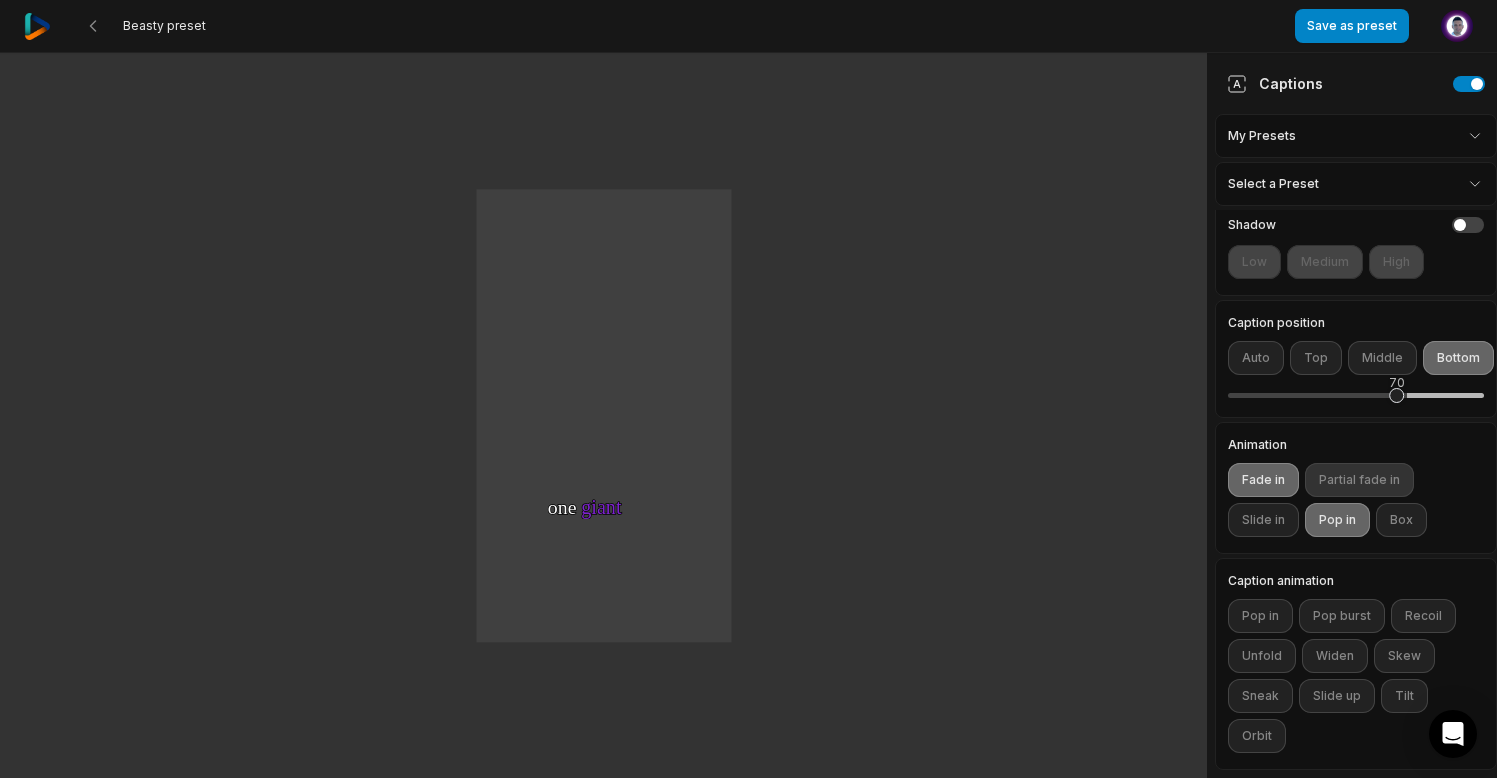 click on "Partial fade in" at bounding box center [1359, 480] 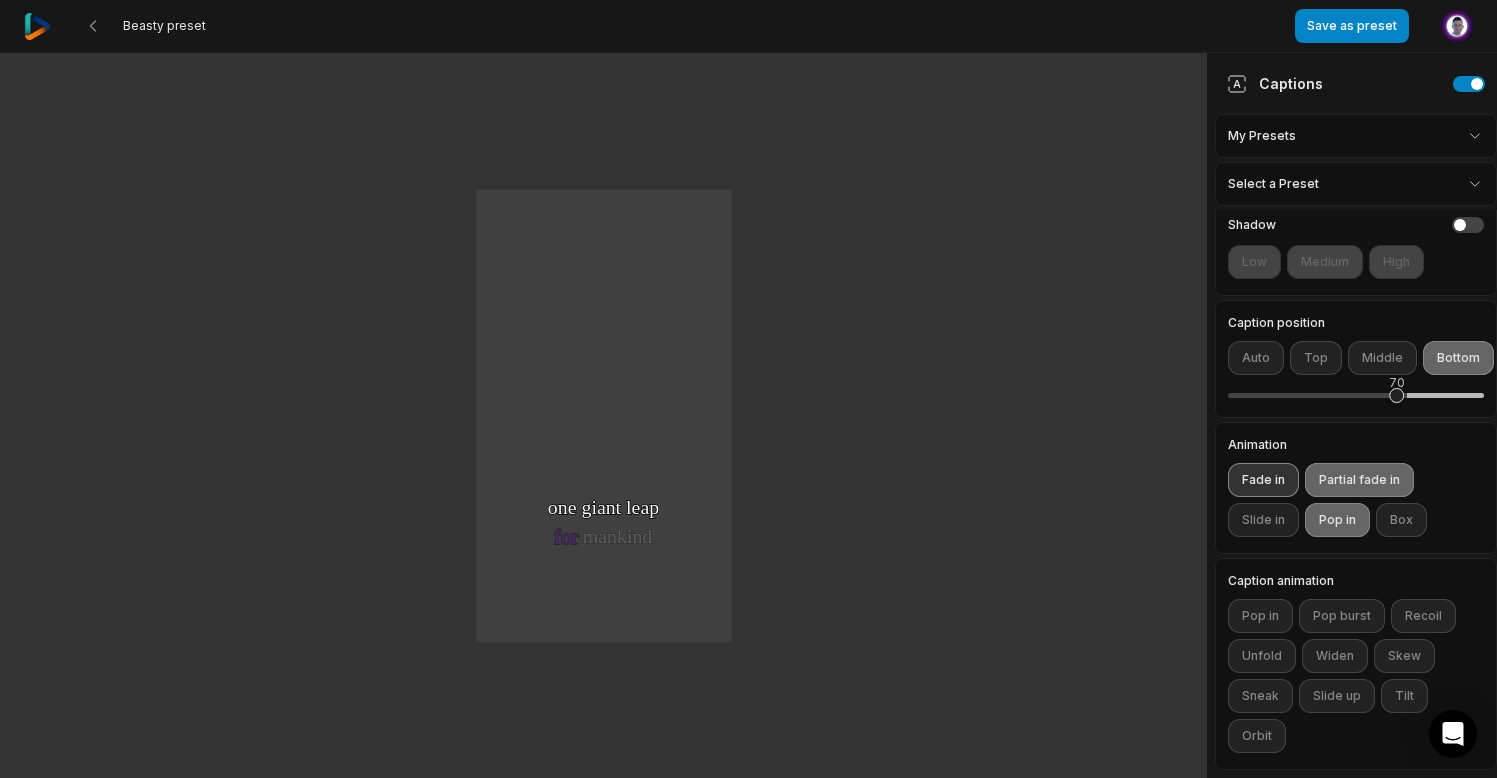 click on "Fade in" at bounding box center (1263, 480) 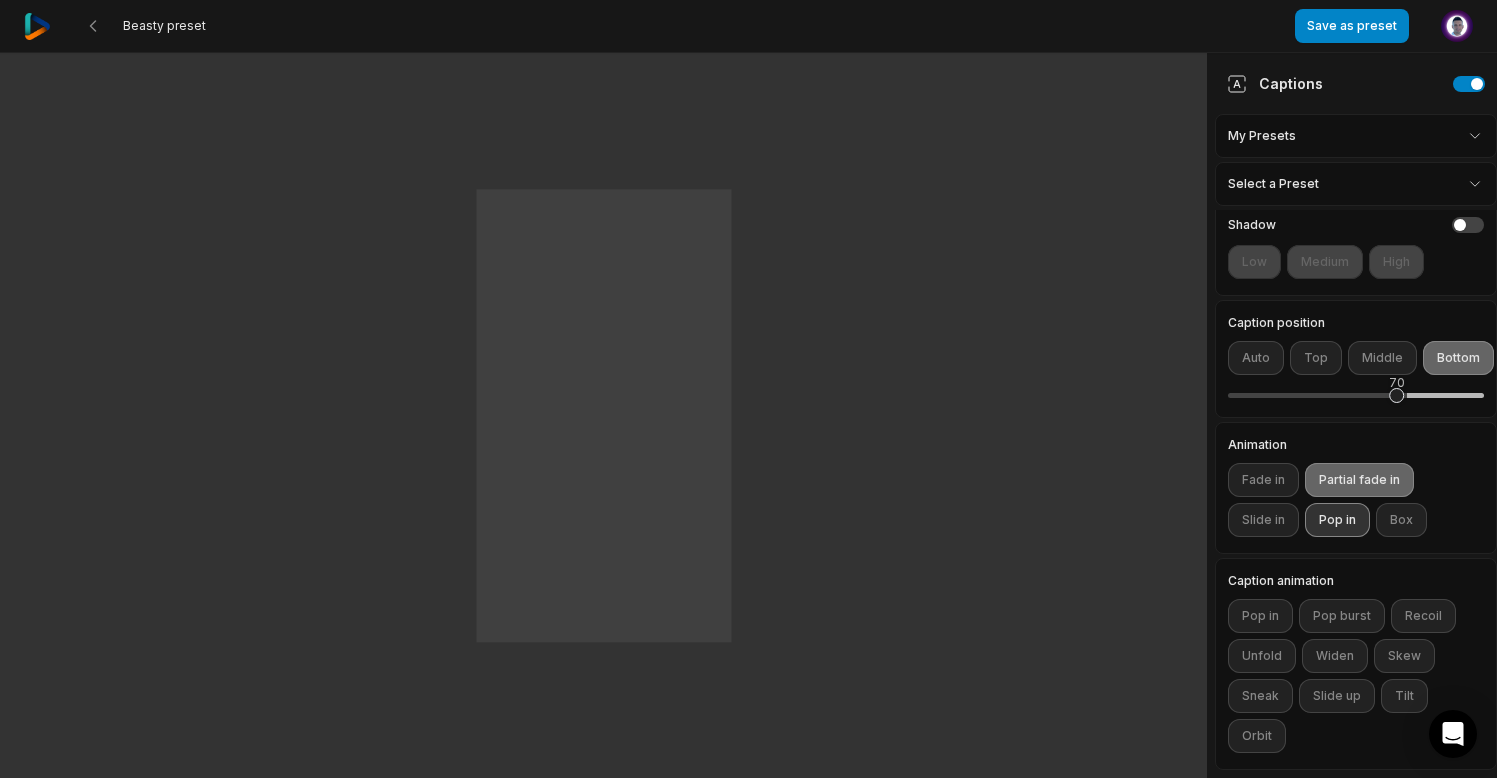 click on "Pop in" at bounding box center (1337, 520) 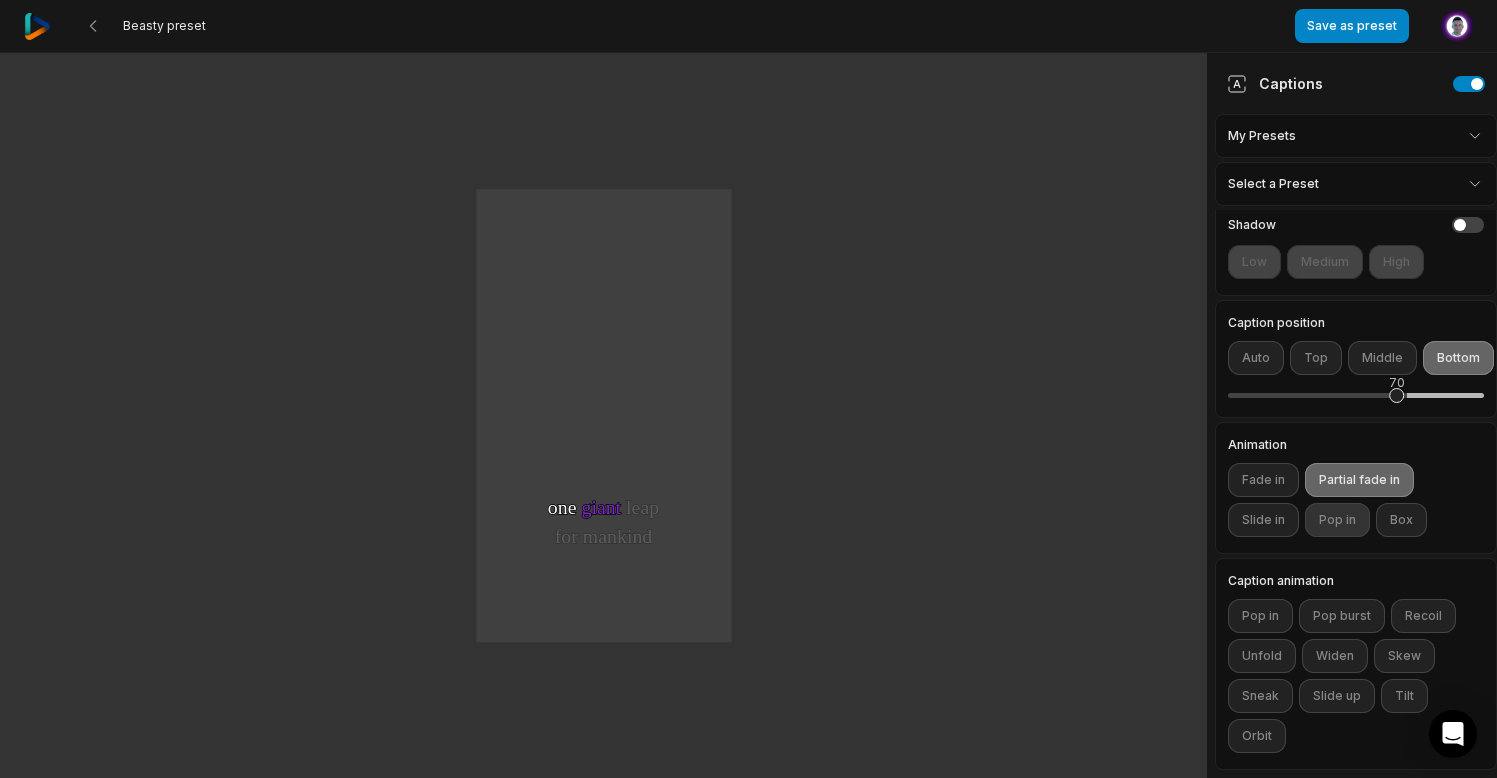 click on "Pop in" at bounding box center (1337, 520) 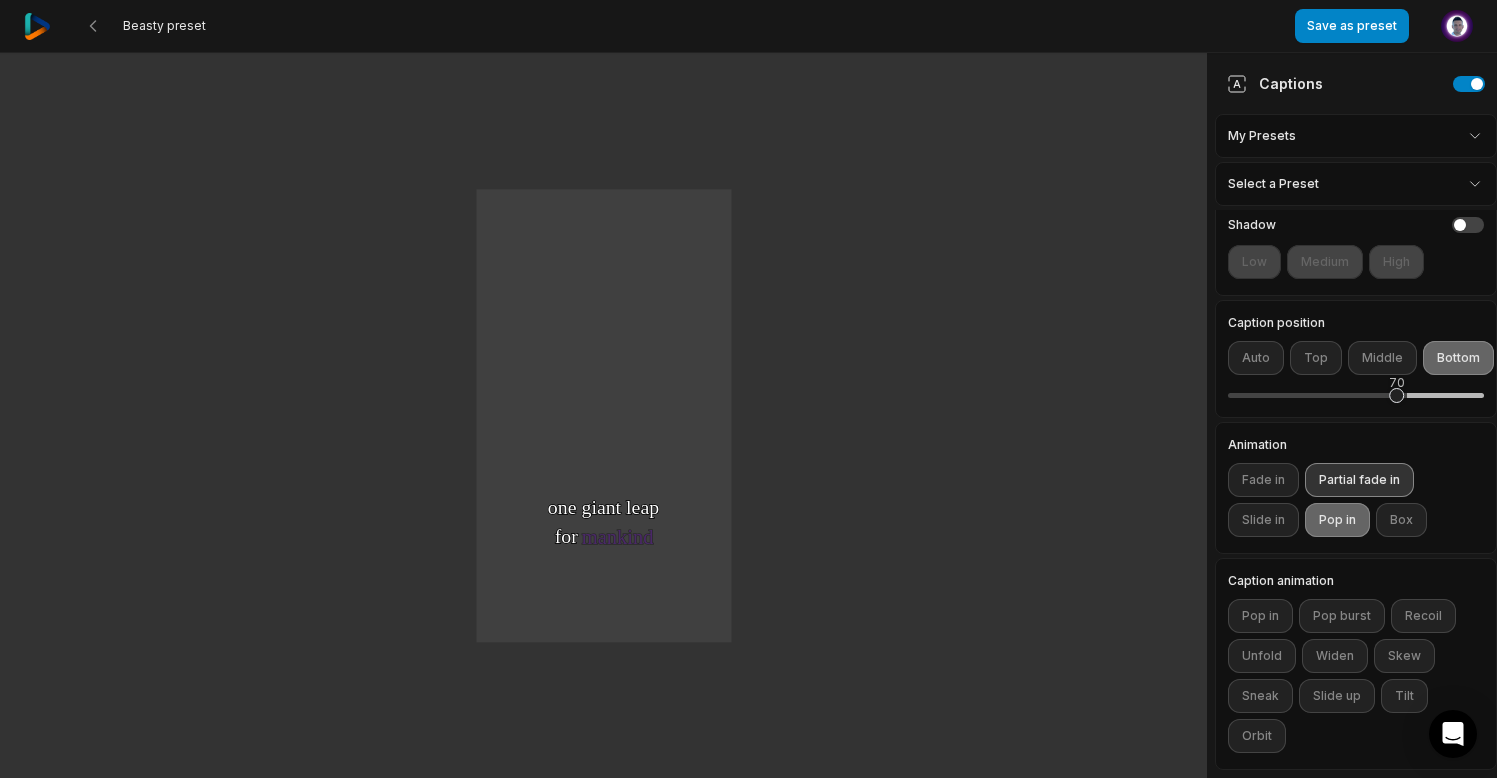 click on "Partial fade in" at bounding box center [1359, 480] 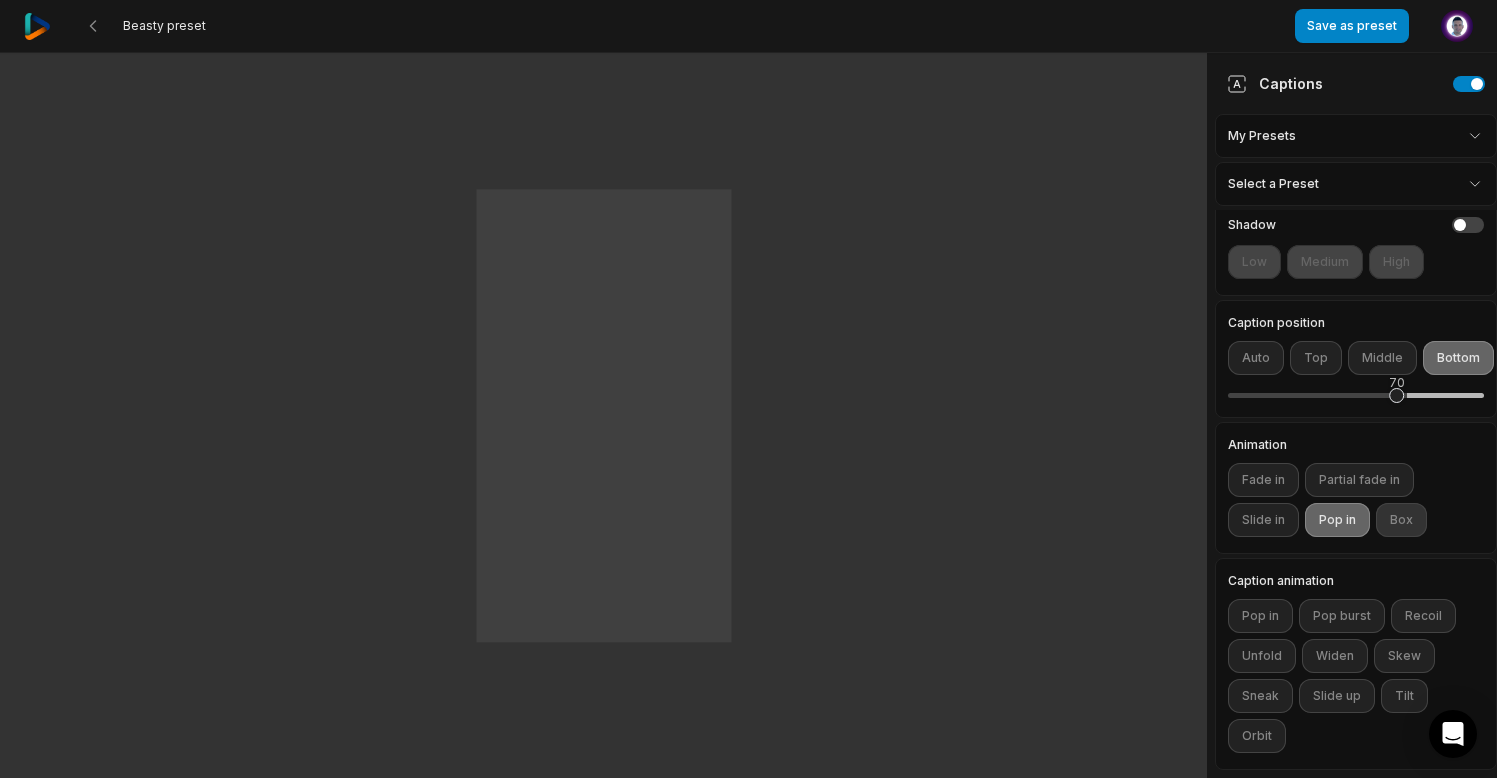 click on "Box" at bounding box center (1401, 520) 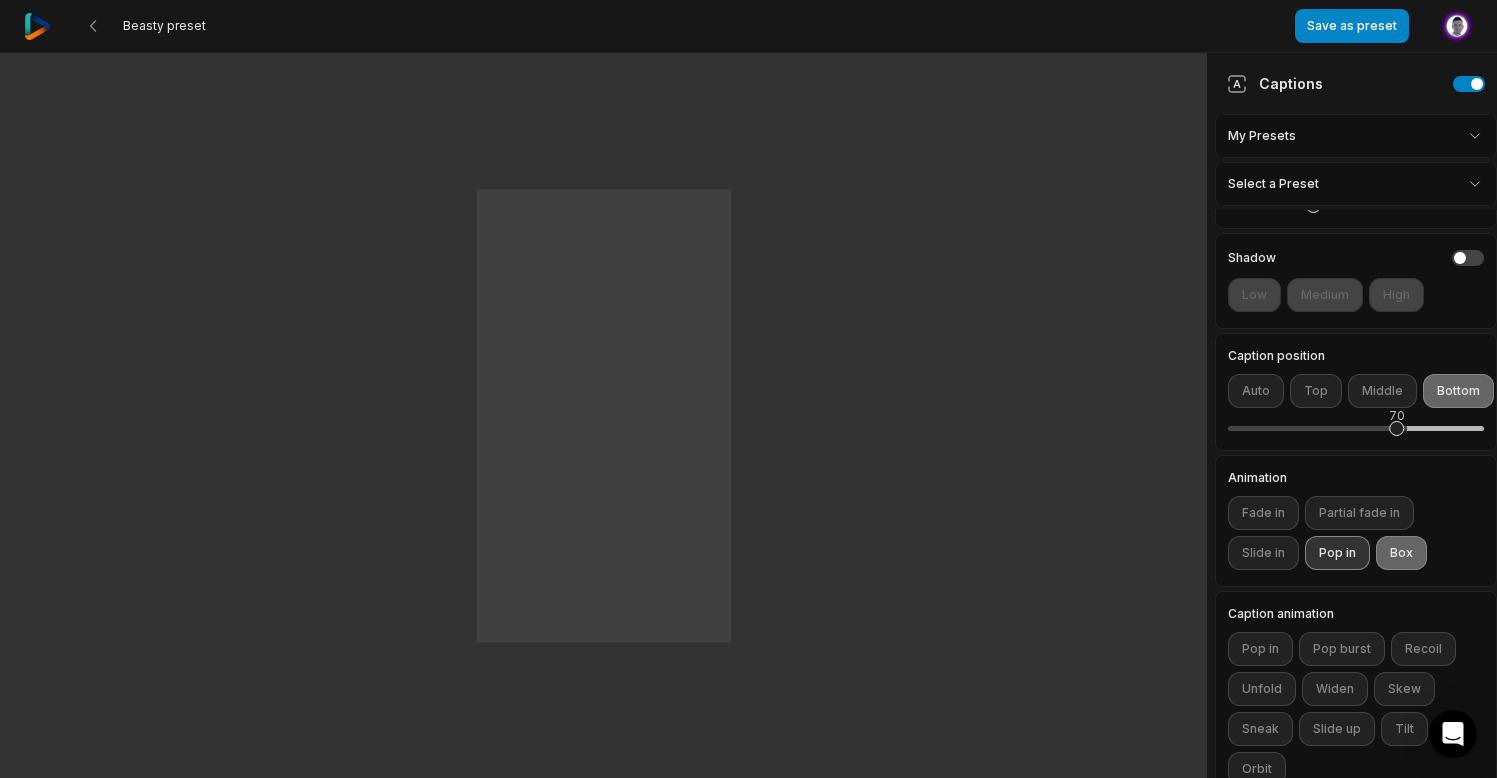 click on "Pop in" at bounding box center [1337, 553] 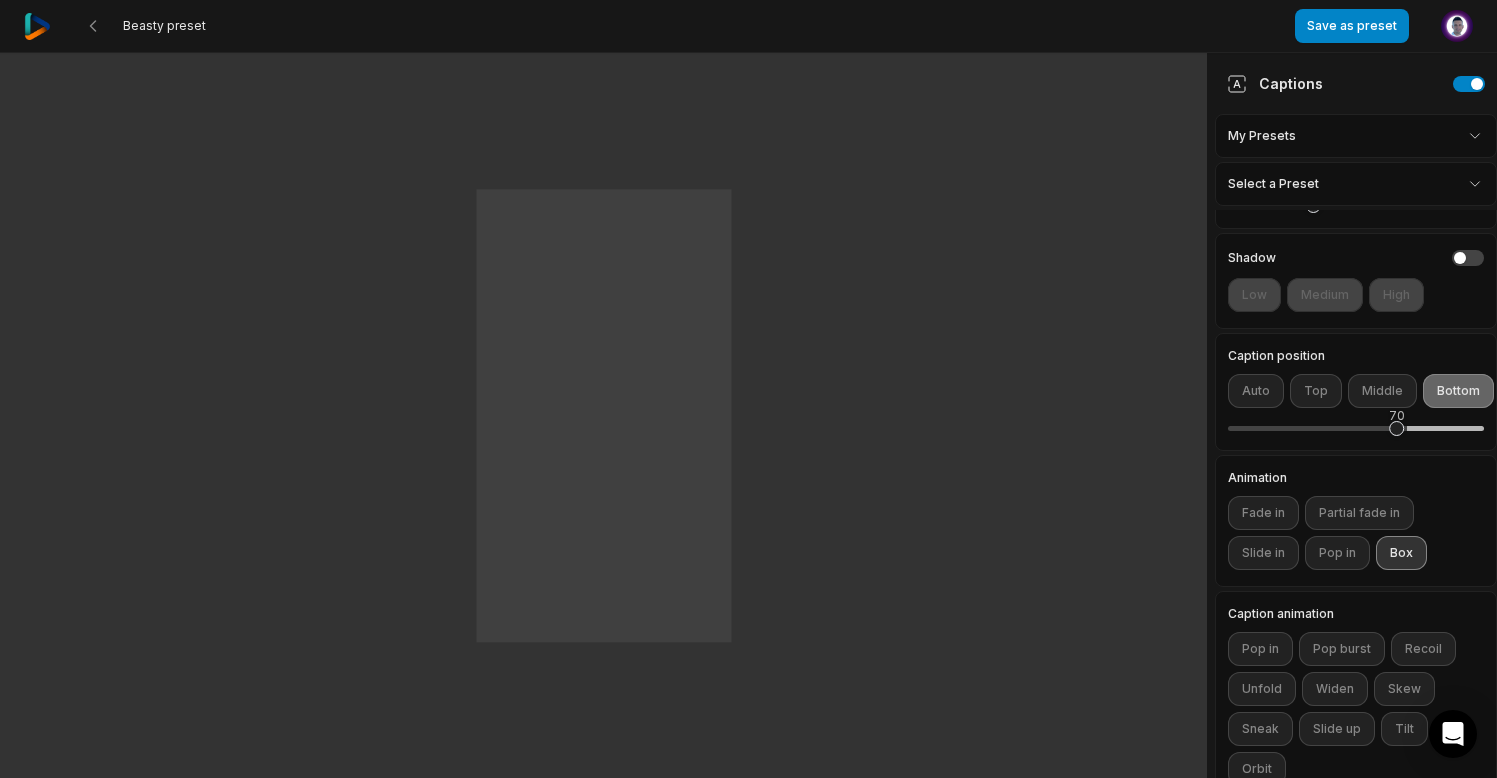 click on "Box" at bounding box center [1401, 553] 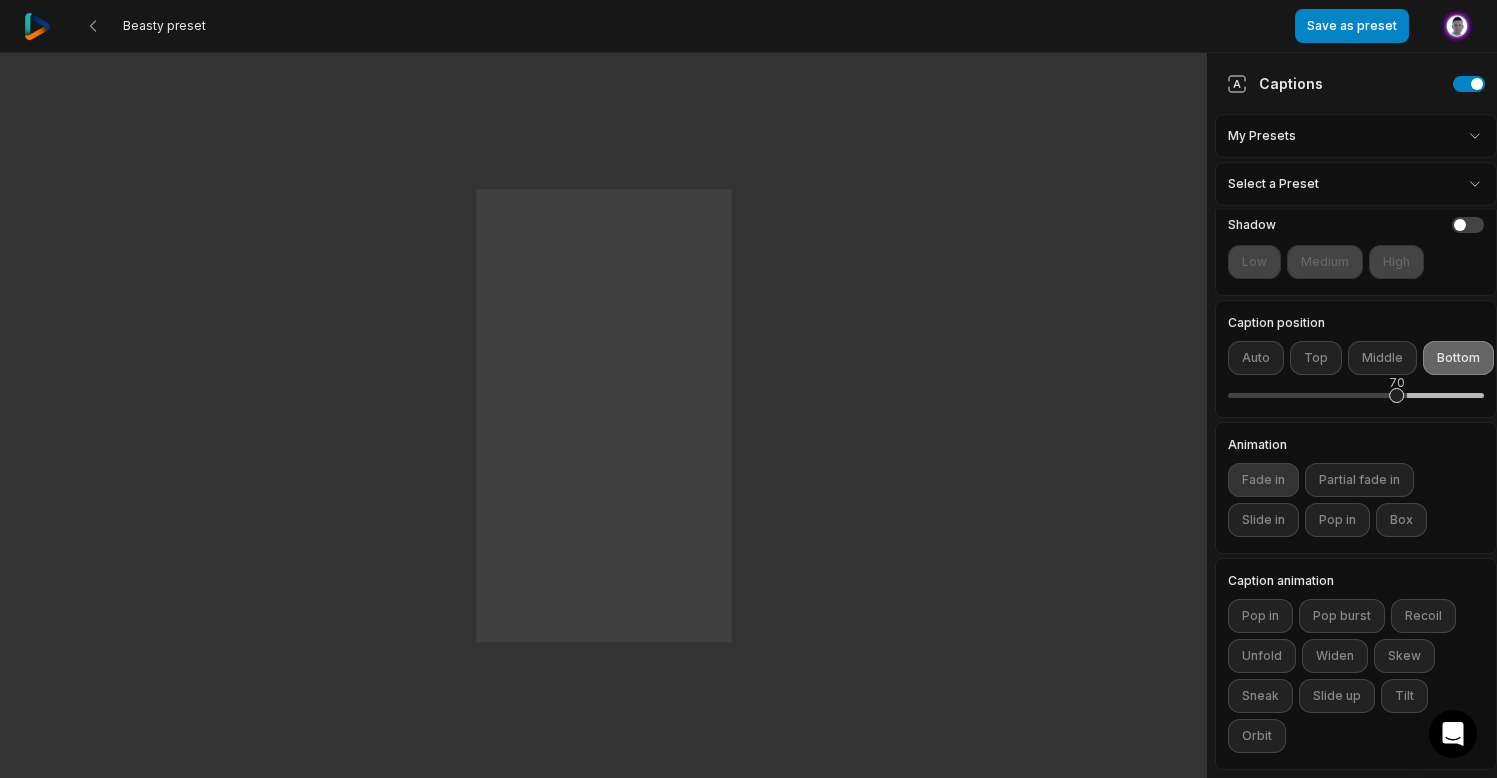 click on "Fade in" at bounding box center [1263, 480] 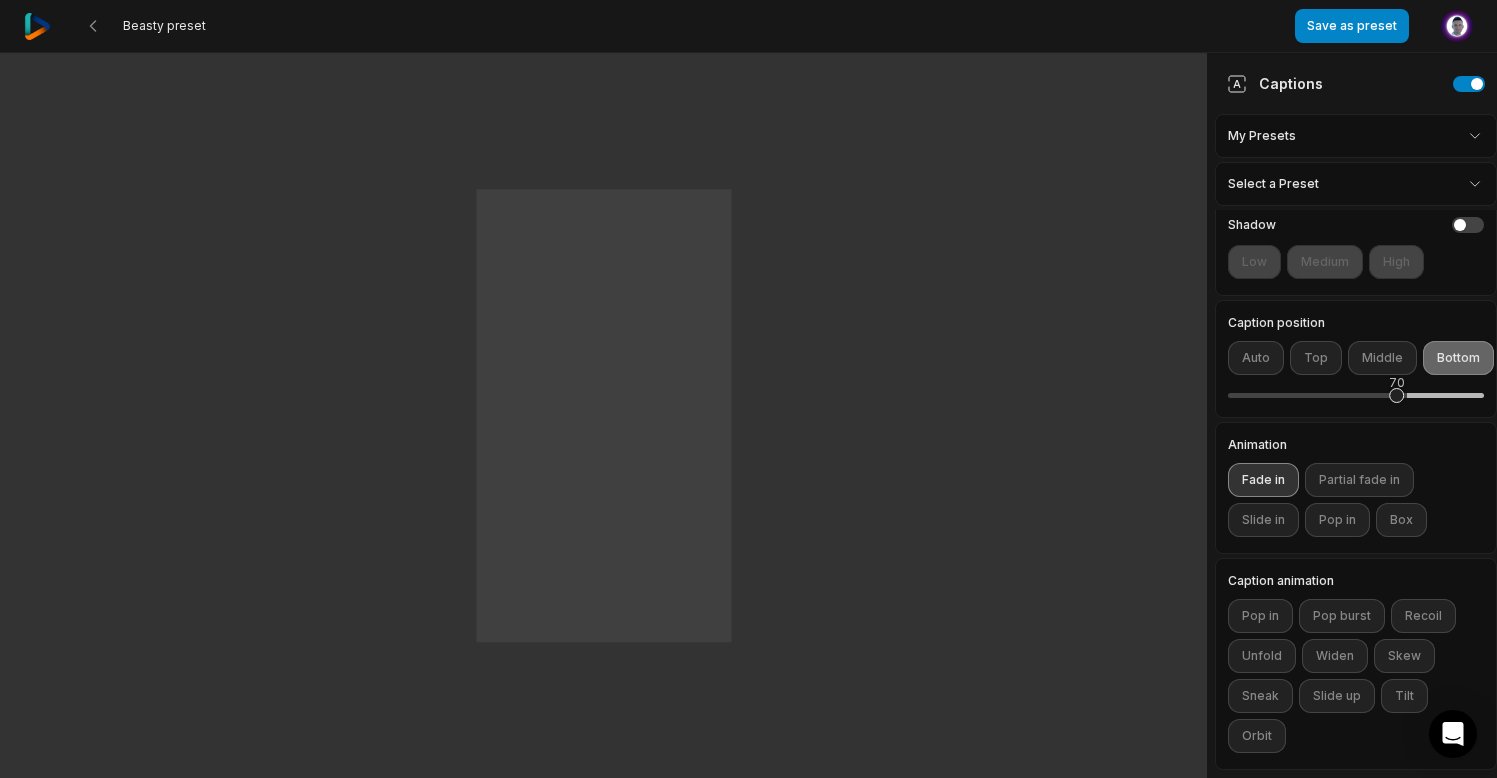 click on "Fade in" at bounding box center [1263, 480] 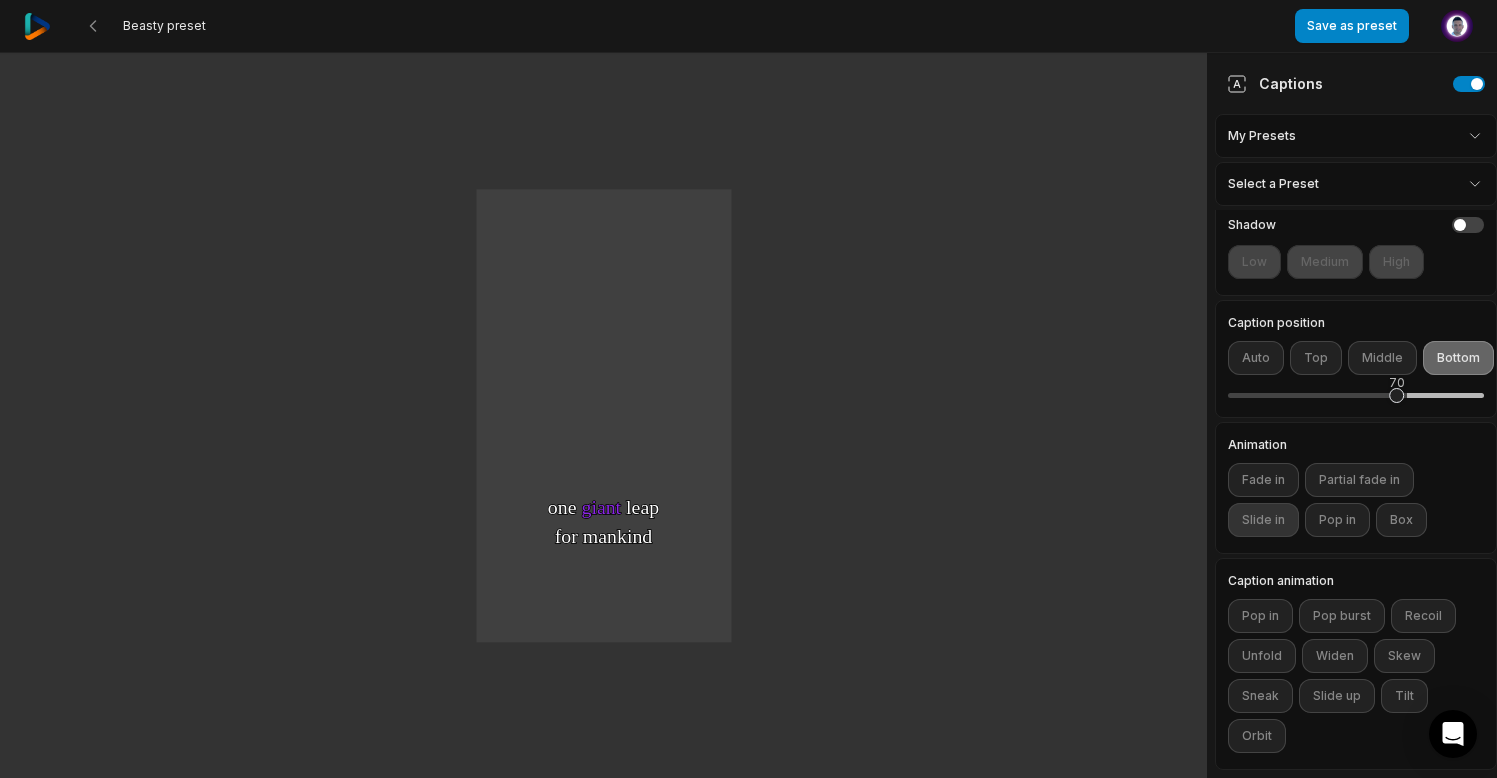 click on "Slide in" at bounding box center [1263, 520] 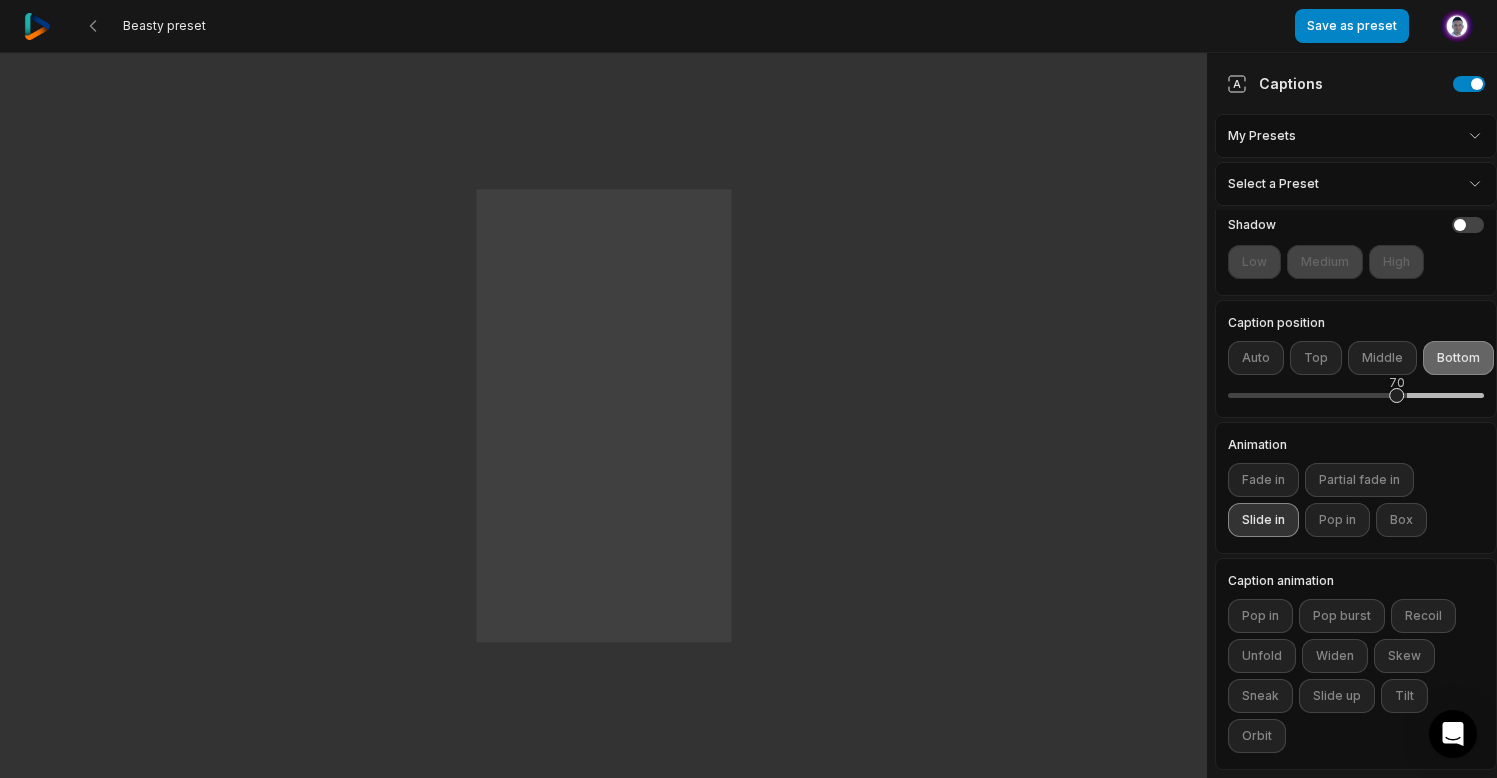 click on "Slide in" at bounding box center (1263, 520) 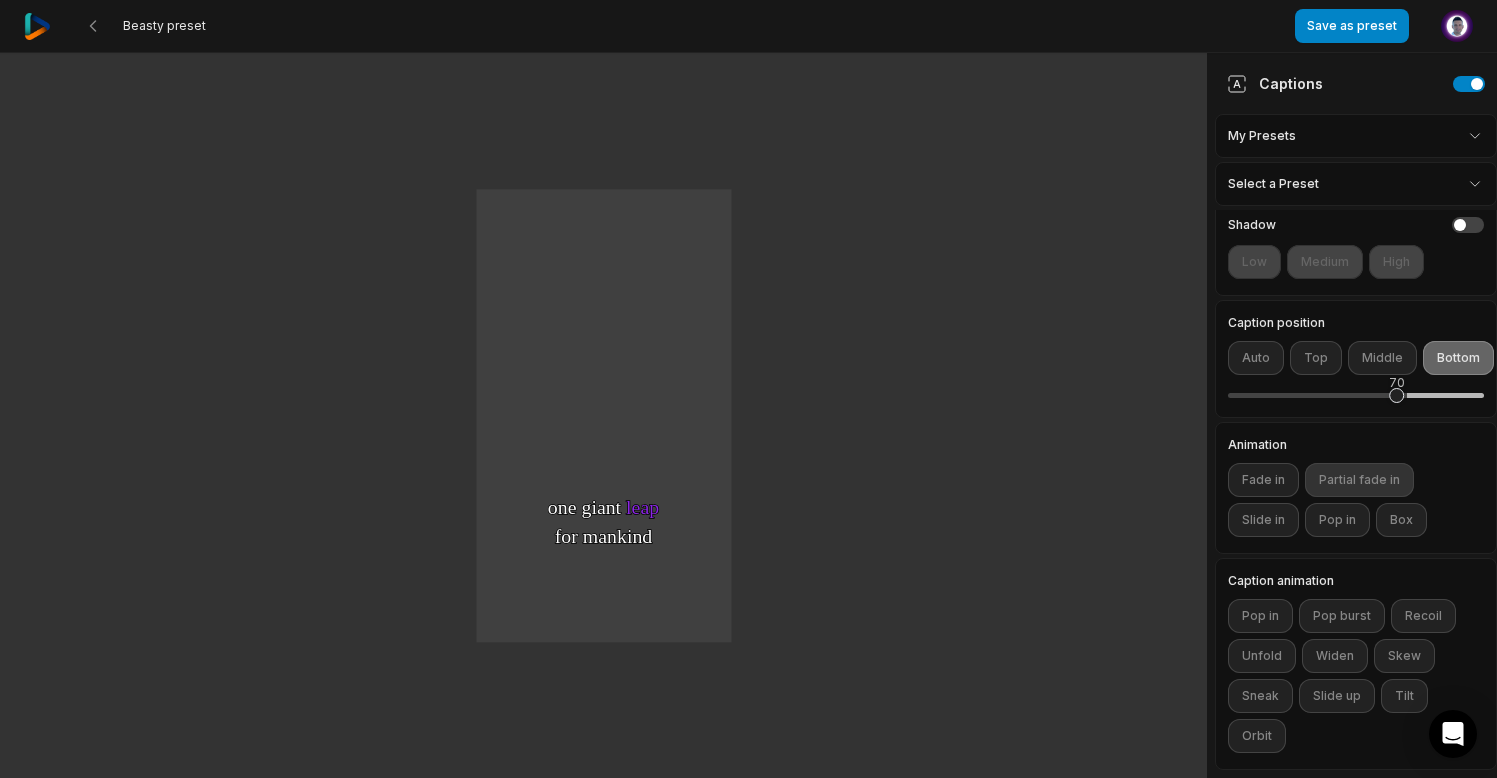 click on "Partial fade in" at bounding box center (1359, 480) 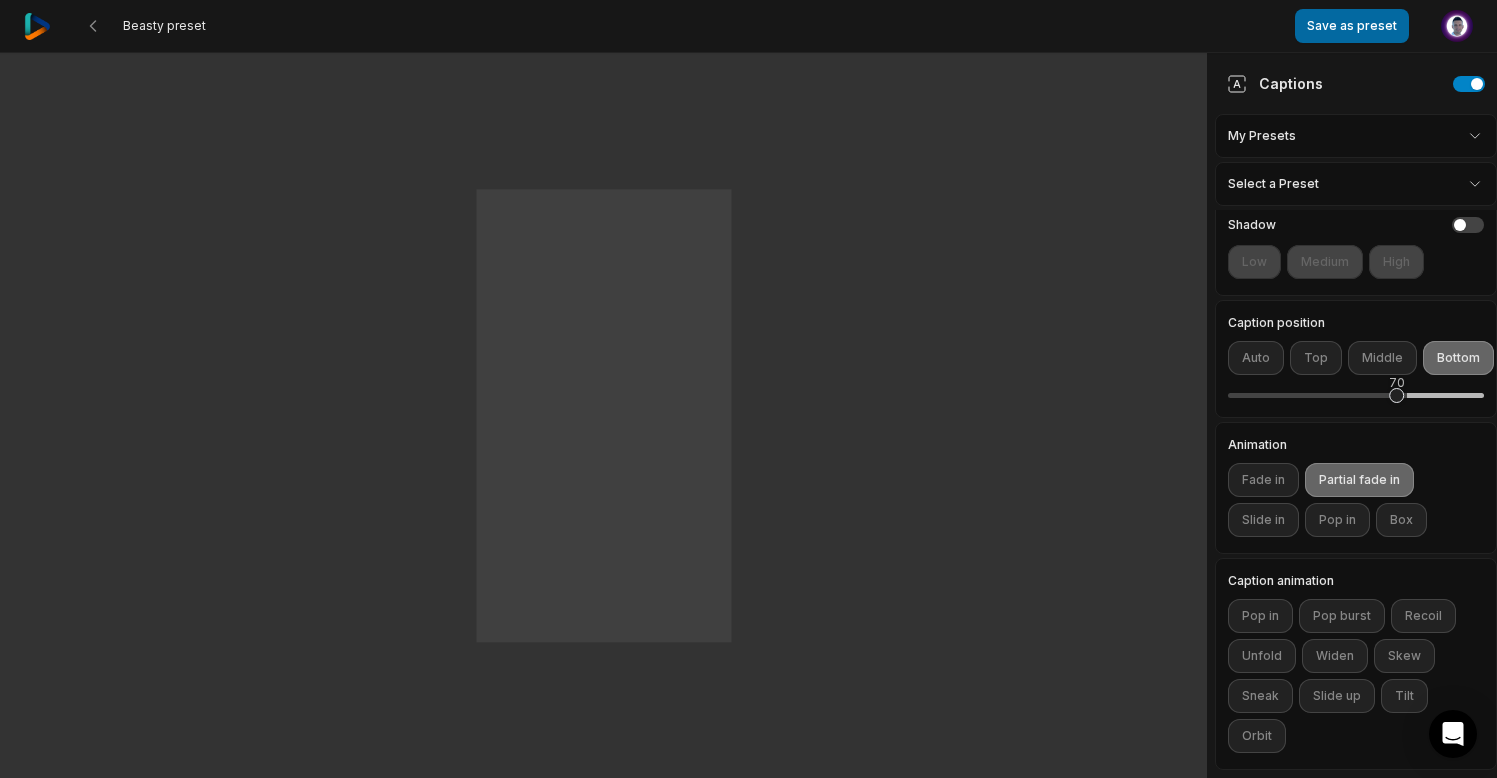 click on "Save as preset" at bounding box center (1352, 26) 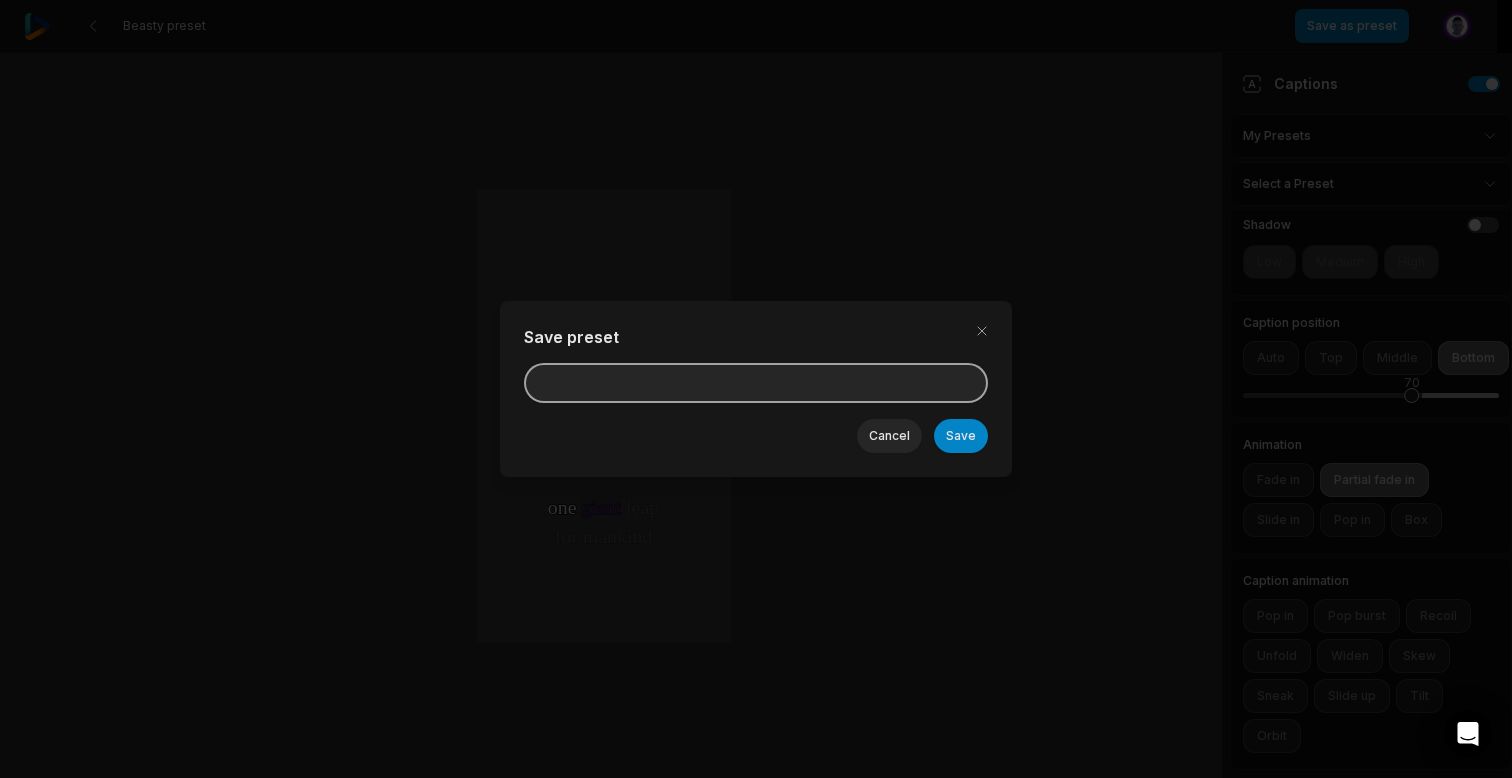 click at bounding box center [756, 383] 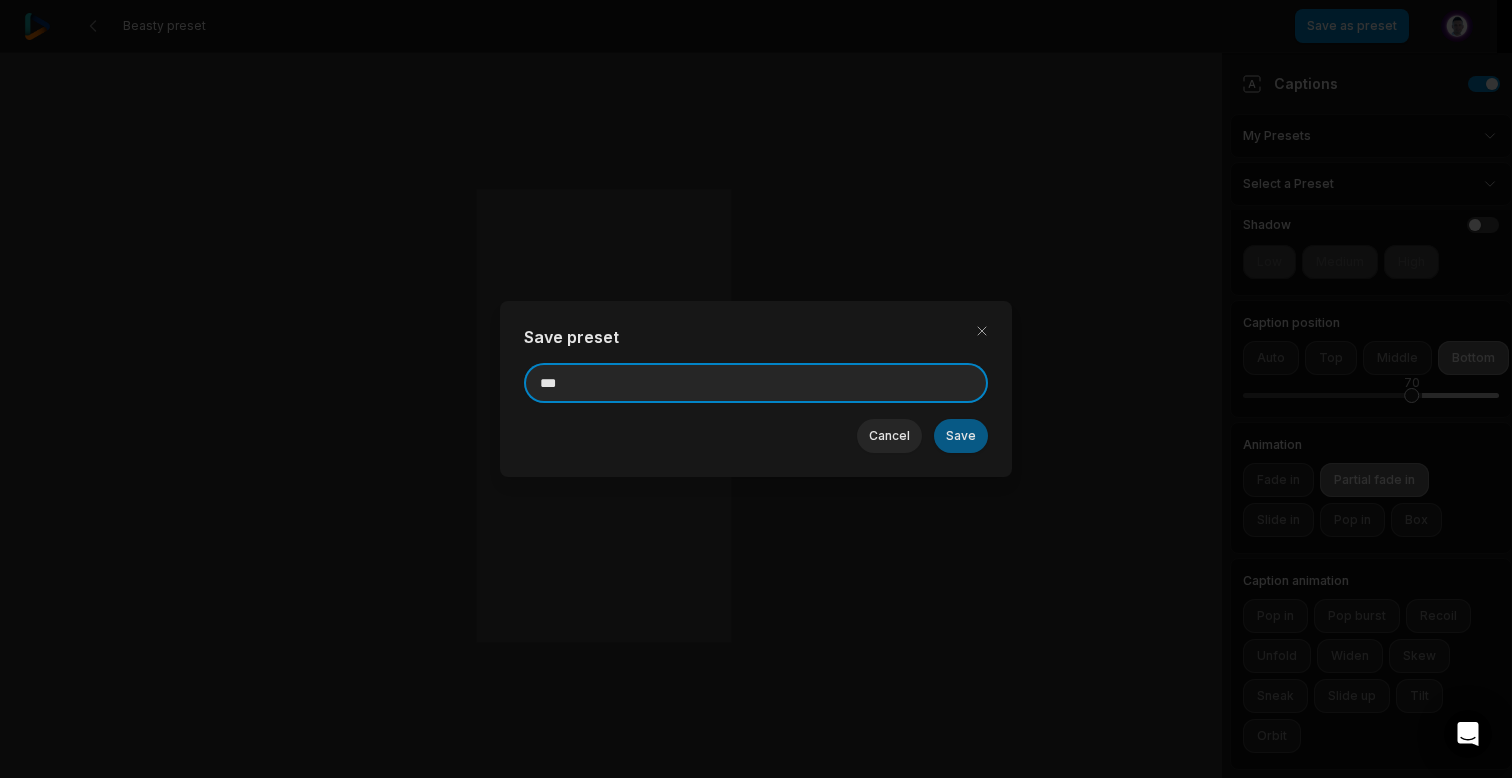 type on "***" 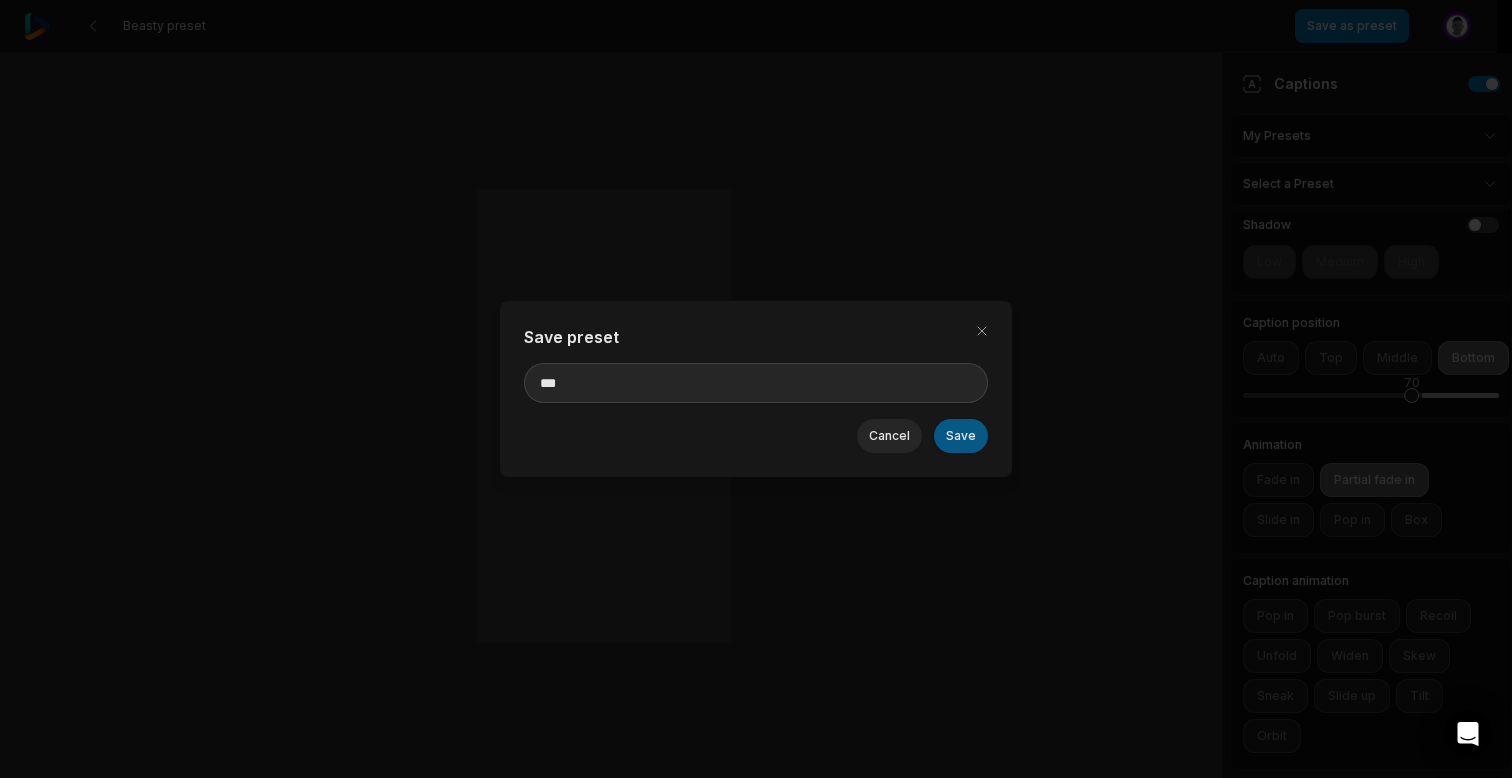 click on "Save" at bounding box center (961, 436) 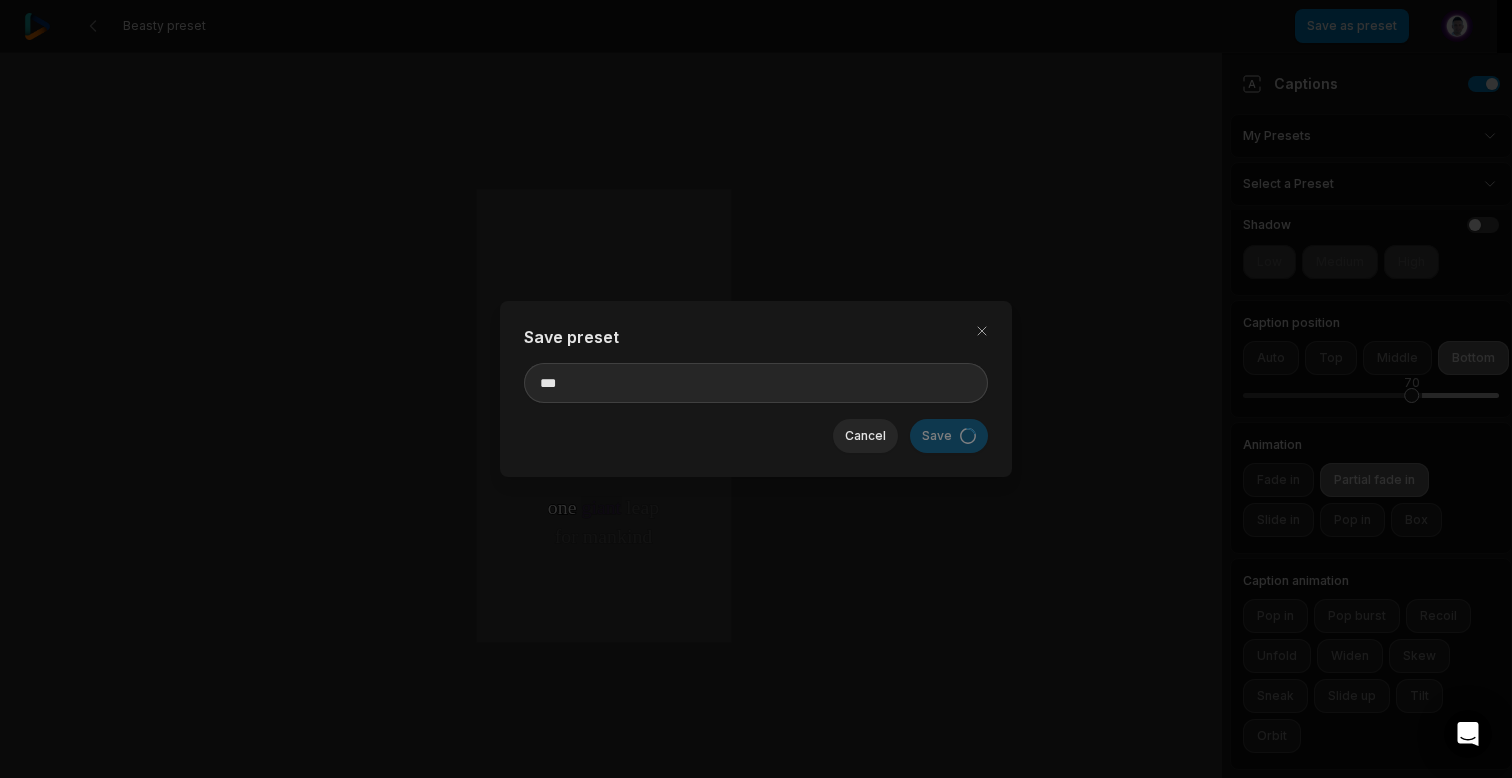 type 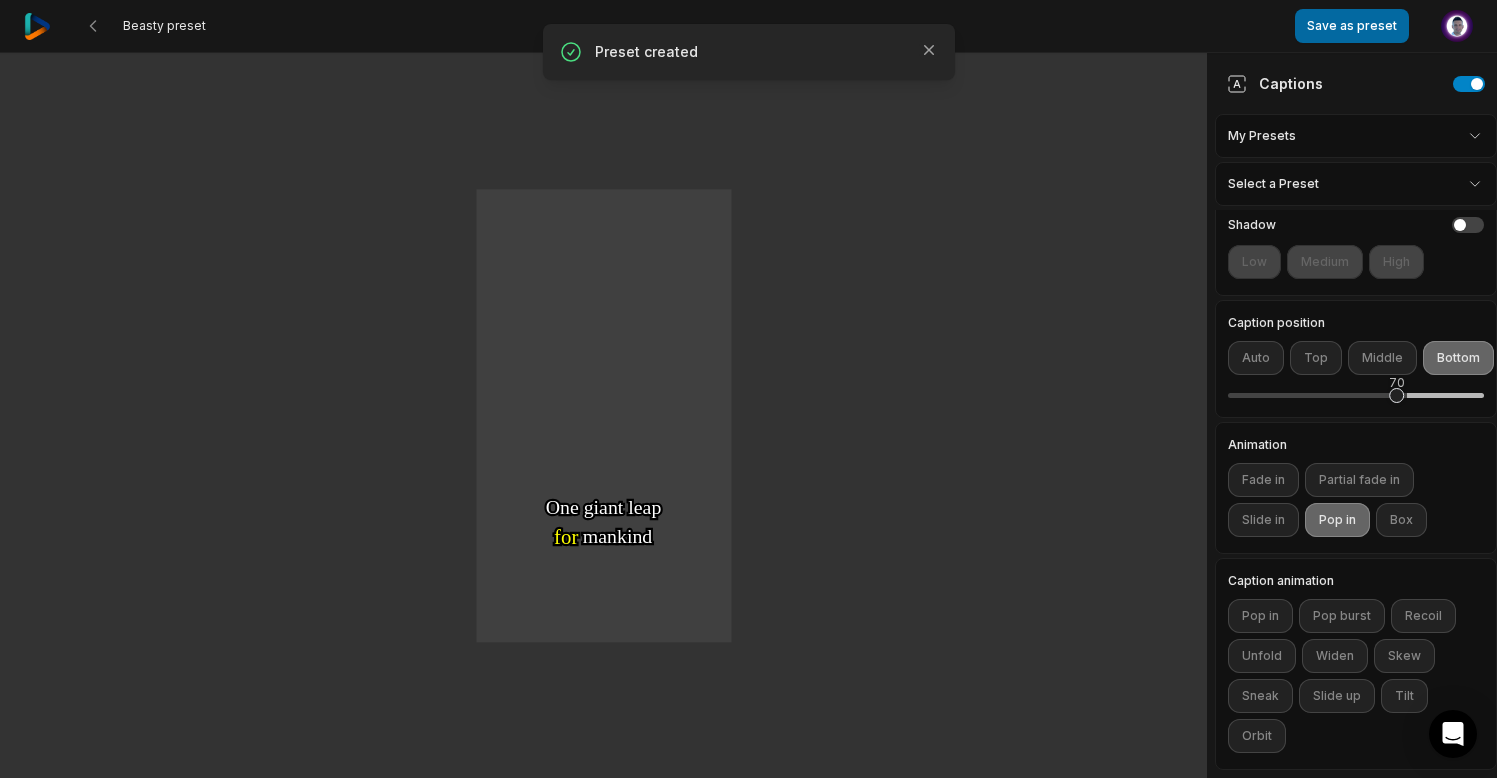 click on "Save as preset" at bounding box center (1352, 26) 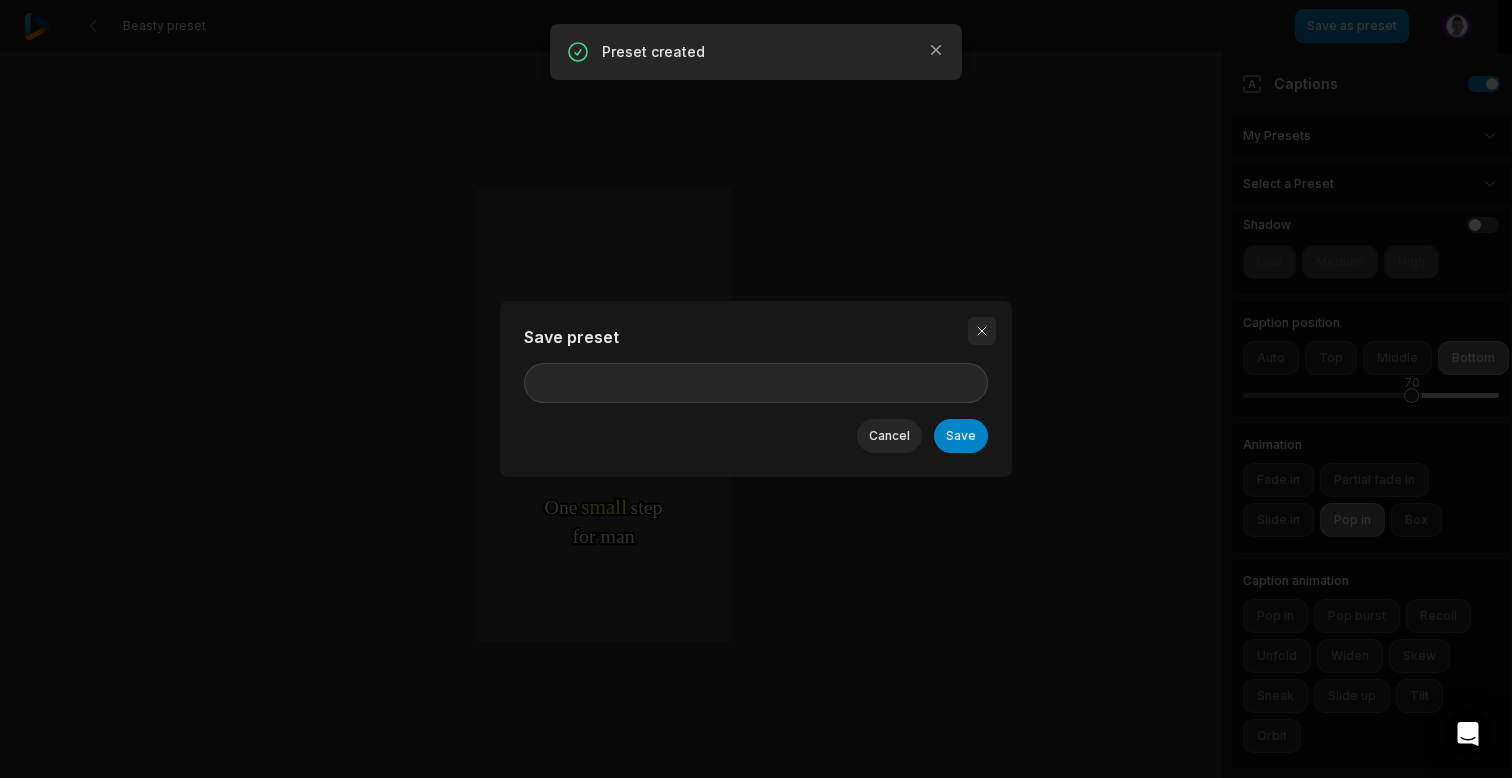 click at bounding box center (982, 331) 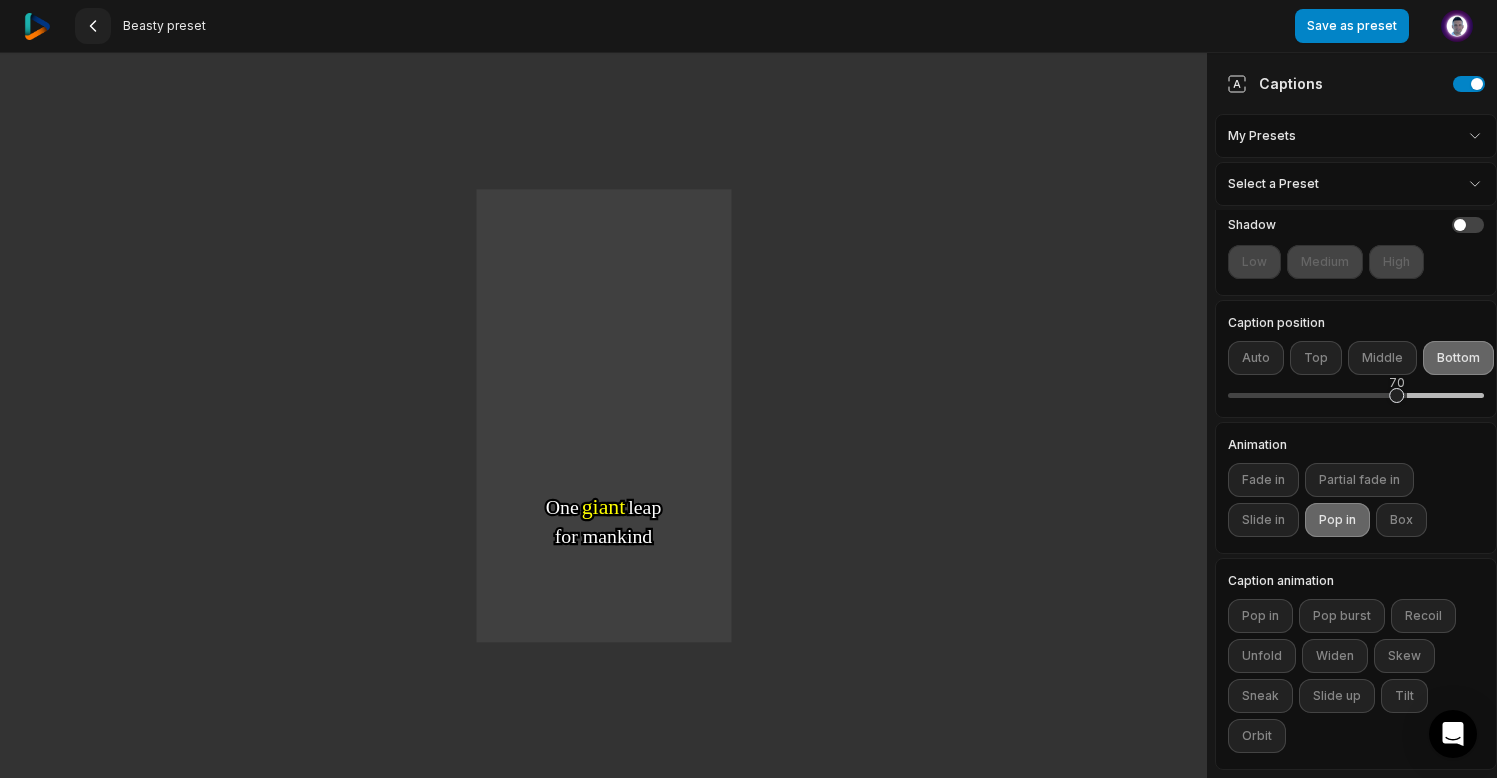 click 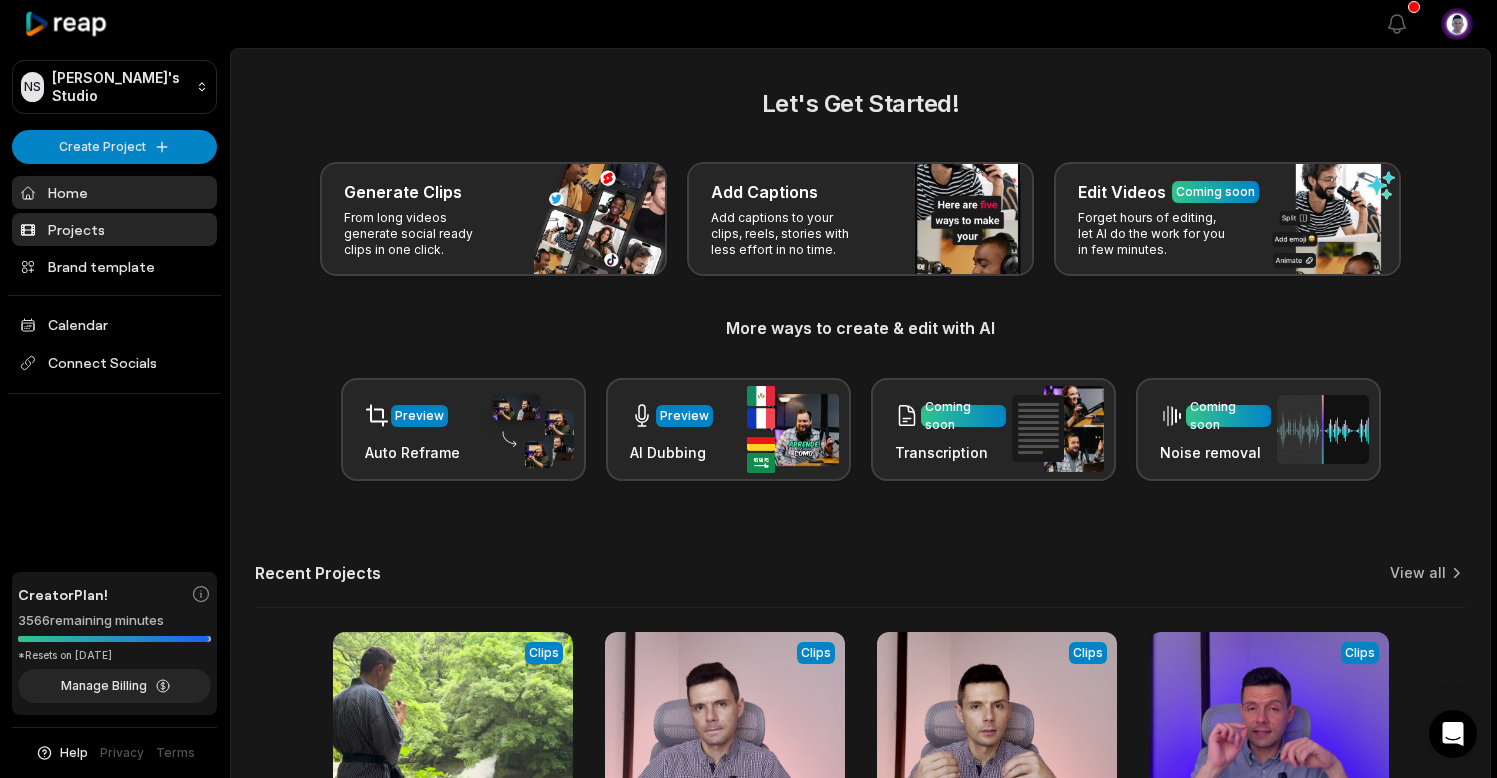 click on "Projects" at bounding box center (114, 229) 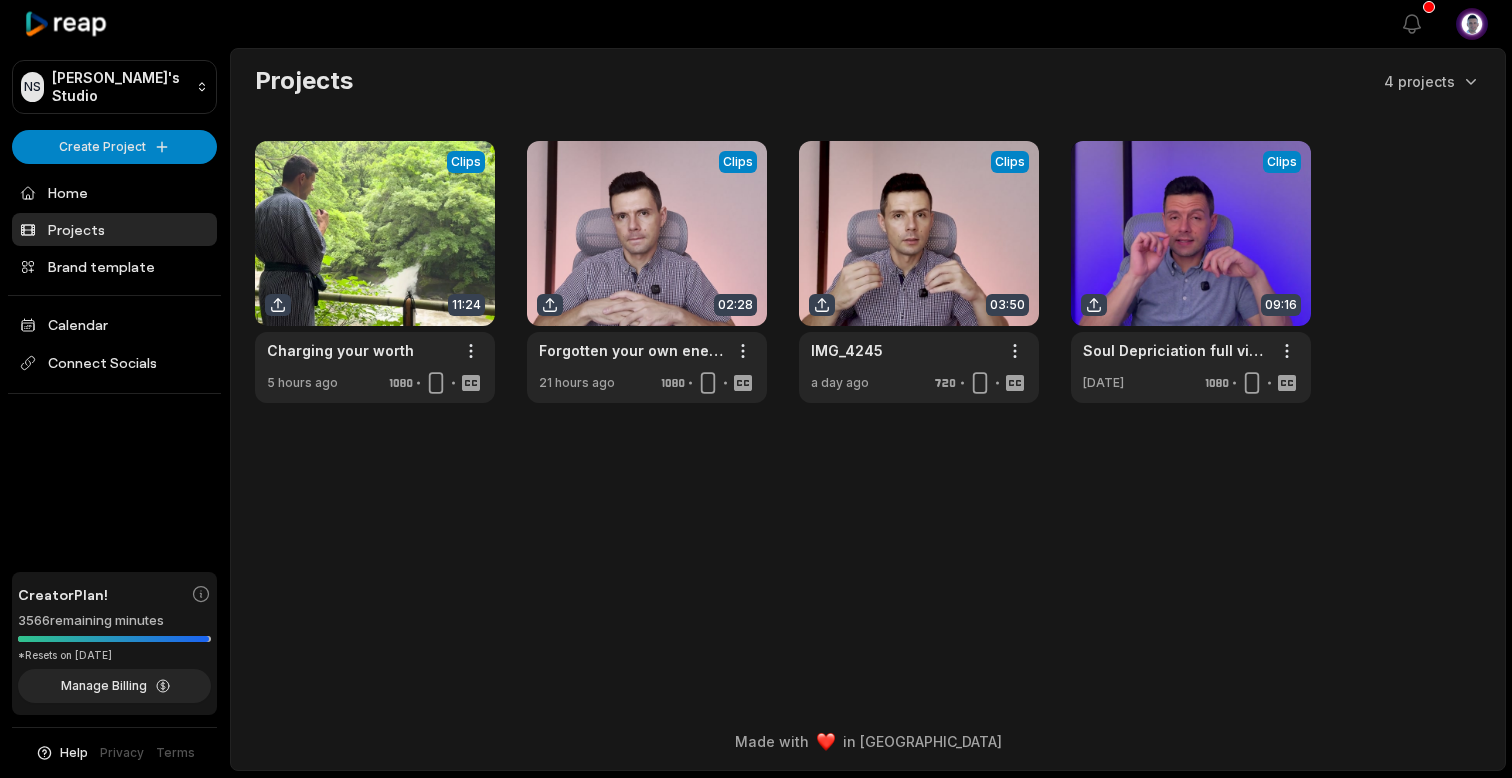 scroll, scrollTop: 0, scrollLeft: 0, axis: both 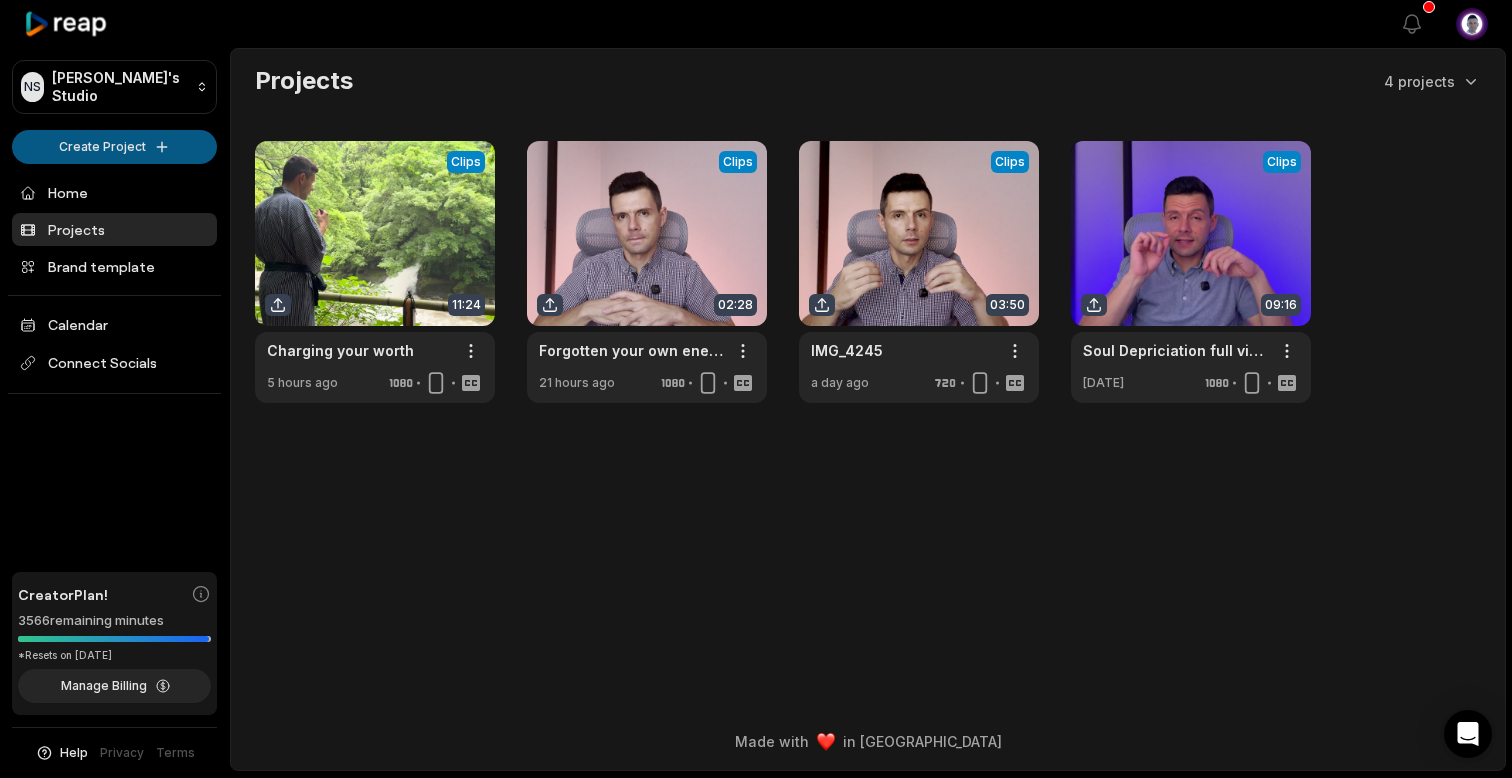 click on "NS Norbert's Studio Create Project Home Projects Brand template Calendar Connect Socials Creator  Plan! 3566  remaining minutes *Resets on July 1, 2026 Manage Billing Help Privacy Terms Open sidebar View notifications Open user menu Projects   4 projects   View Clips Clips 11:24 Charging your worth Open options 5 hours ago View Clips Clips 02:28 Forgotten your own energy Open options 21 hours ago View Clips Clips 03:50 IMG_4245 Open options a day ago View Clips Clips 09:16 Soul Depriciation full video Open options 4 days ago Made with   in San Francisco" at bounding box center (756, 389) 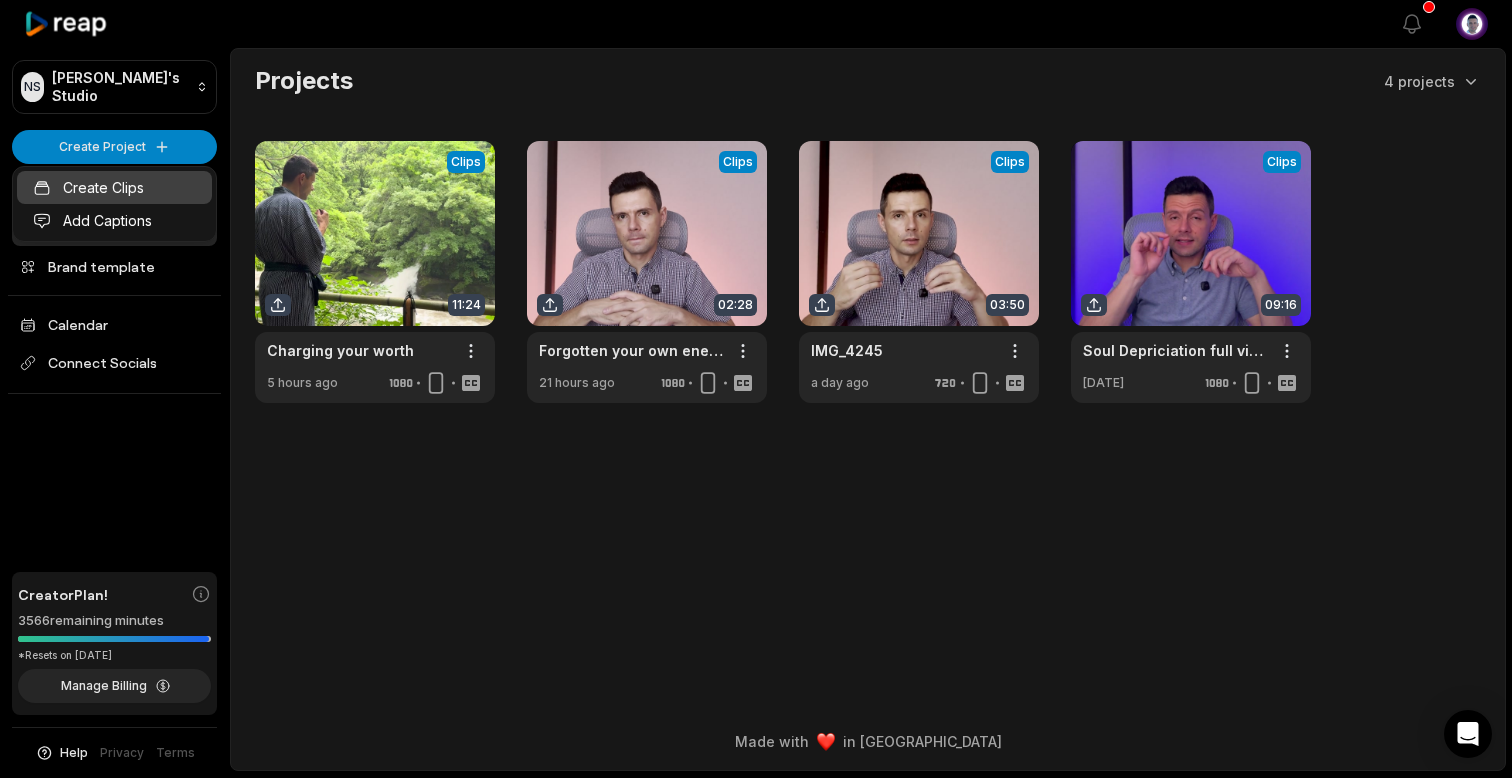 click on "Create Clips" at bounding box center [114, 187] 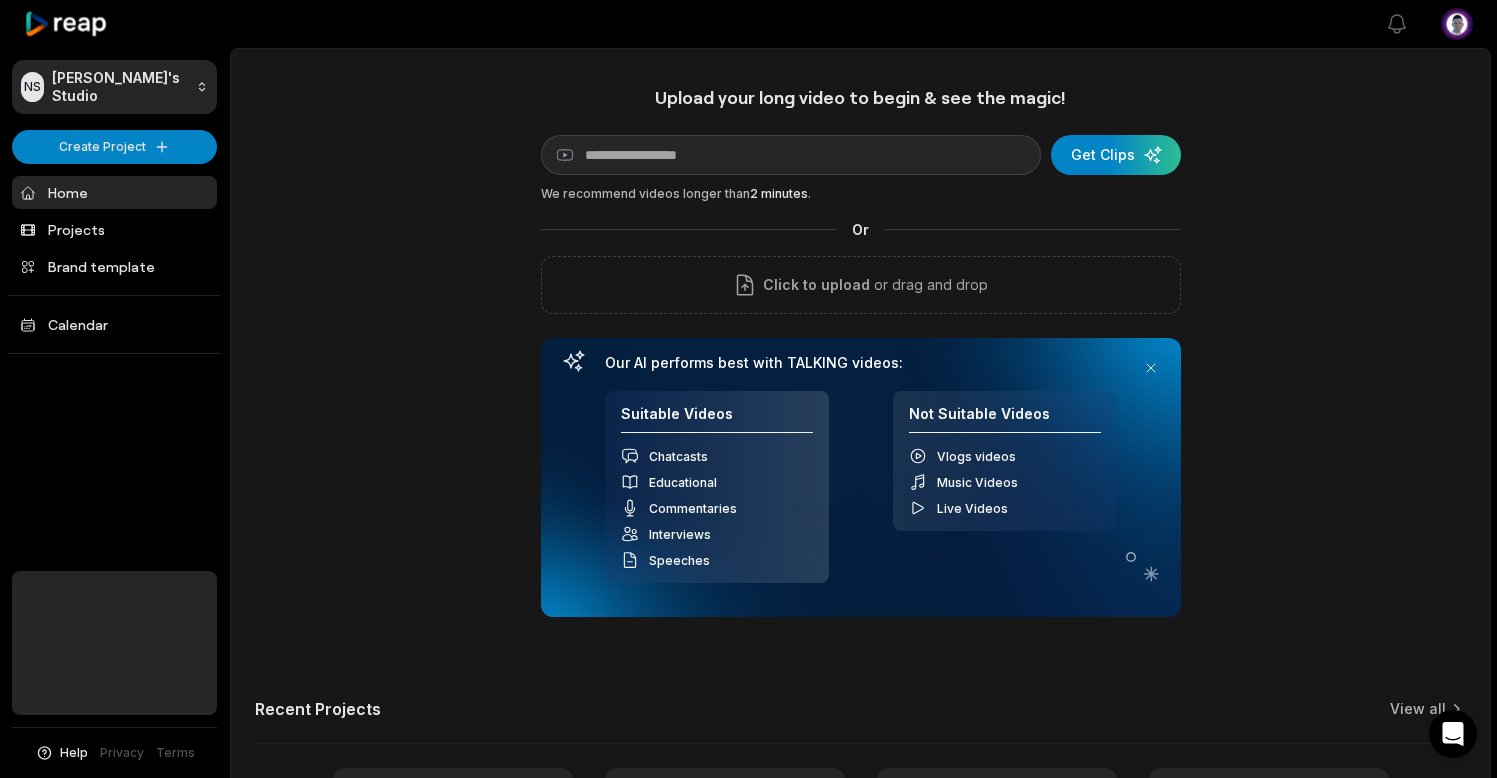 scroll, scrollTop: 0, scrollLeft: 0, axis: both 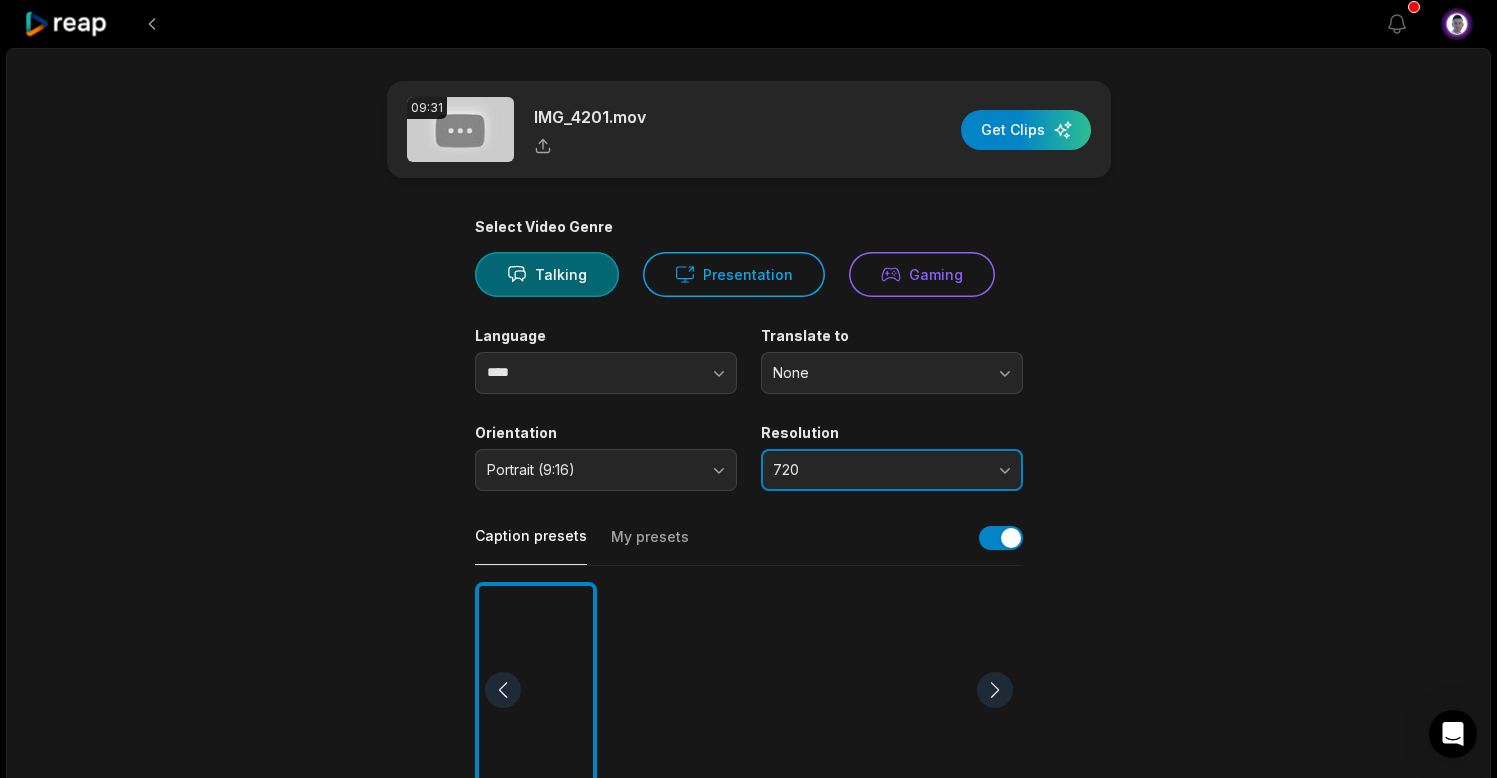click on "720" at bounding box center (892, 470) 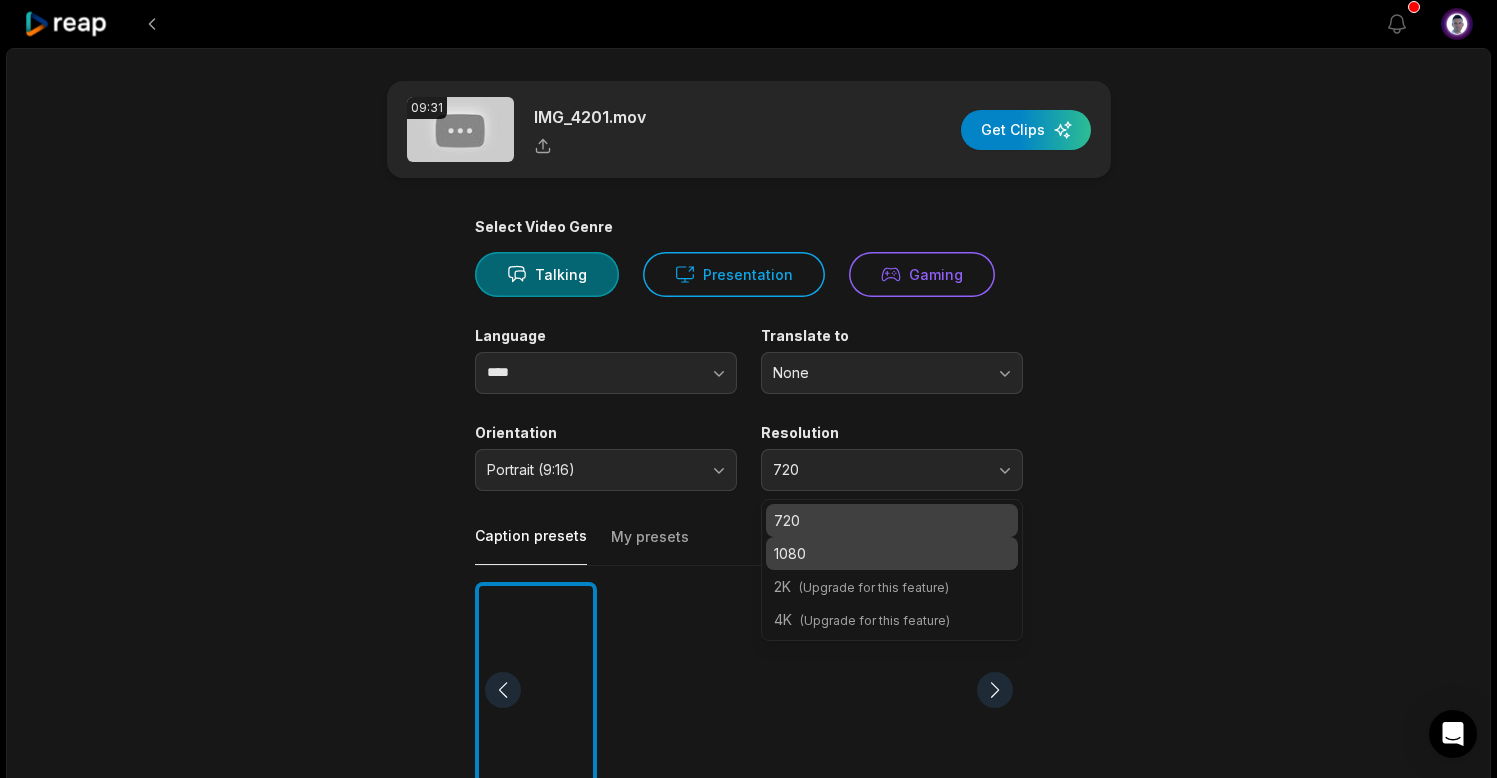 click on "1080" at bounding box center [892, 553] 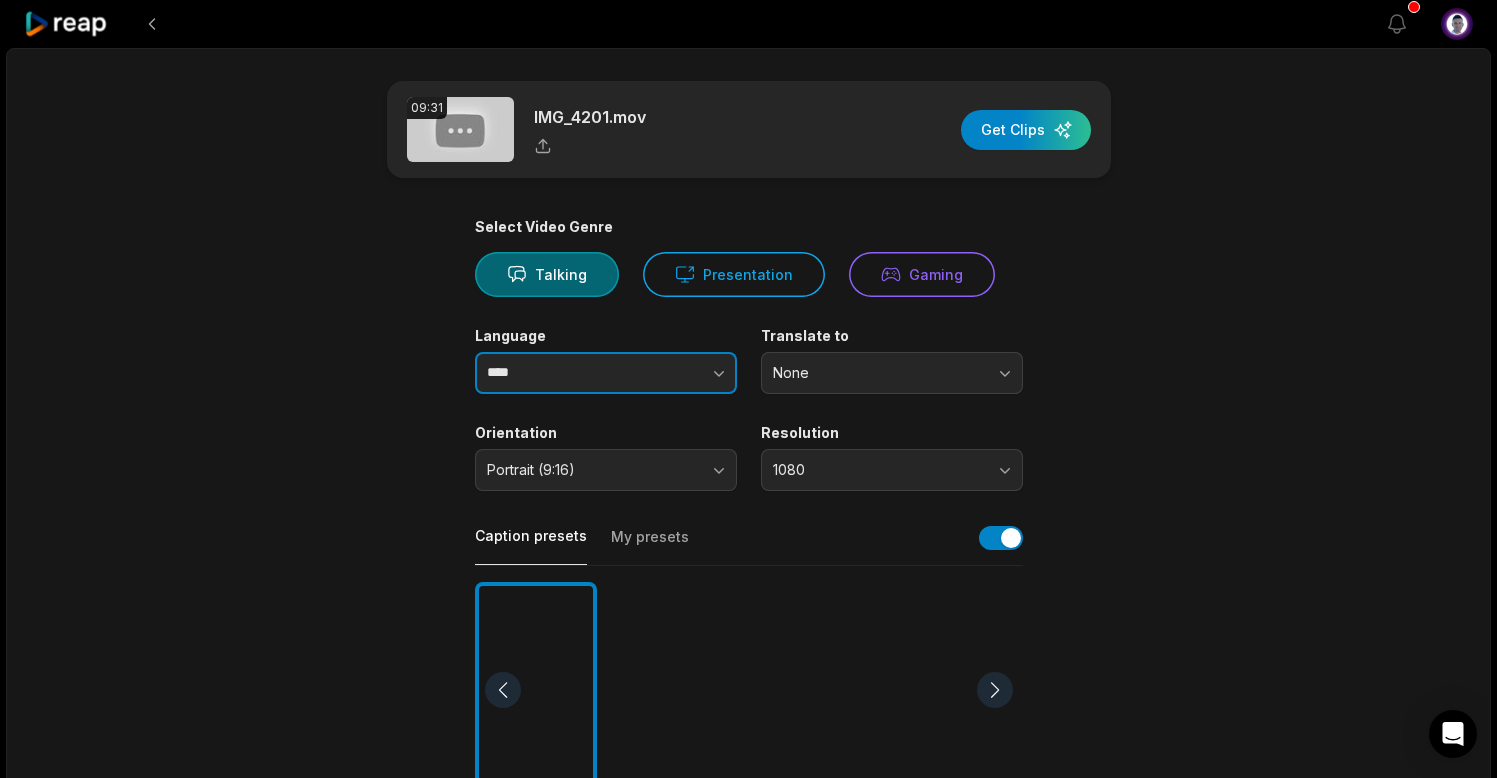 click at bounding box center [679, 373] 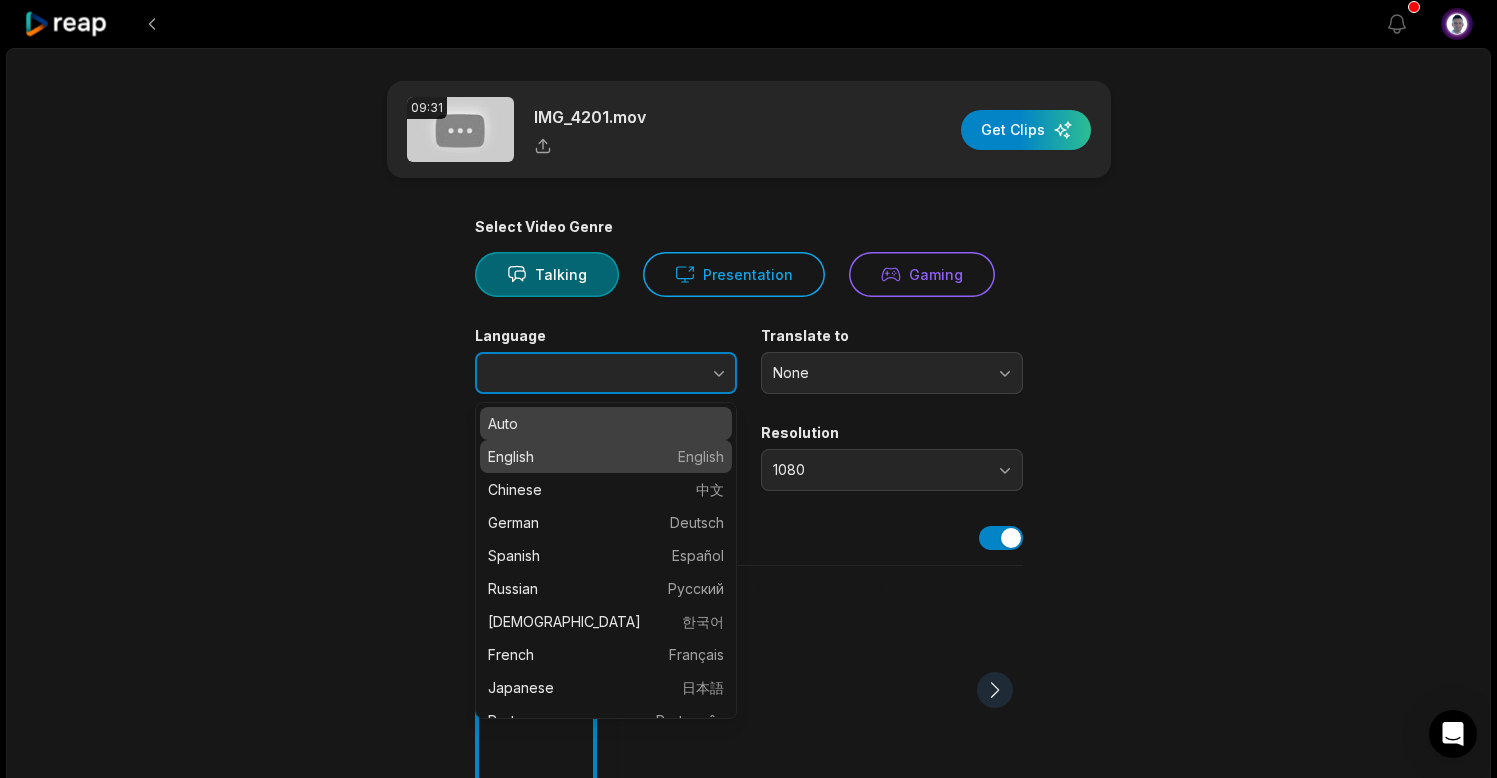 type on "*******" 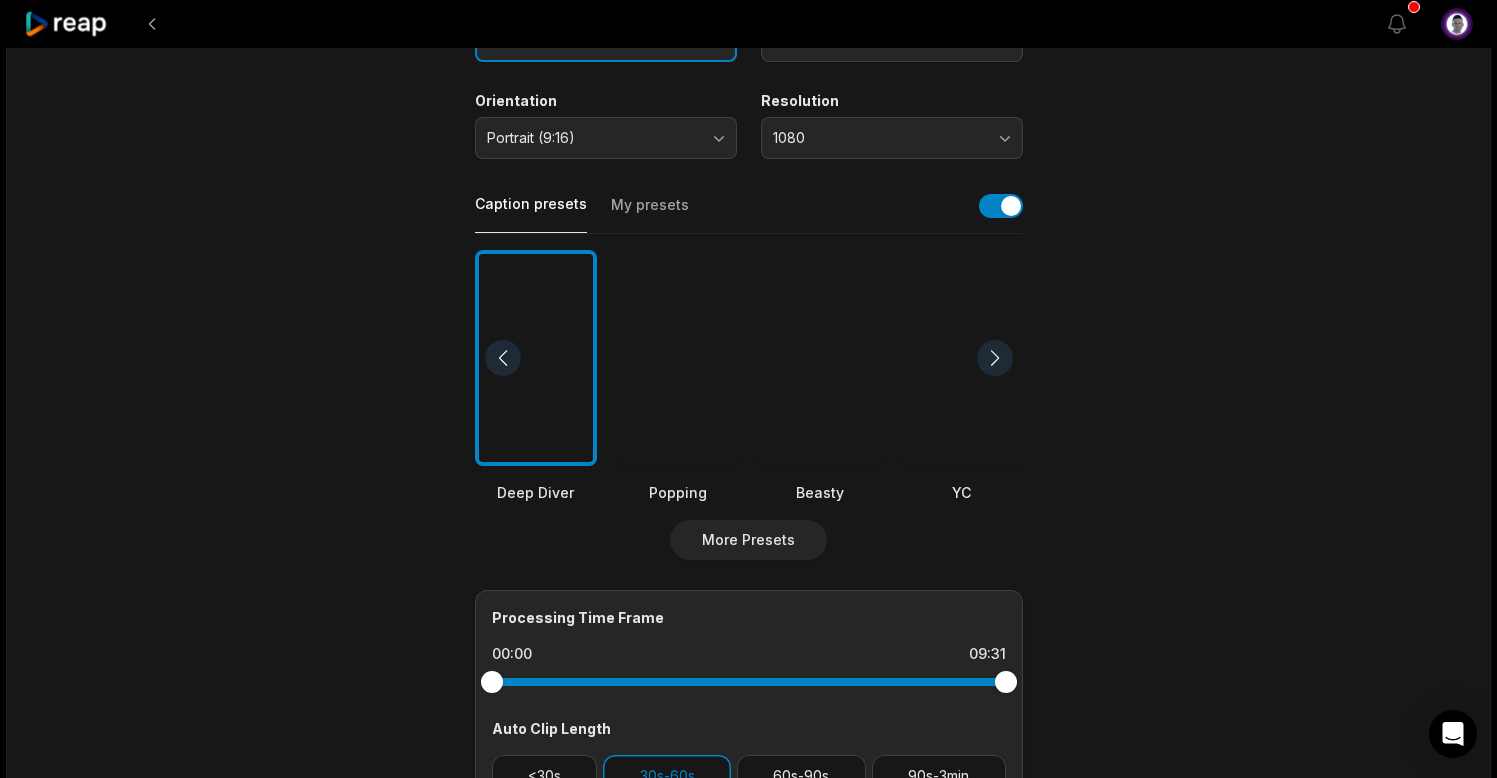scroll, scrollTop: 368, scrollLeft: 0, axis: vertical 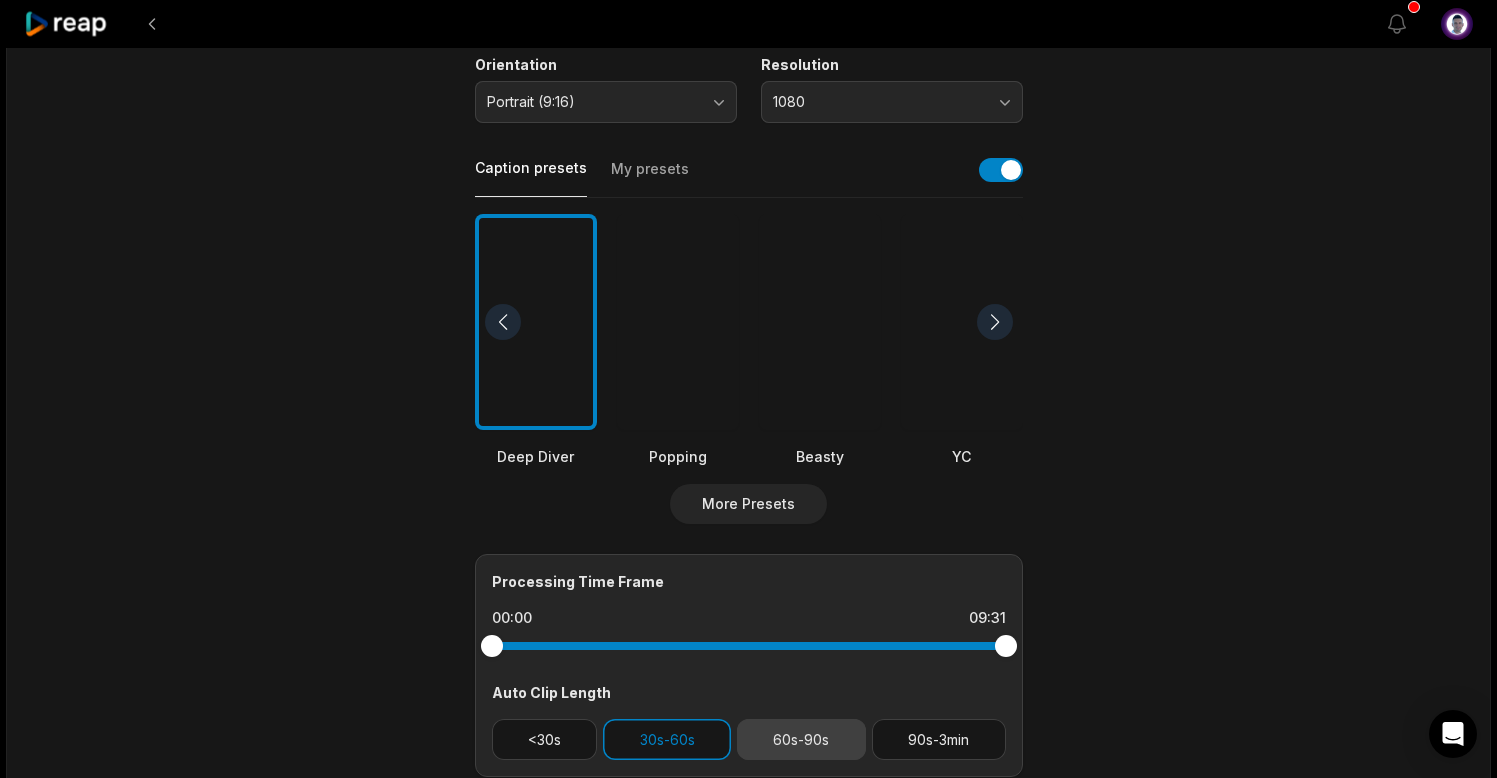 click on "60s-90s" at bounding box center [801, 739] 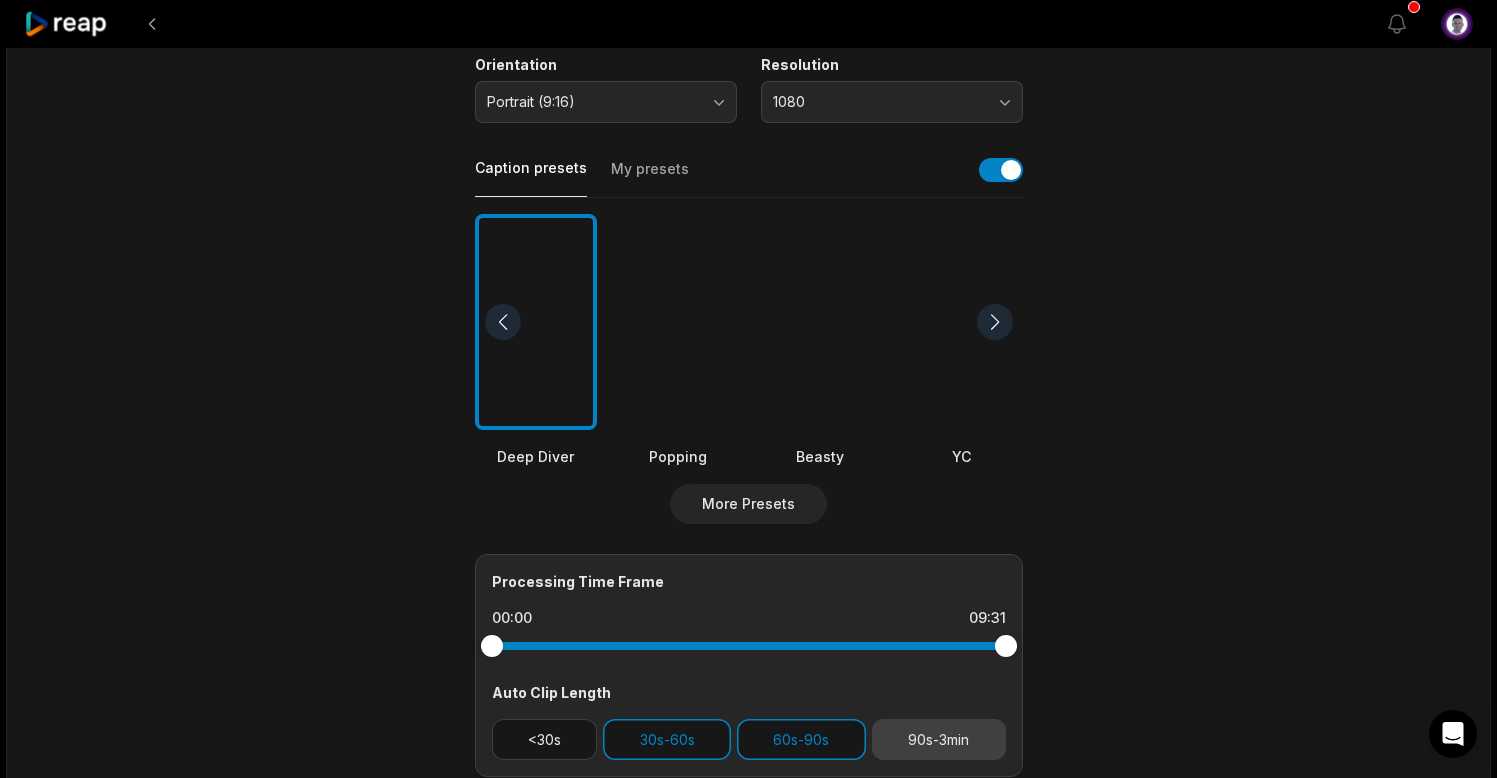 click on "90s-3min" at bounding box center [939, 739] 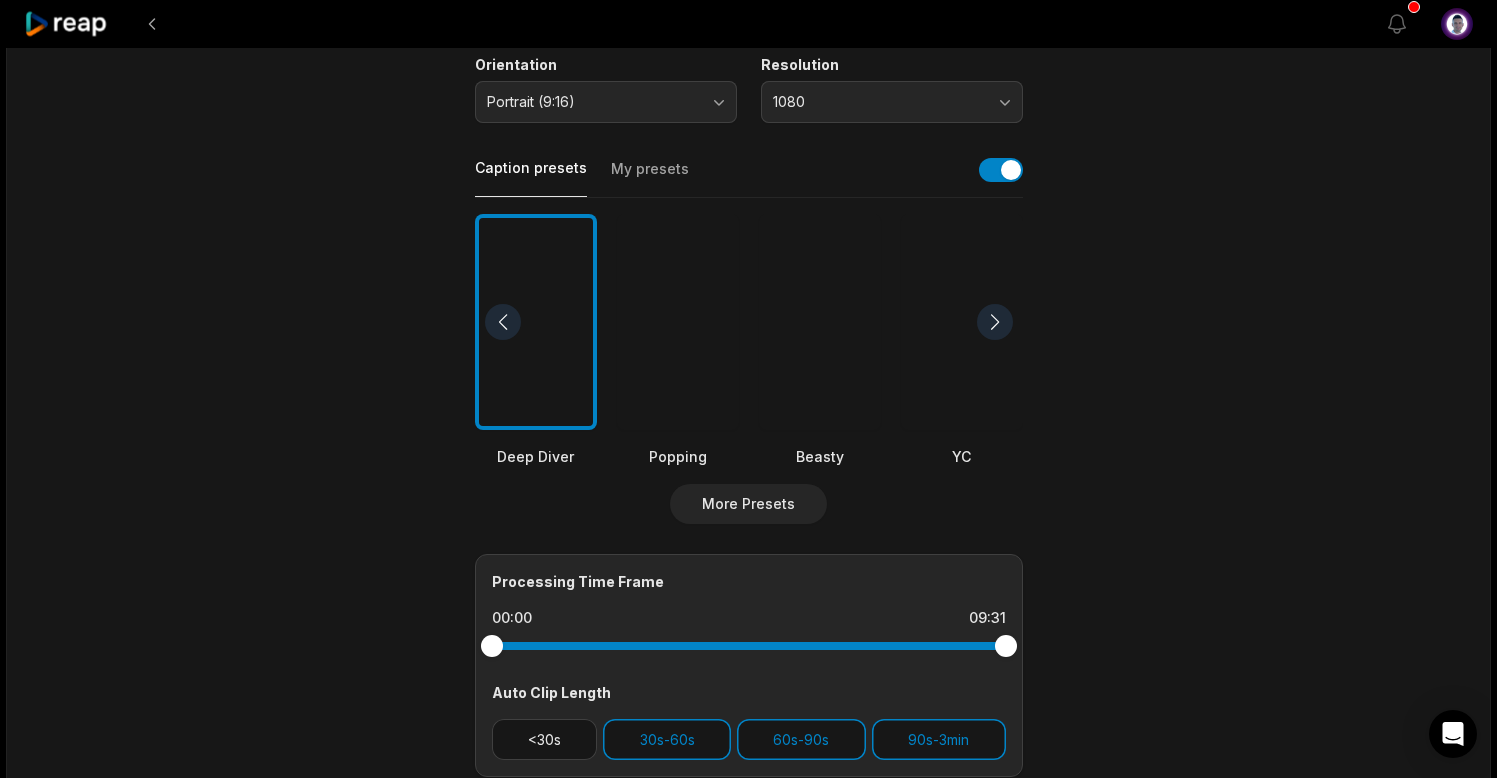 click on "My presets" at bounding box center (650, 178) 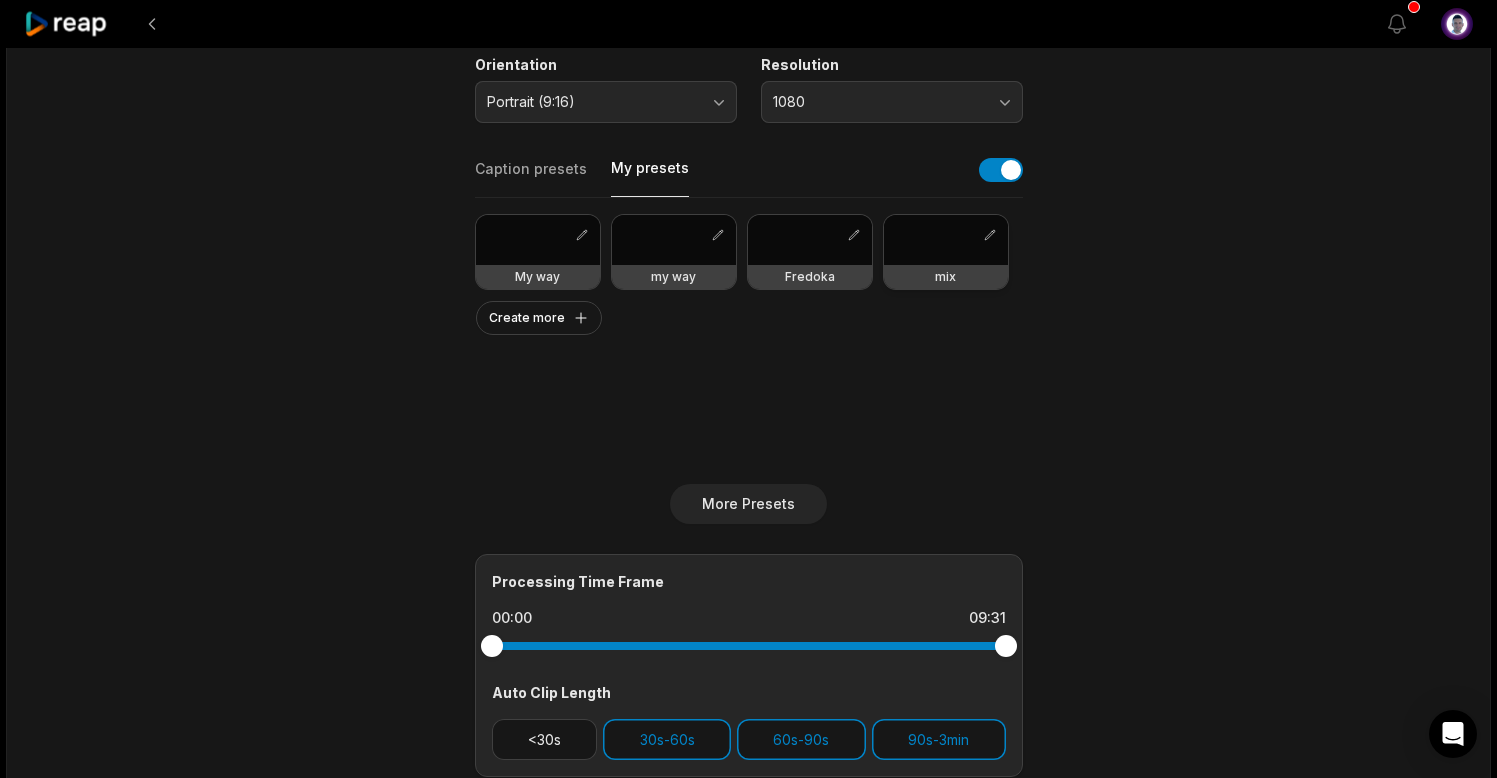 click at bounding box center [946, 240] 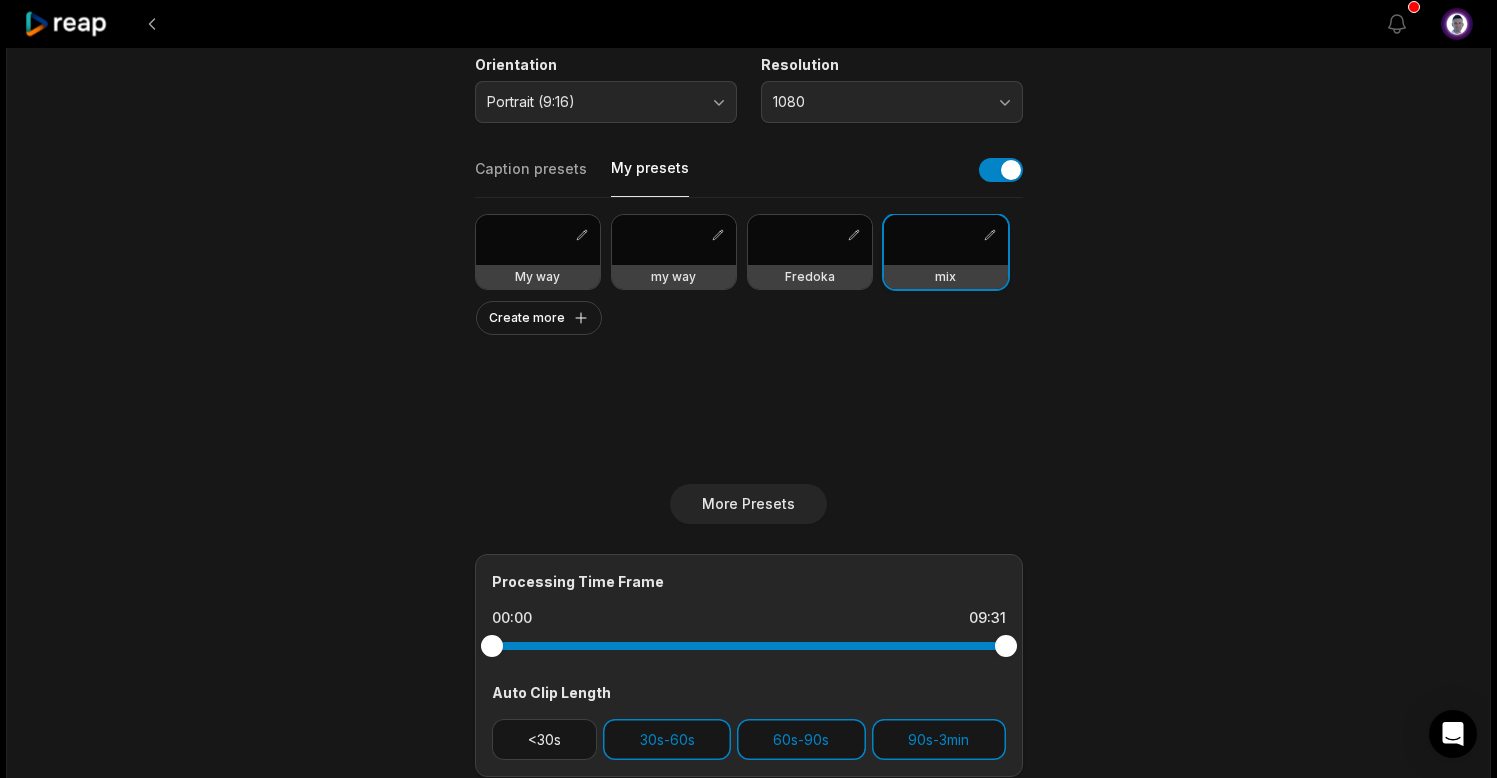 click at bounding box center (946, 240) 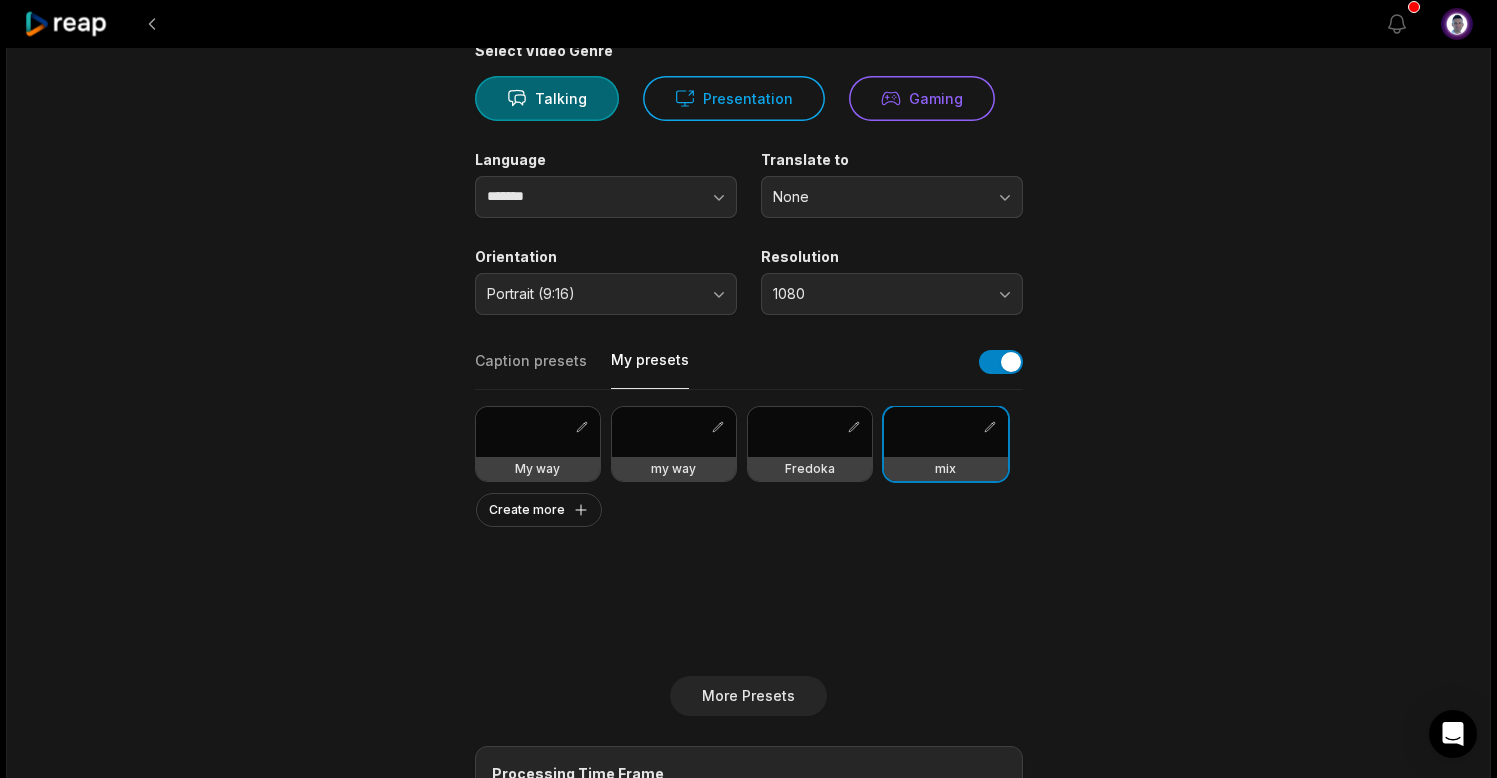 scroll, scrollTop: 0, scrollLeft: 0, axis: both 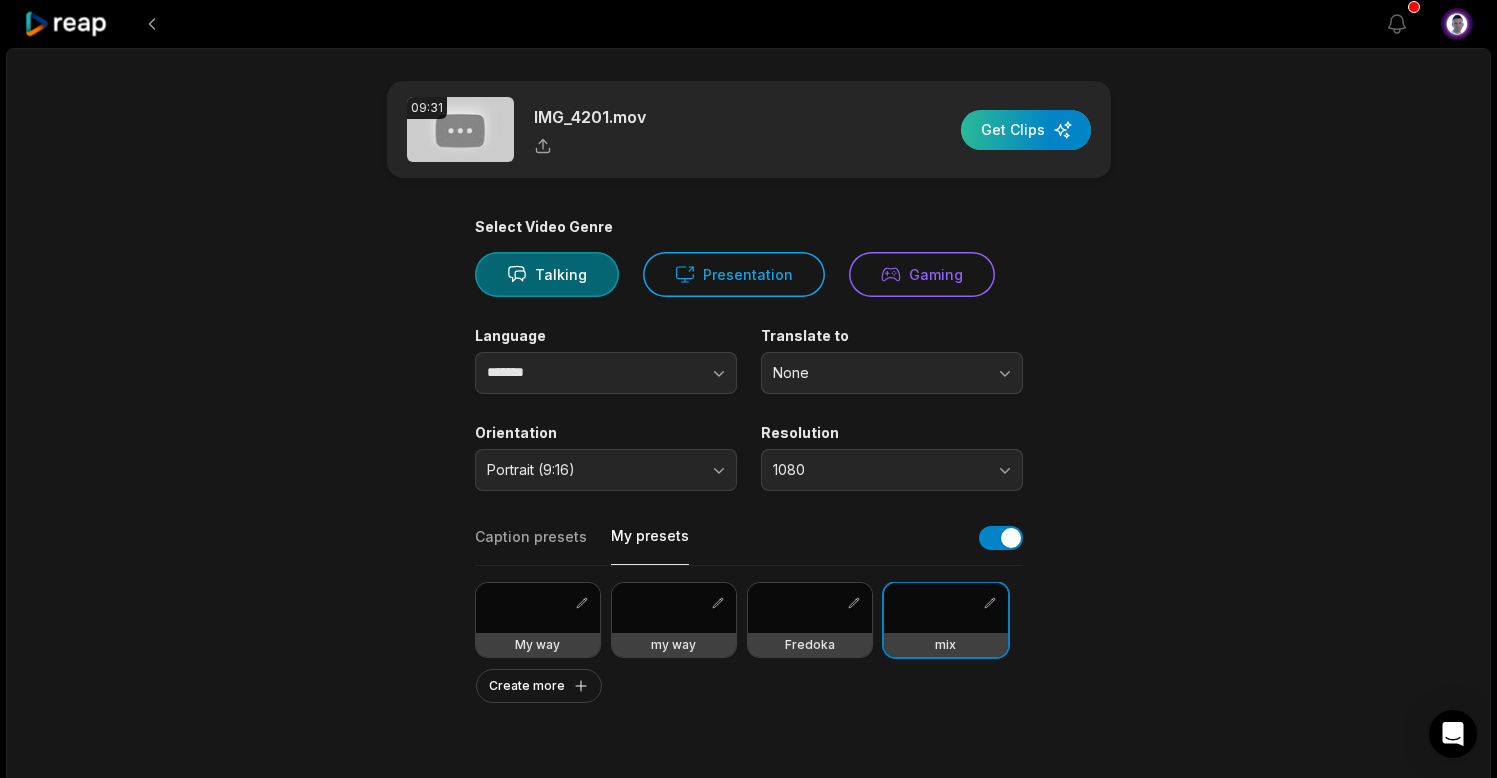 click at bounding box center [1026, 130] 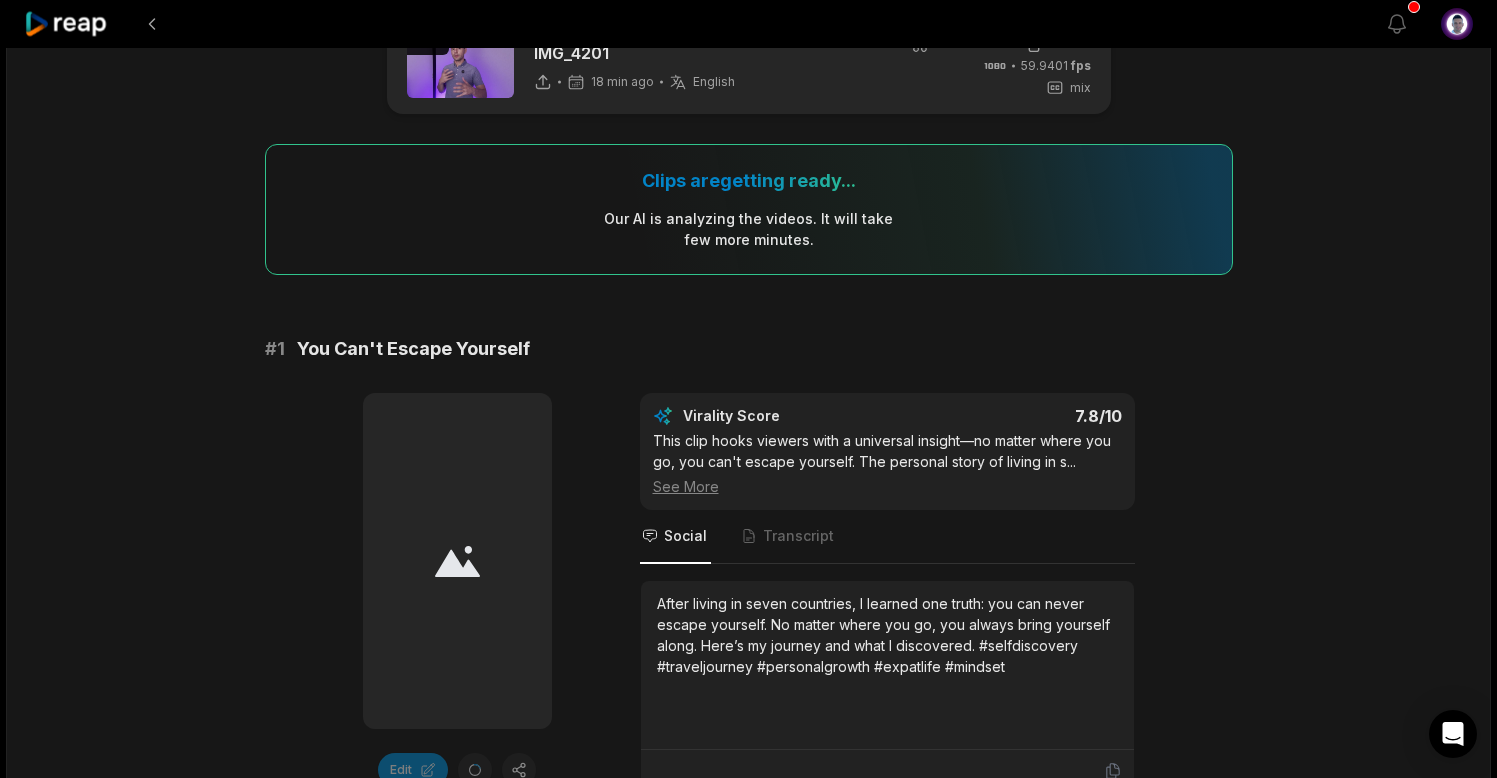 scroll, scrollTop: 0, scrollLeft: 0, axis: both 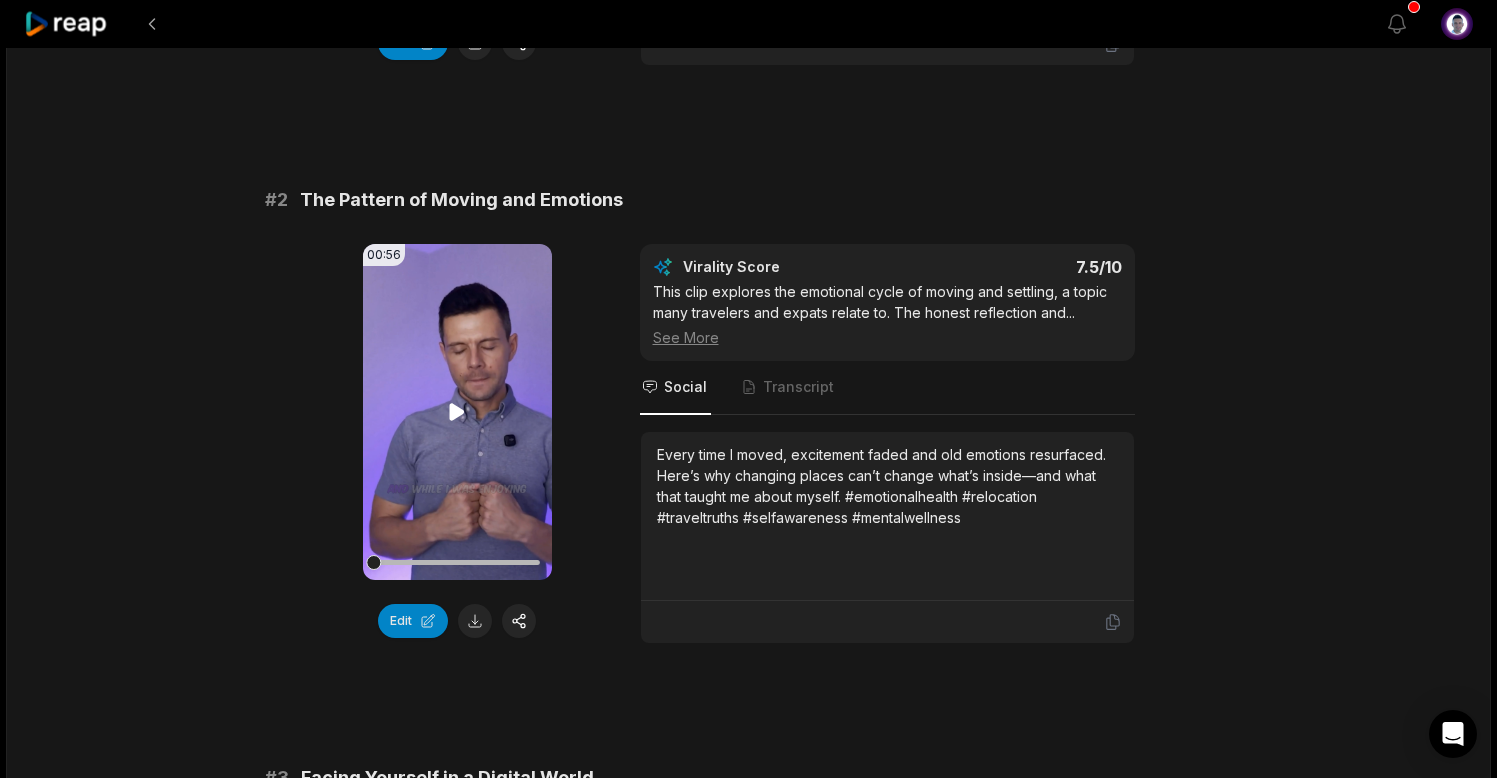 click 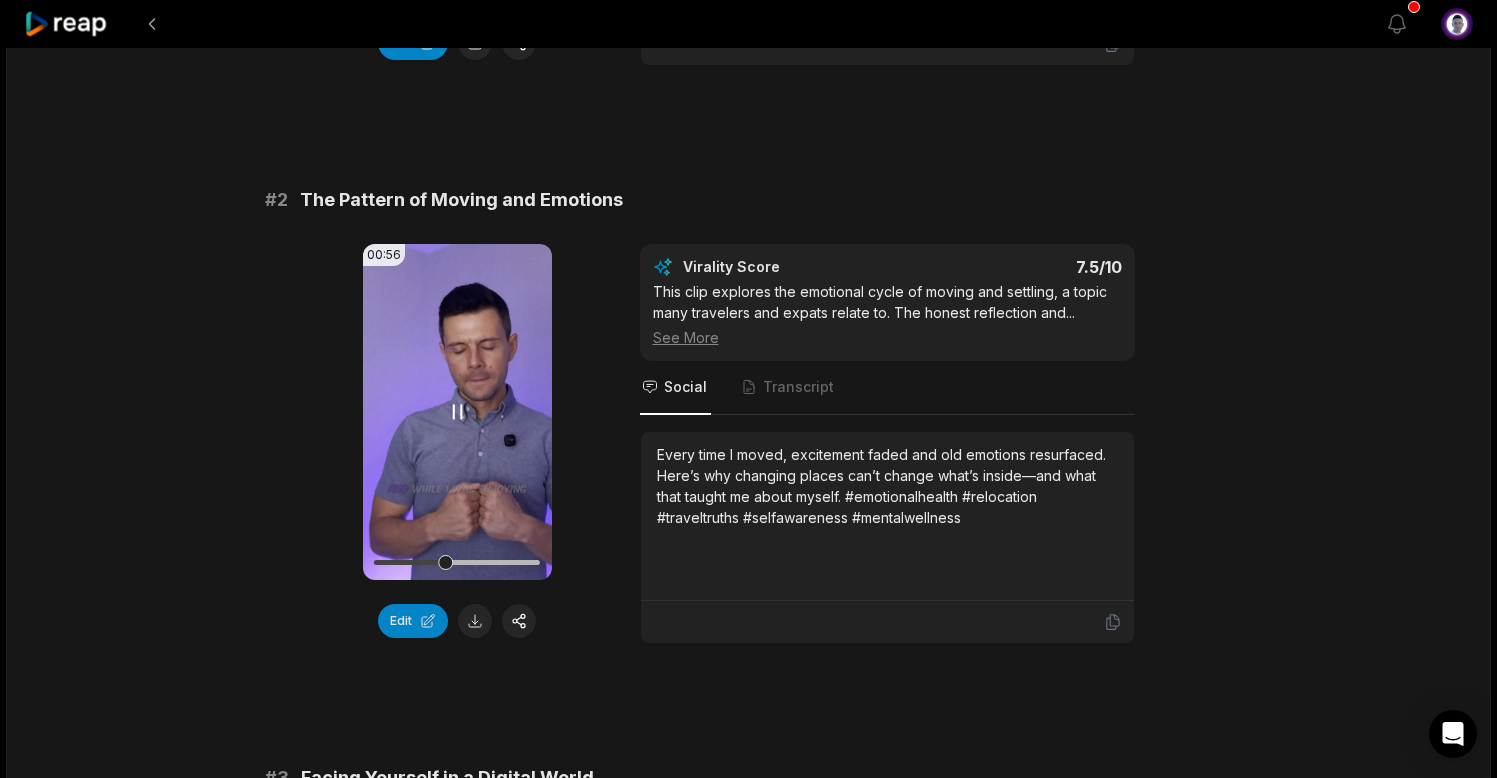 click 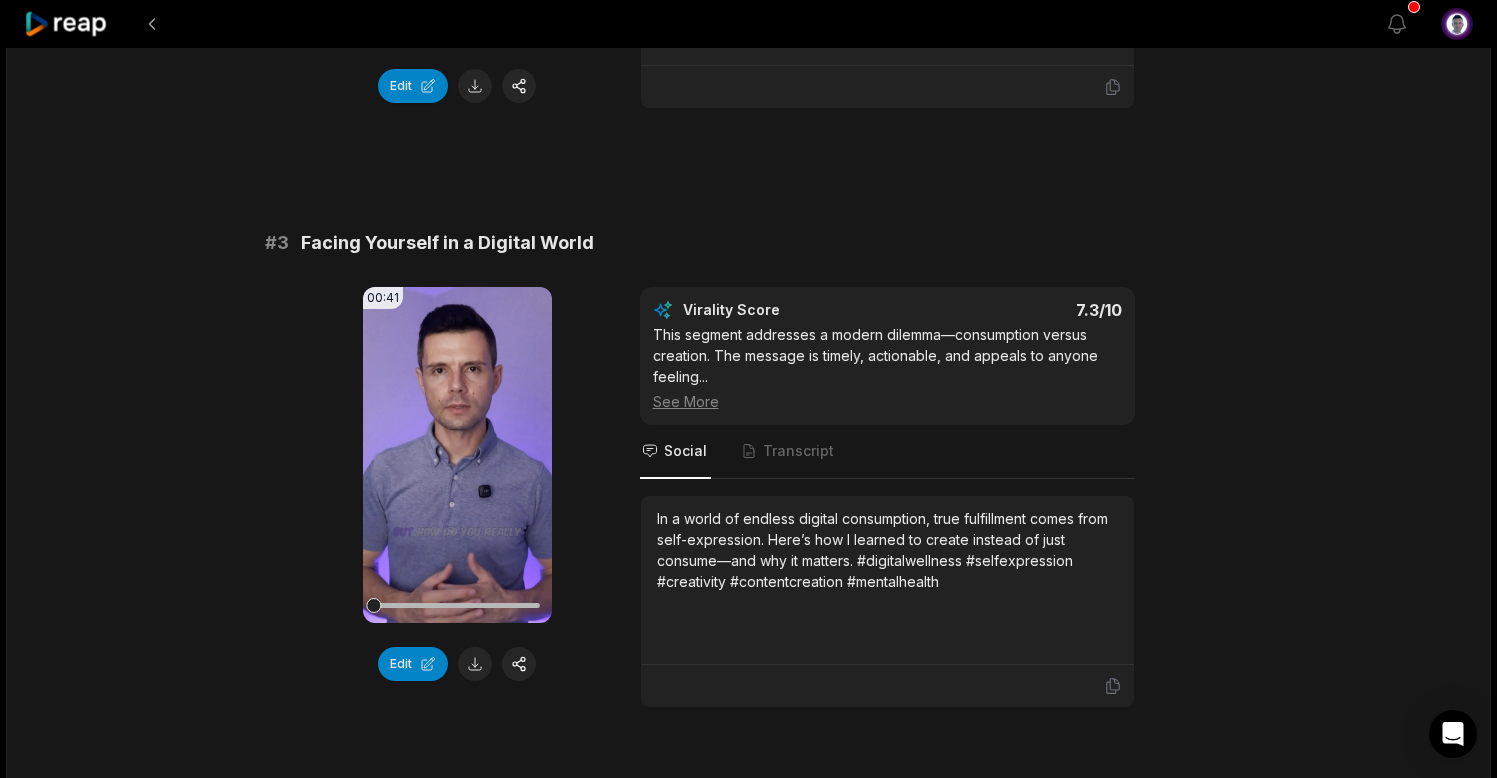 scroll, scrollTop: 1188, scrollLeft: 0, axis: vertical 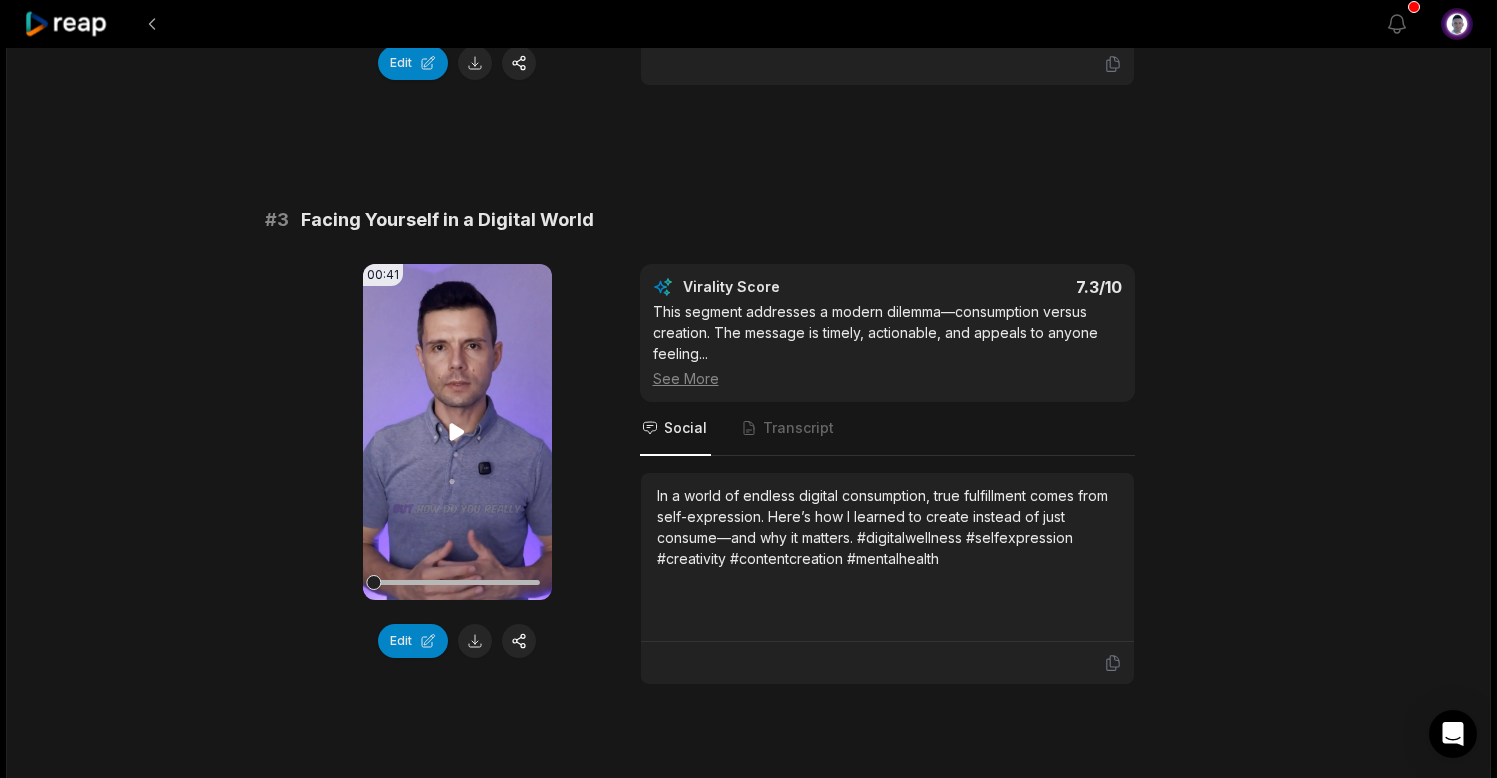 click 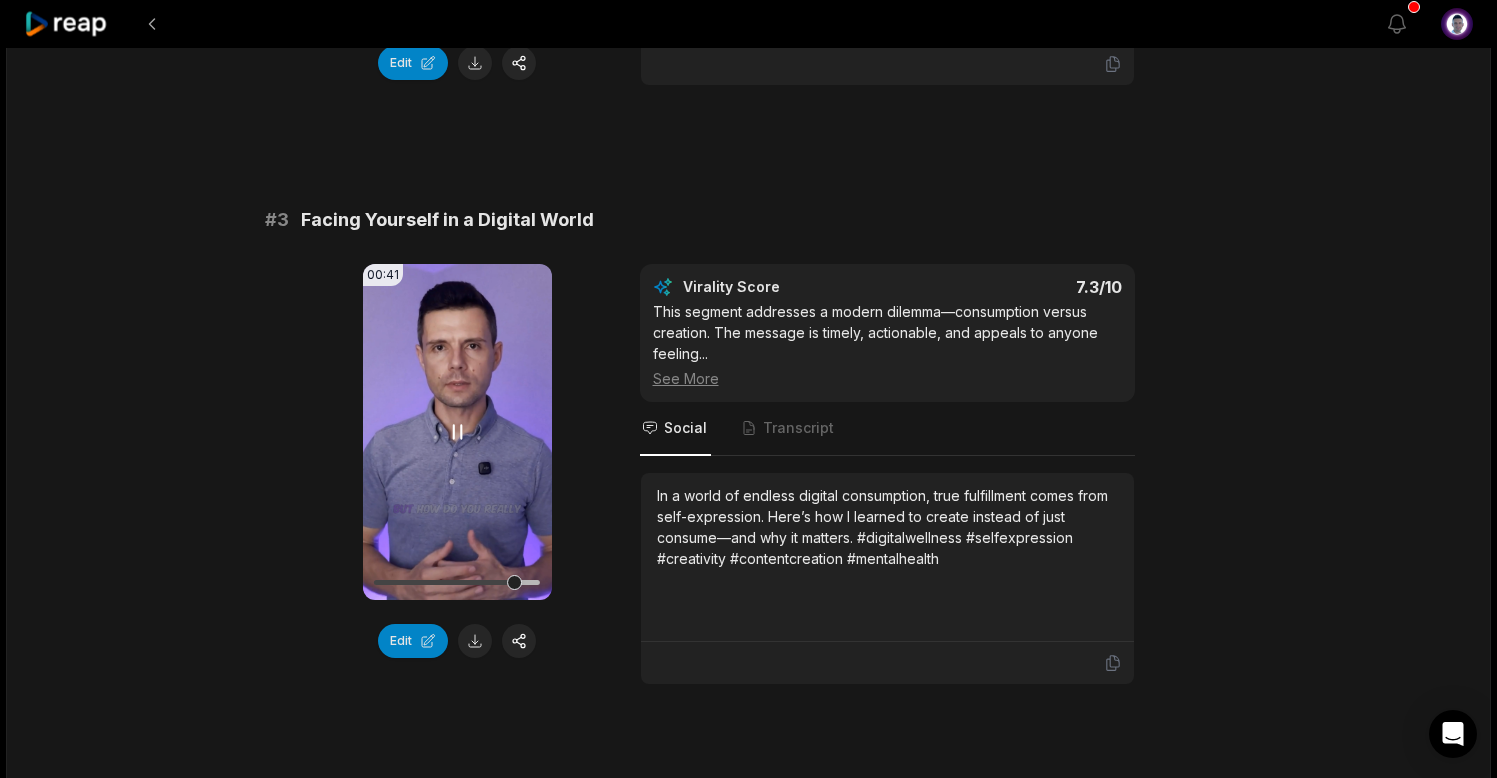 click 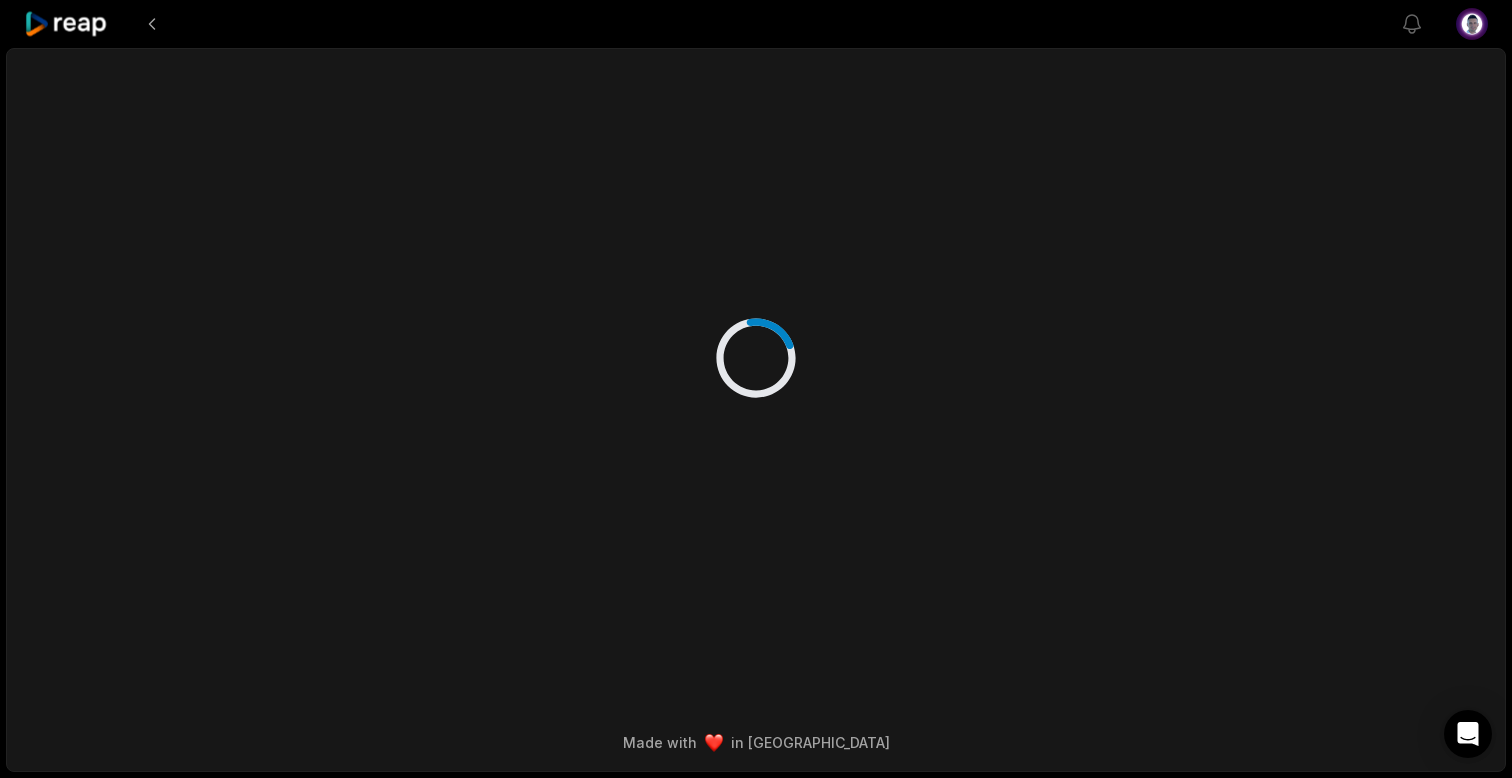 scroll, scrollTop: 0, scrollLeft: 0, axis: both 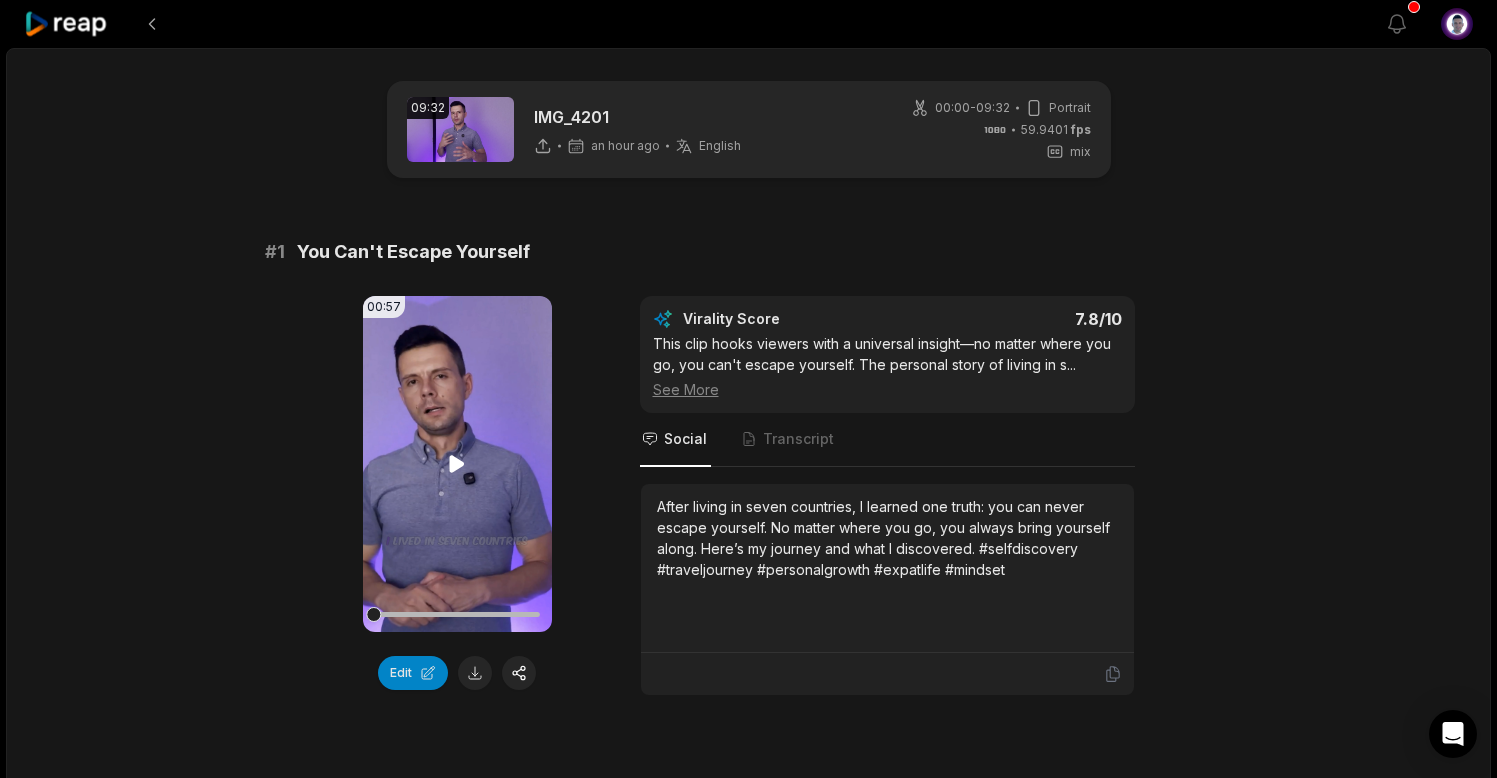 click 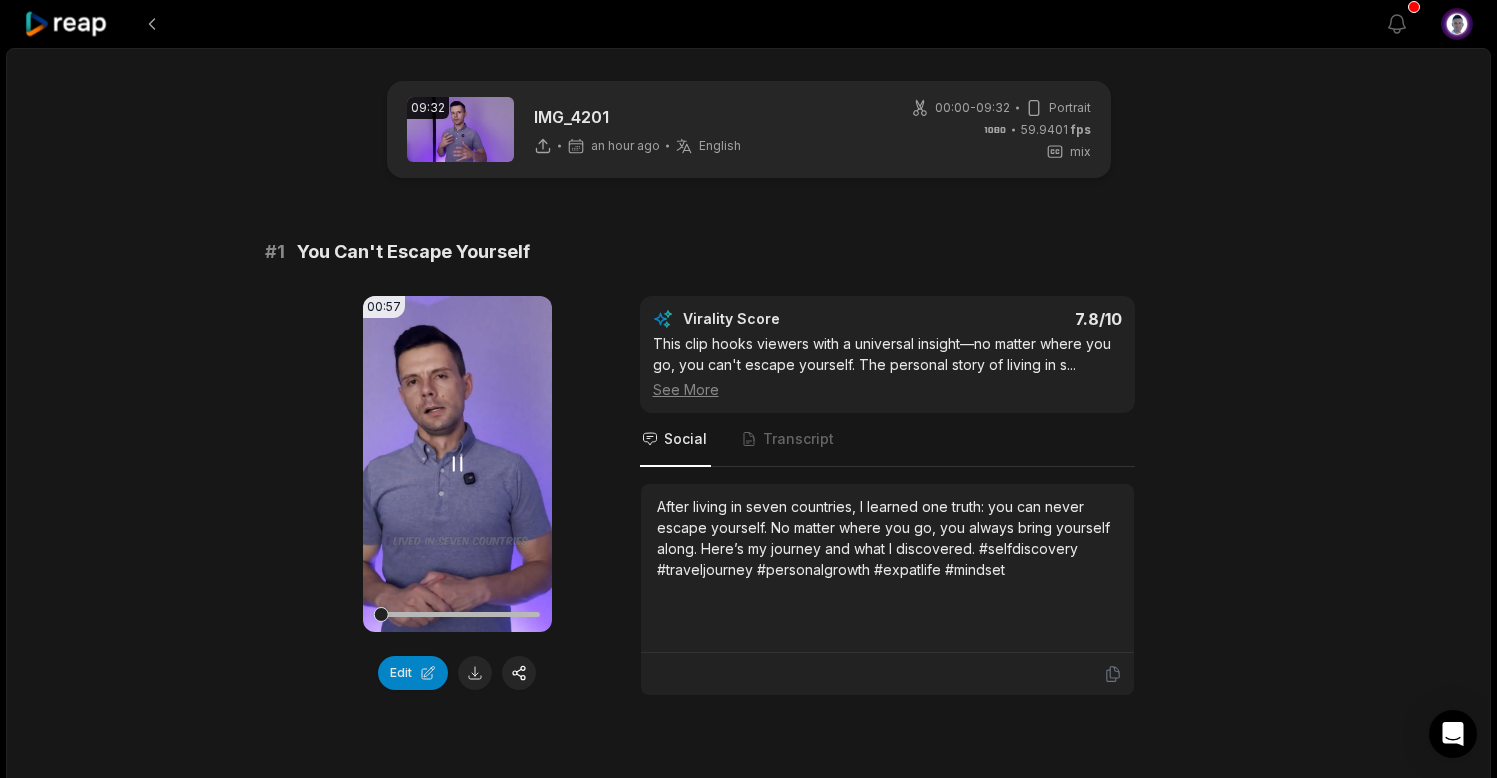 click 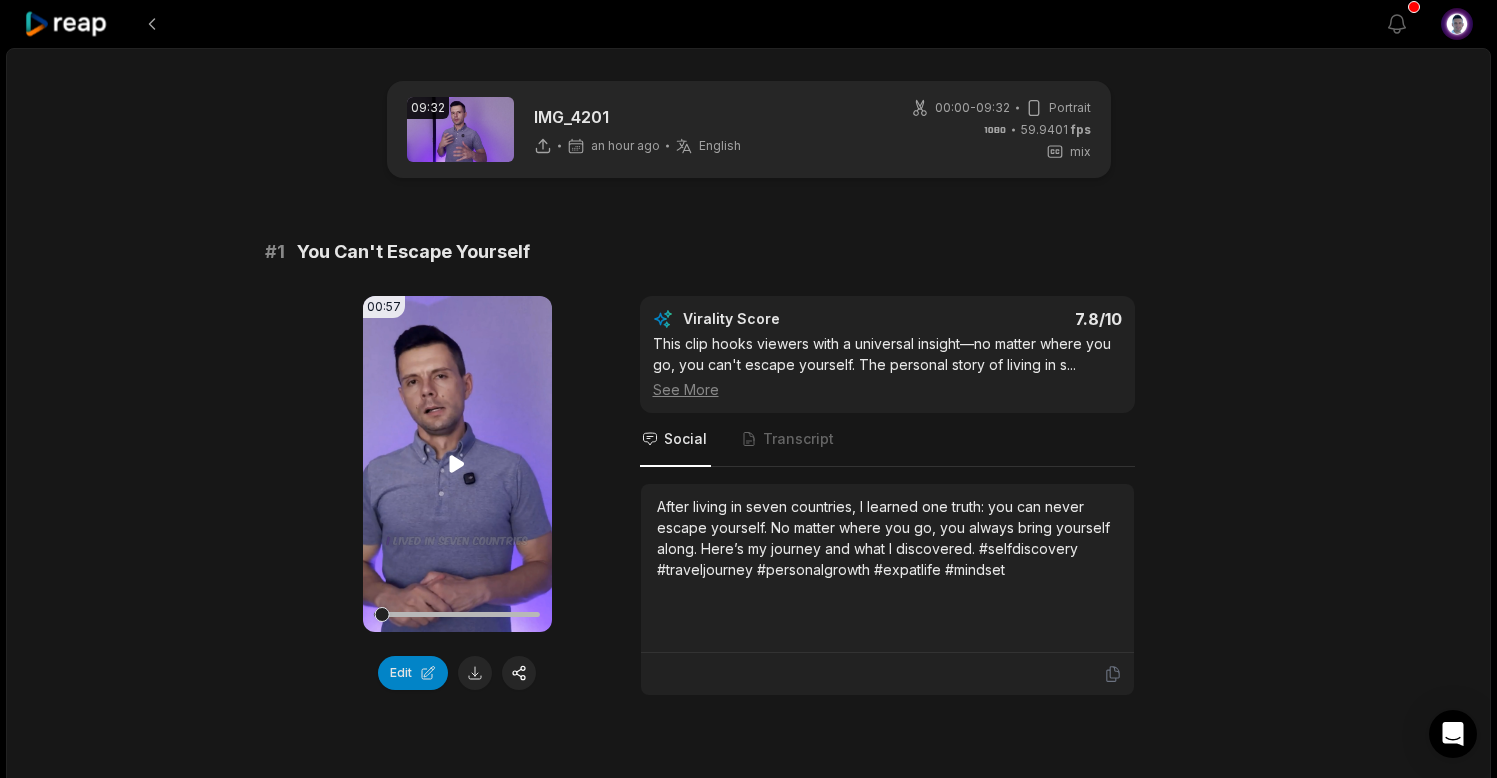 click 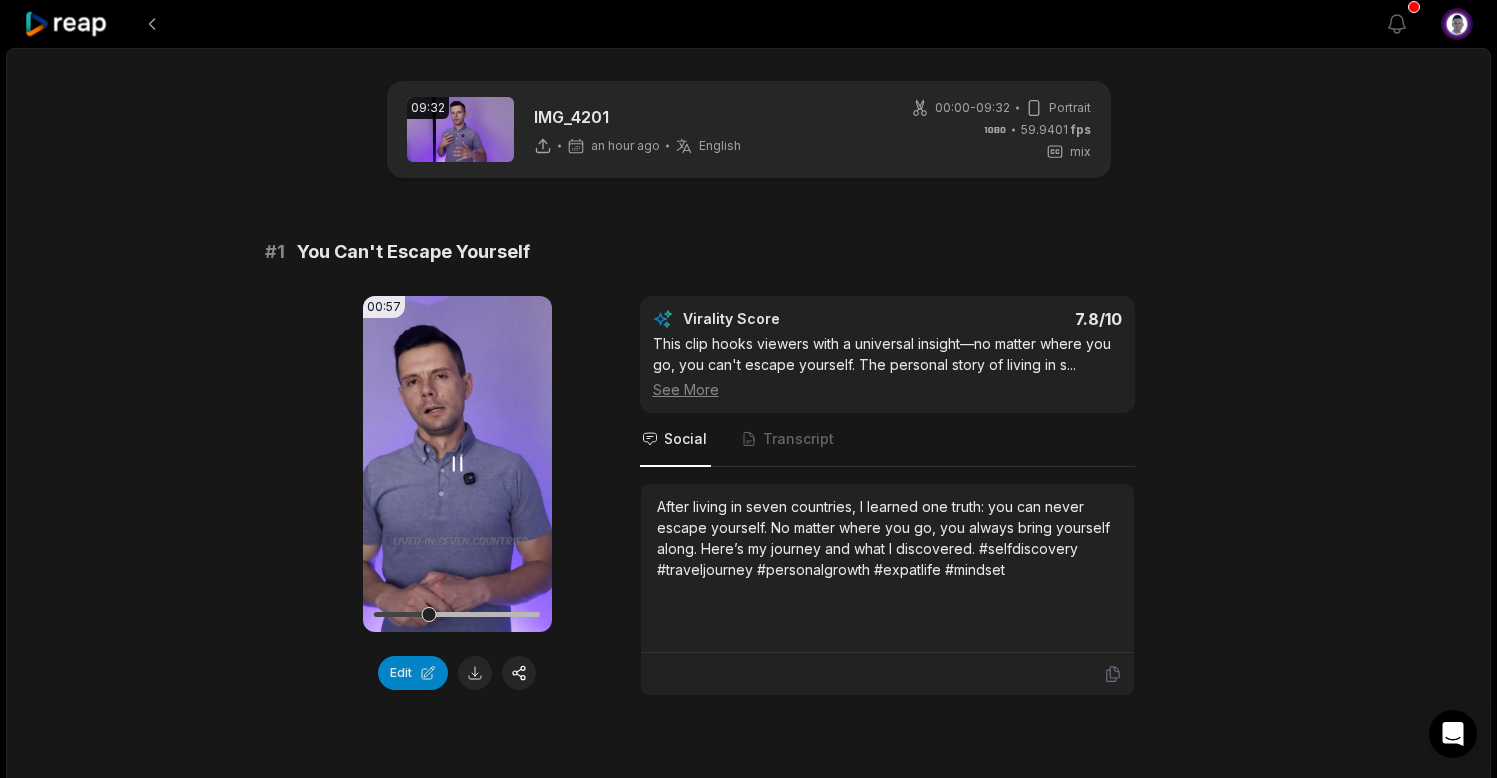 click 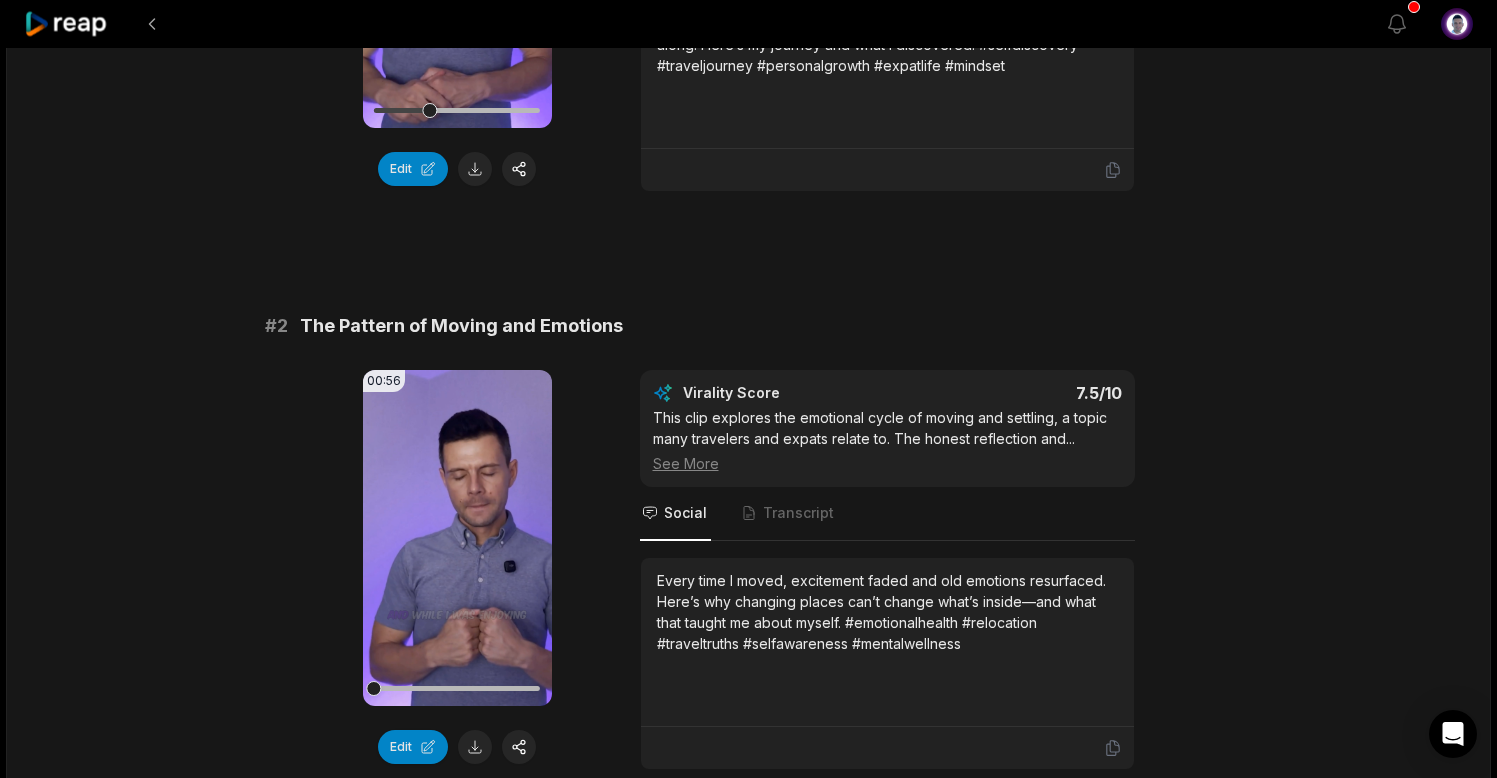 scroll, scrollTop: 516, scrollLeft: 0, axis: vertical 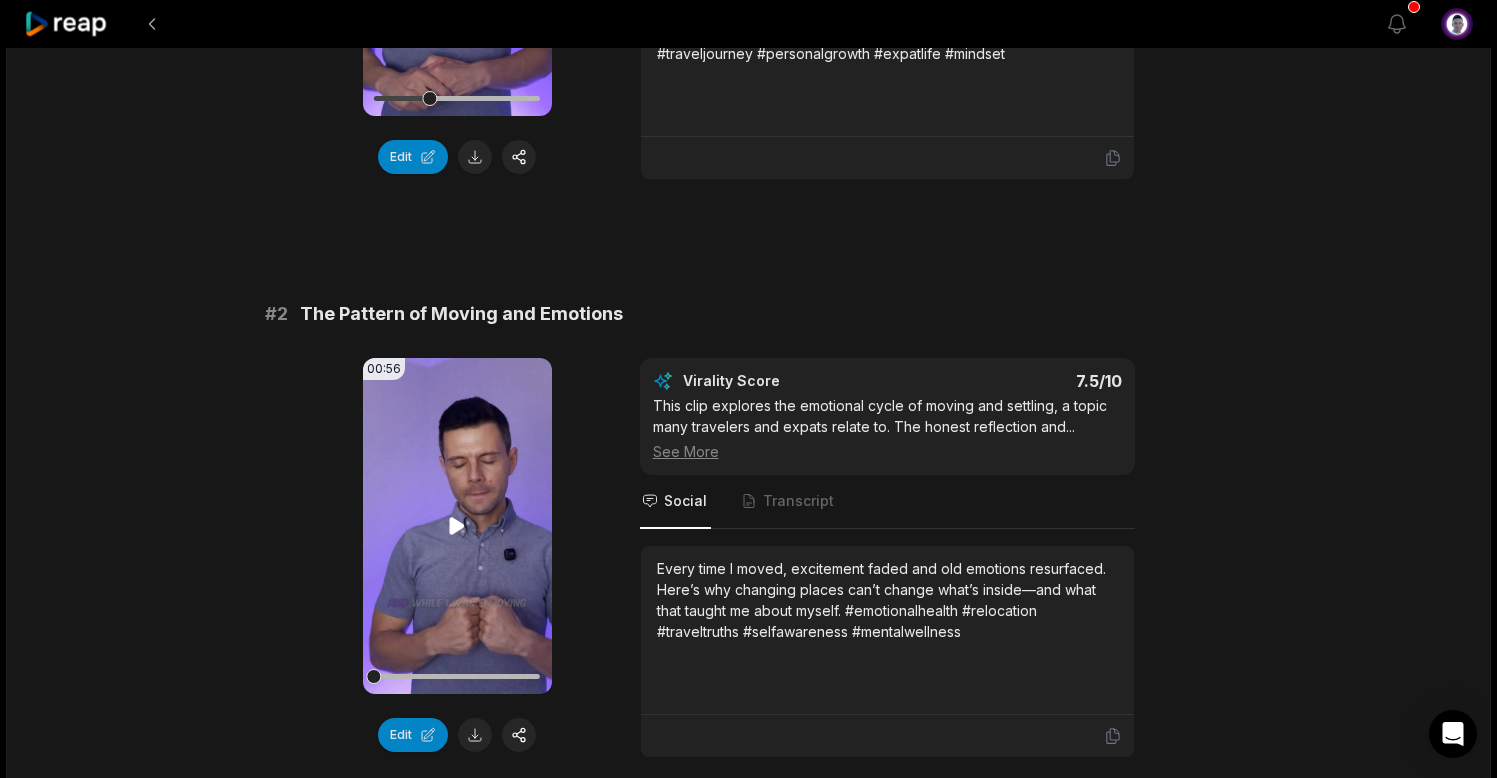 click 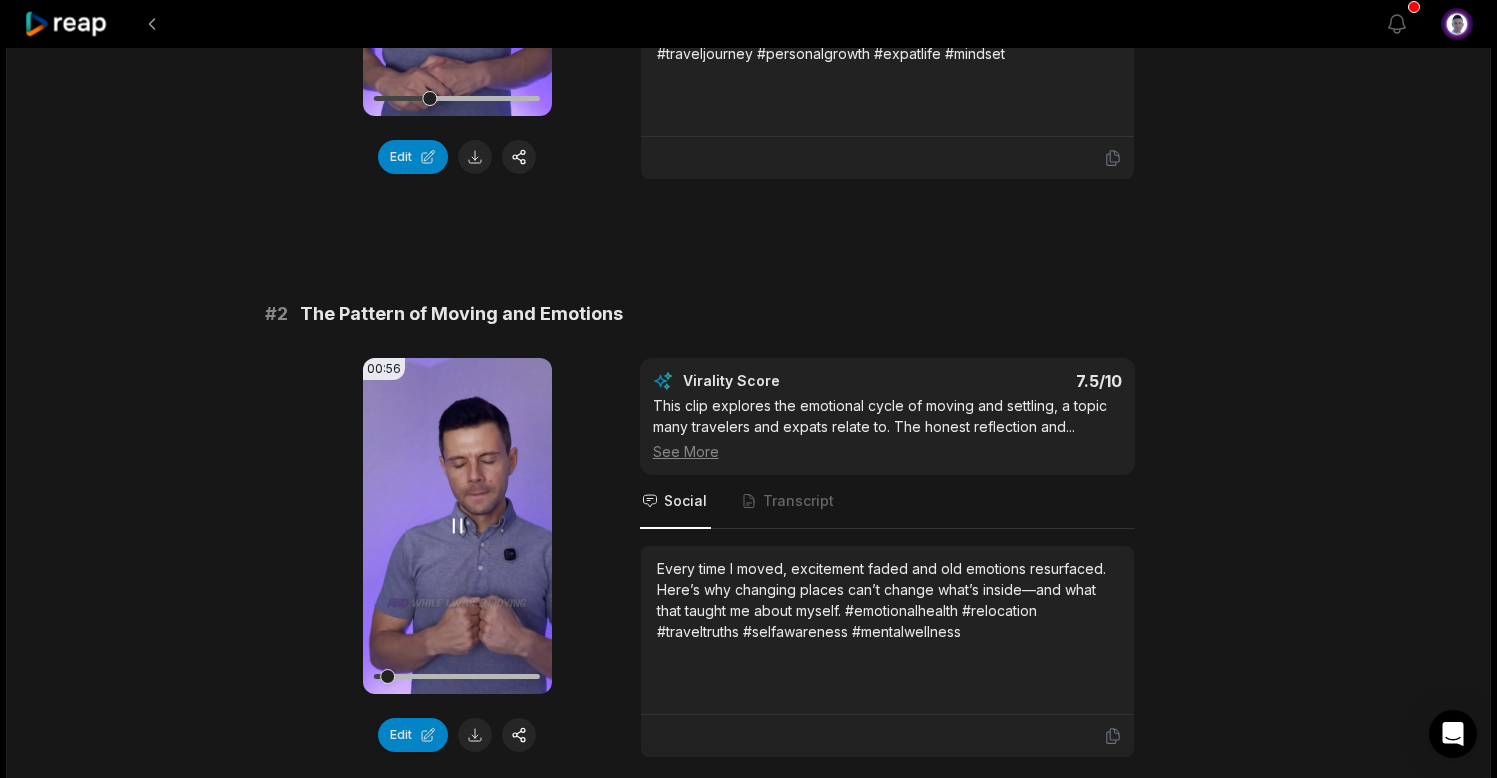 click 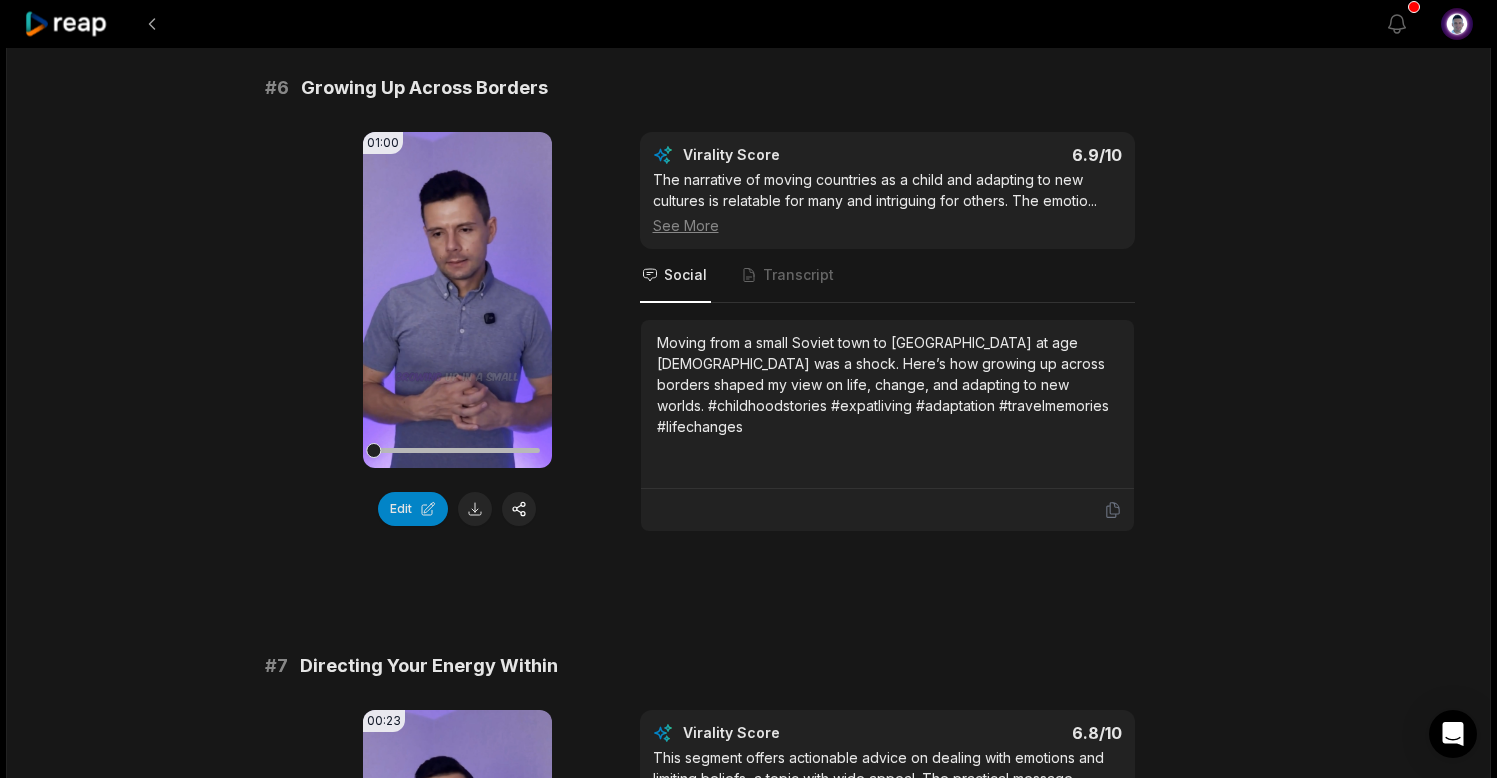 scroll, scrollTop: 3083, scrollLeft: 0, axis: vertical 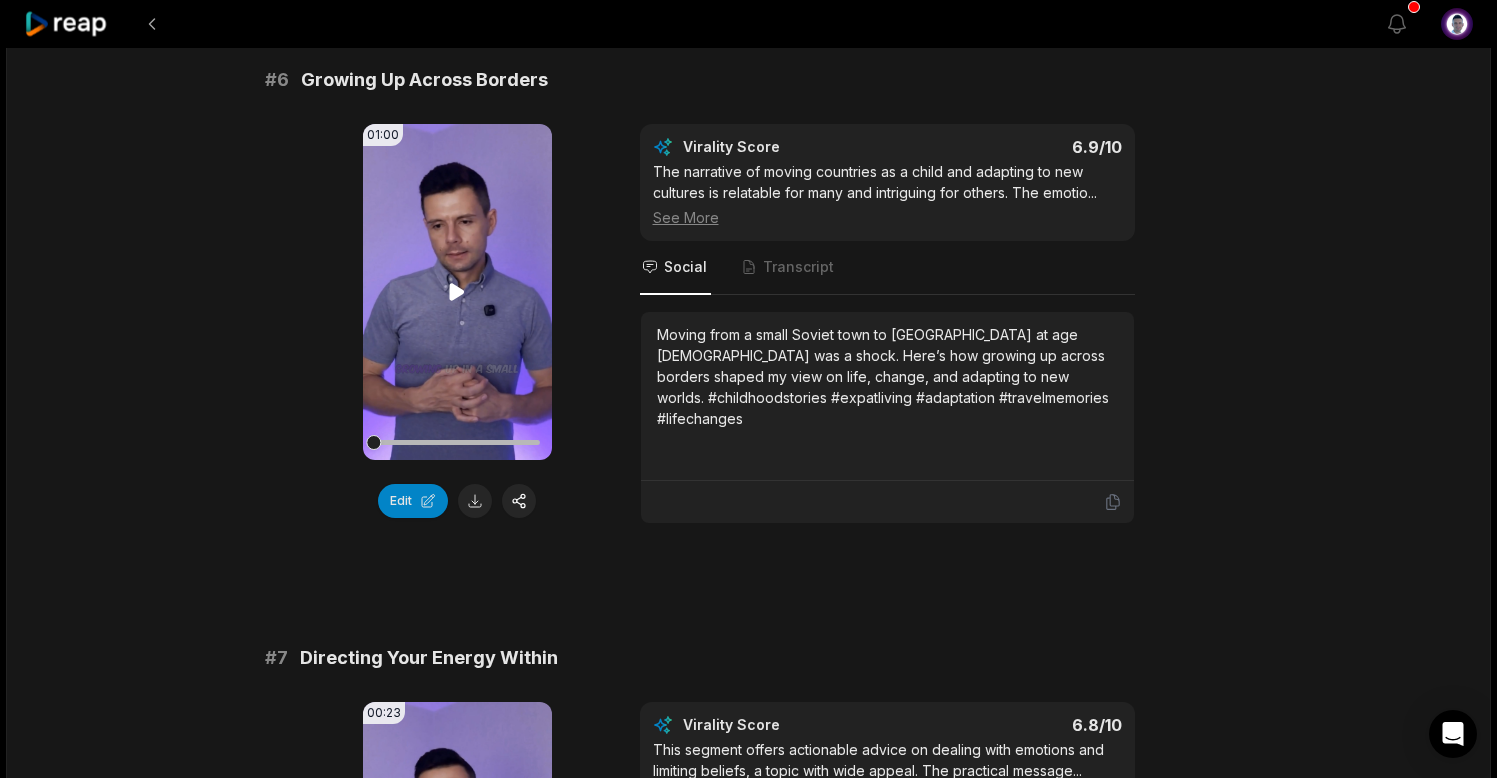 click 